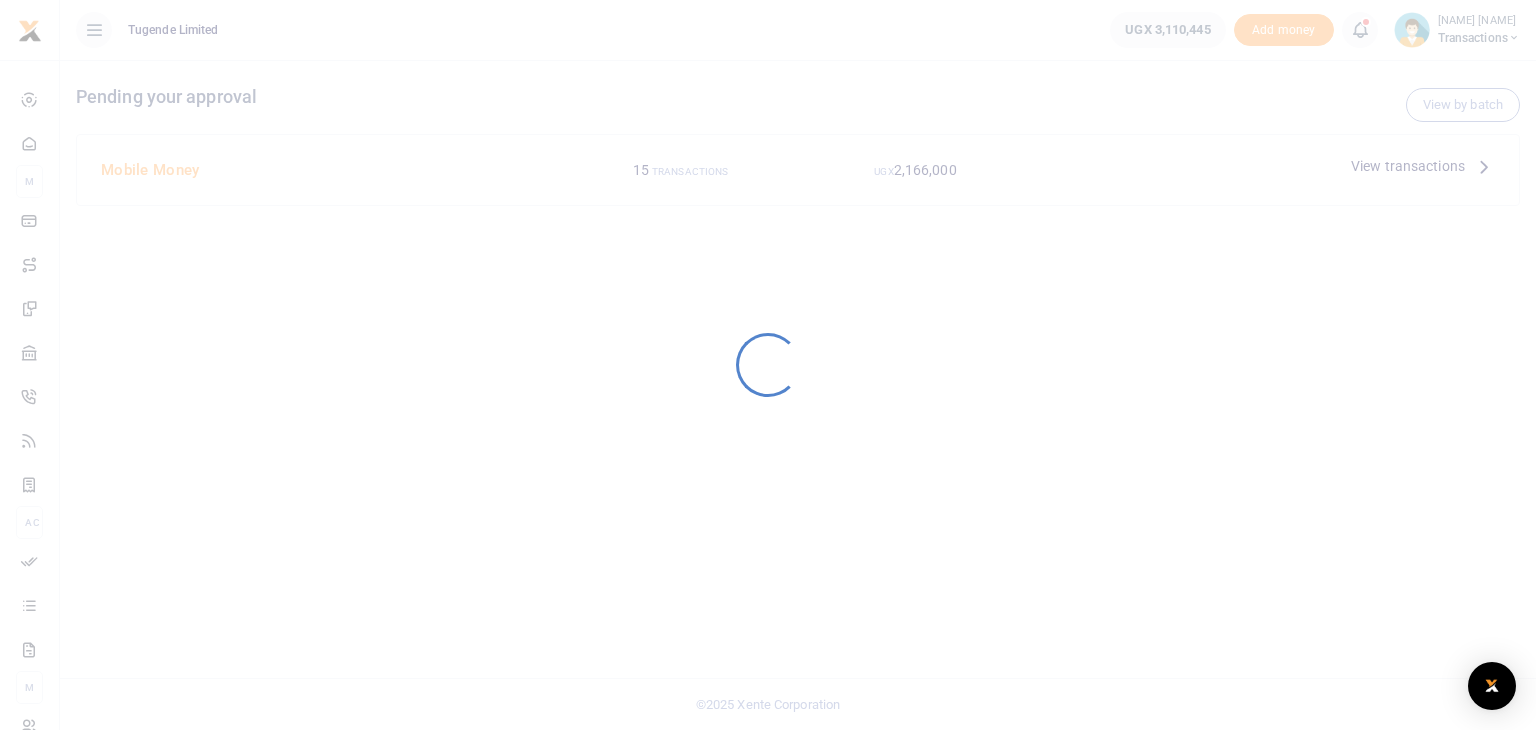 scroll, scrollTop: 0, scrollLeft: 0, axis: both 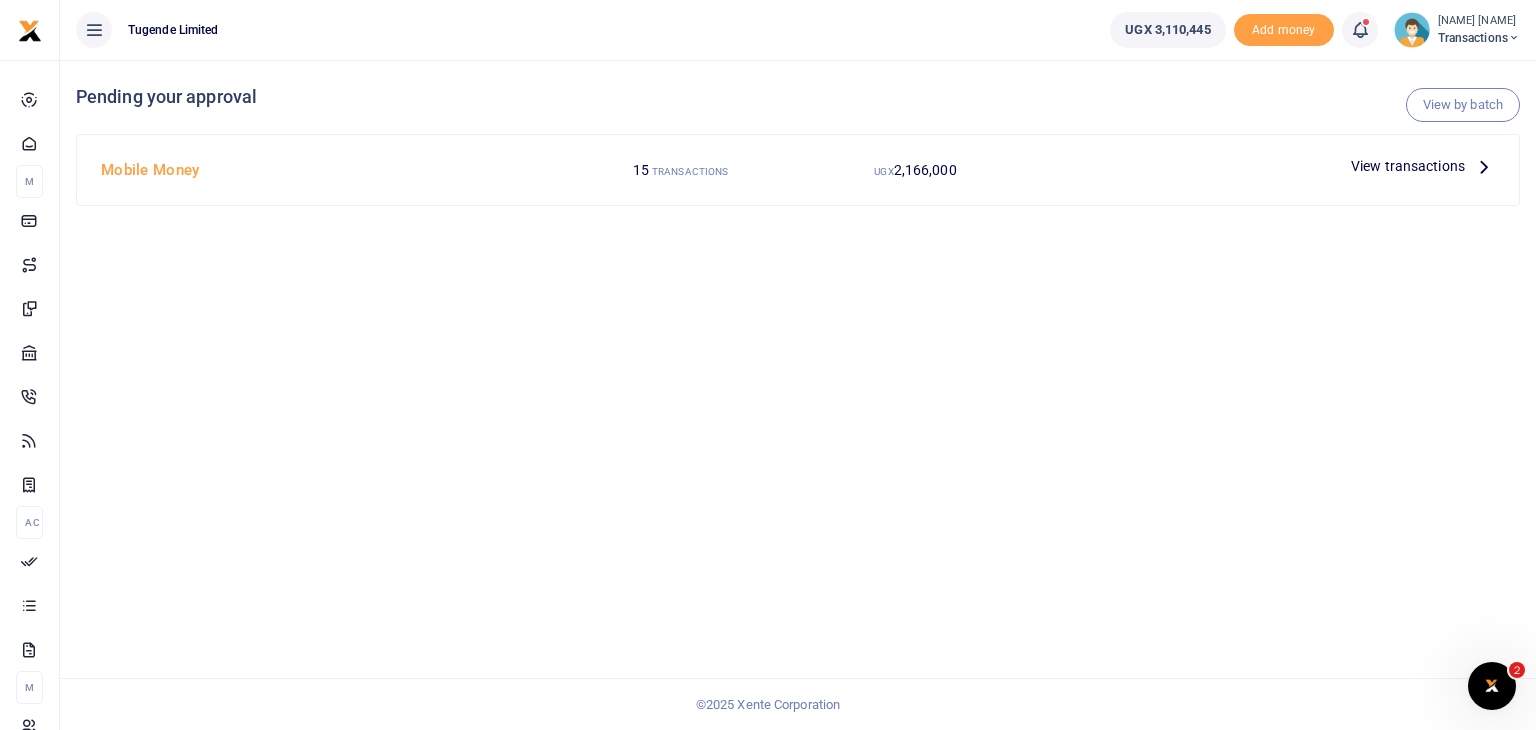 click on "View transactions" at bounding box center (1408, 166) 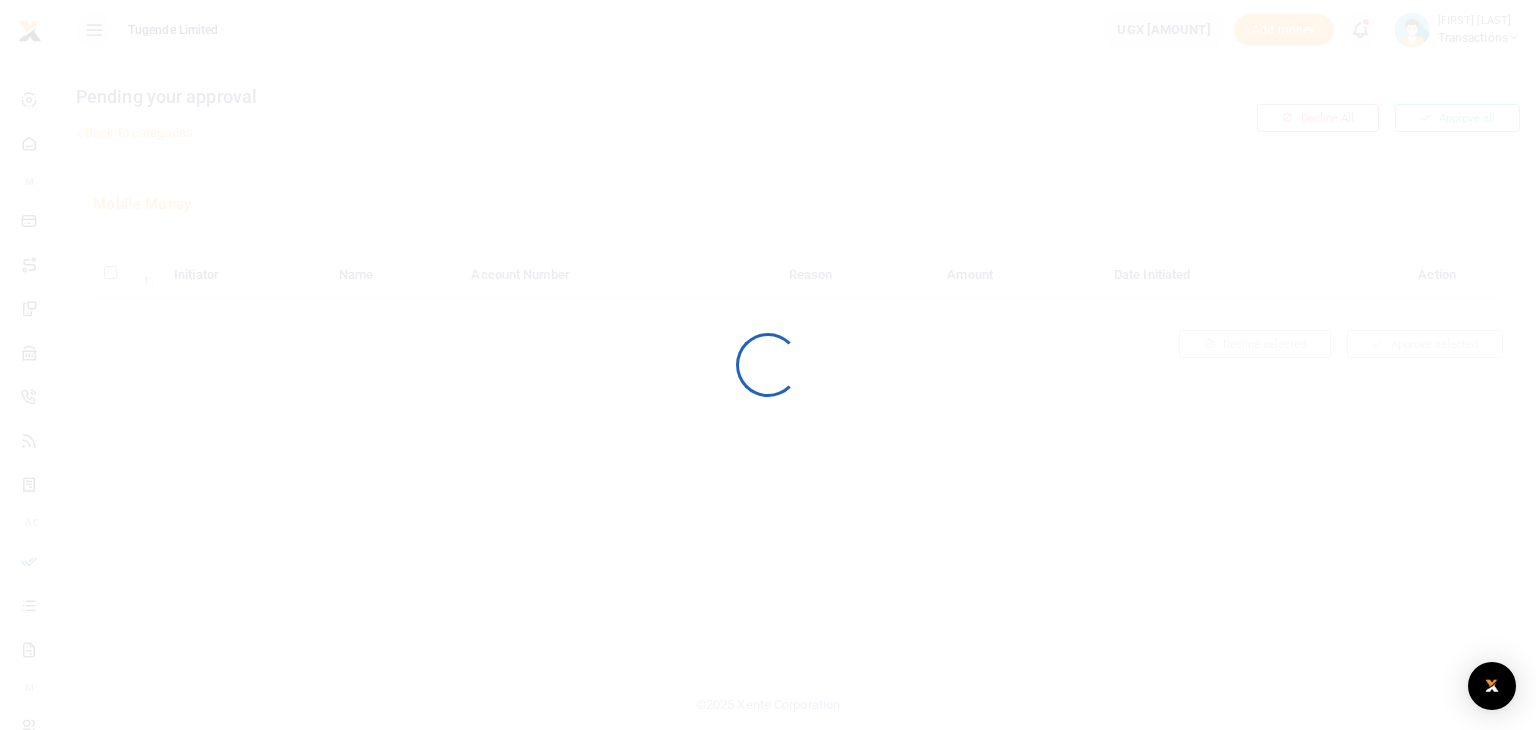 scroll, scrollTop: 0, scrollLeft: 0, axis: both 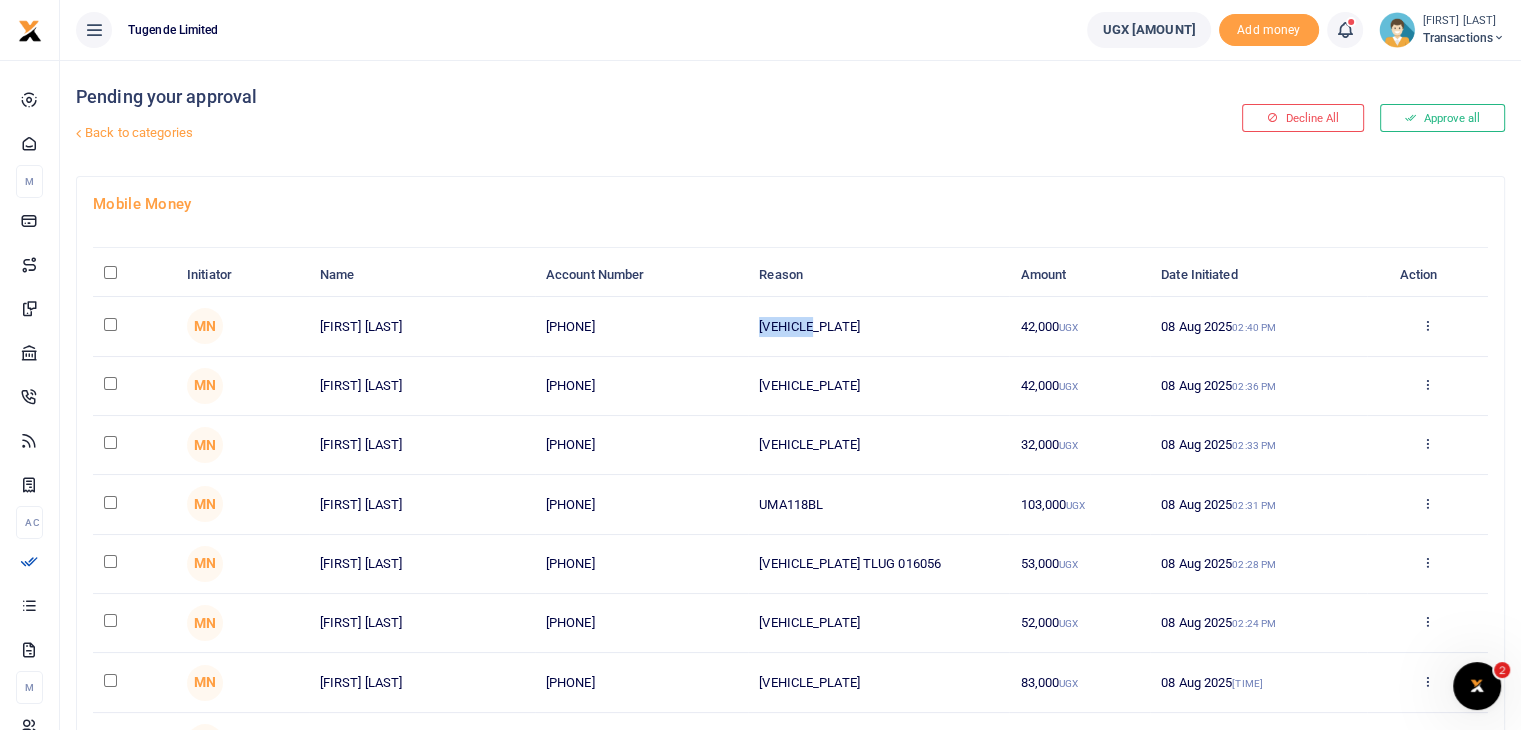 drag, startPoint x: 759, startPoint y: 325, endPoint x: 856, endPoint y: 325, distance: 97 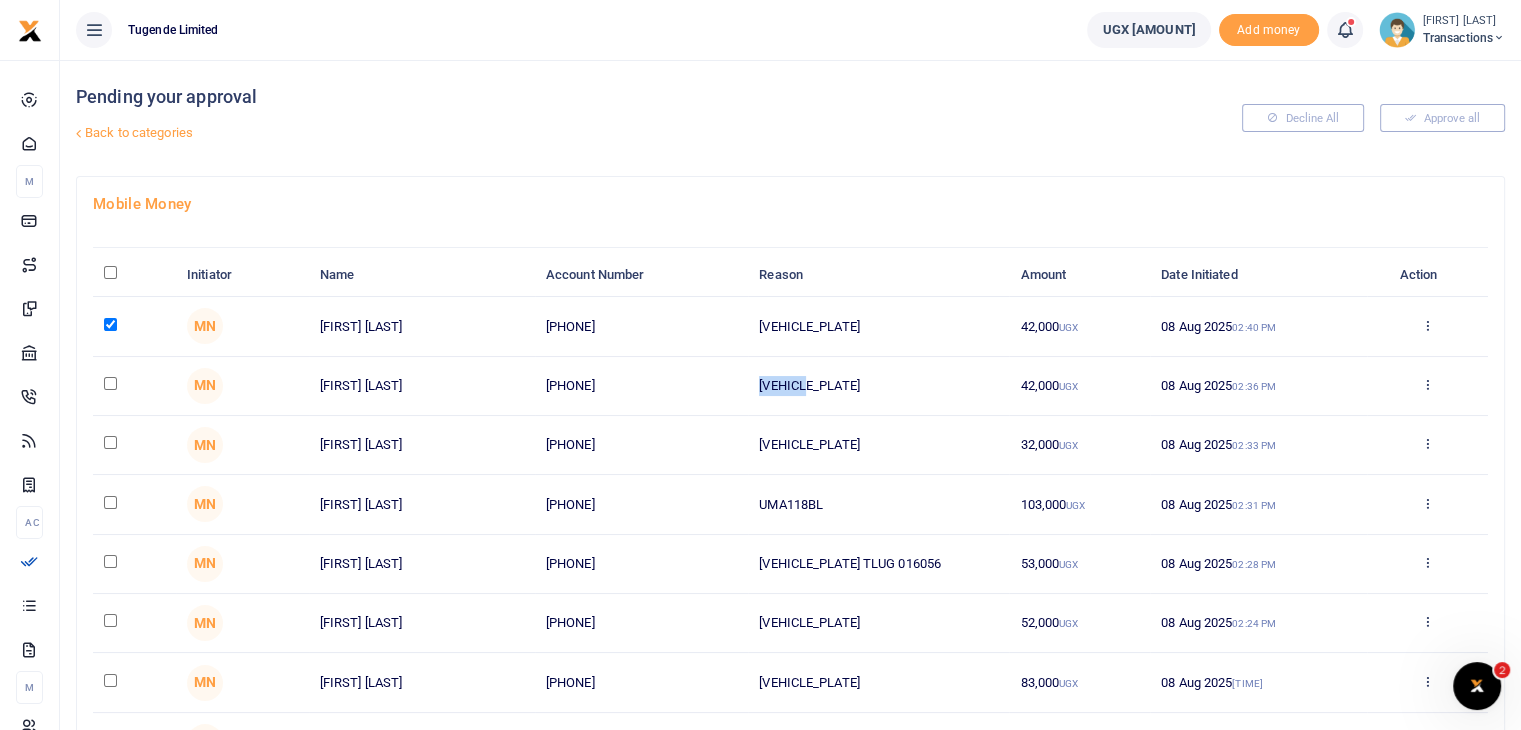 drag, startPoint x: 759, startPoint y: 385, endPoint x: 842, endPoint y: 382, distance: 83.0542 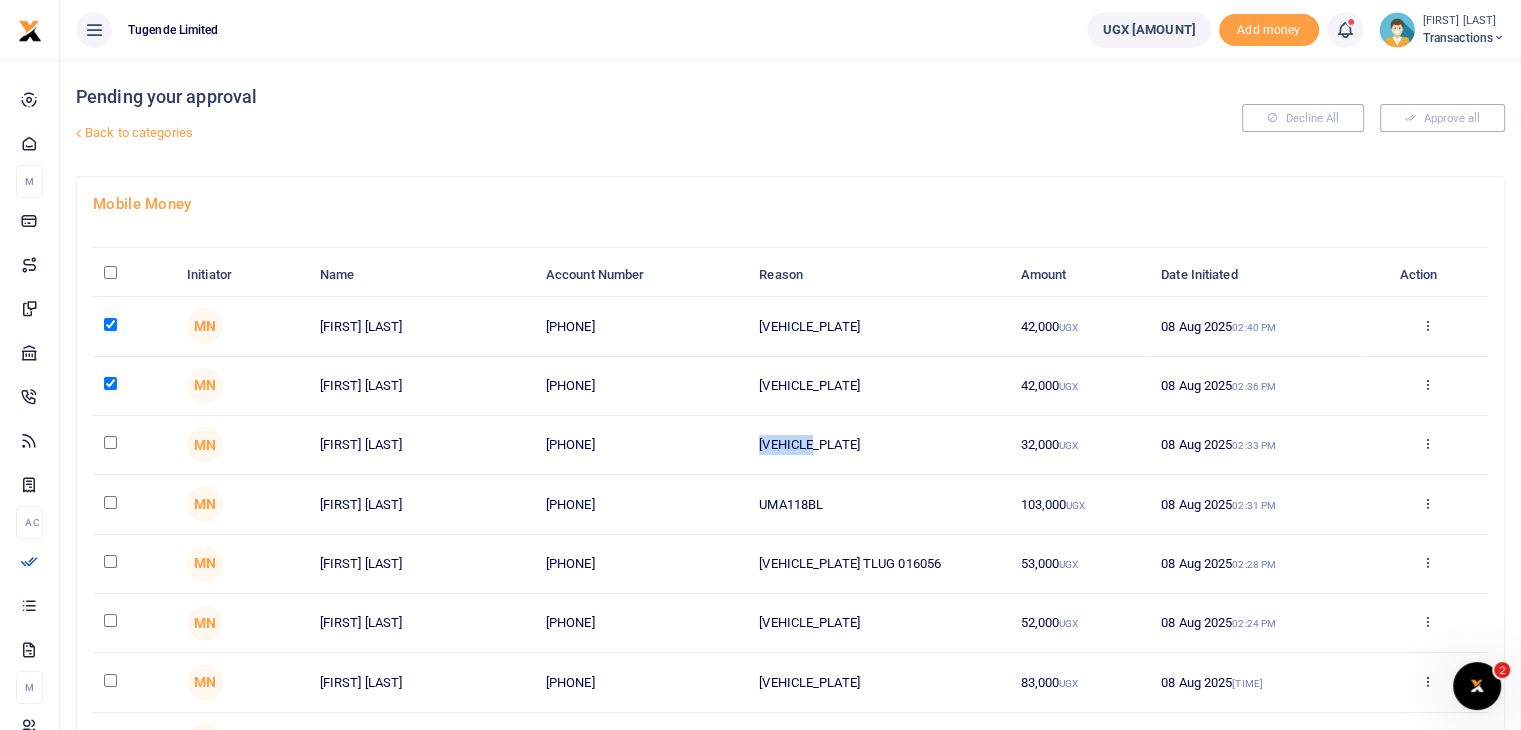 drag, startPoint x: 755, startPoint y: 443, endPoint x: 936, endPoint y: 451, distance: 181.17671 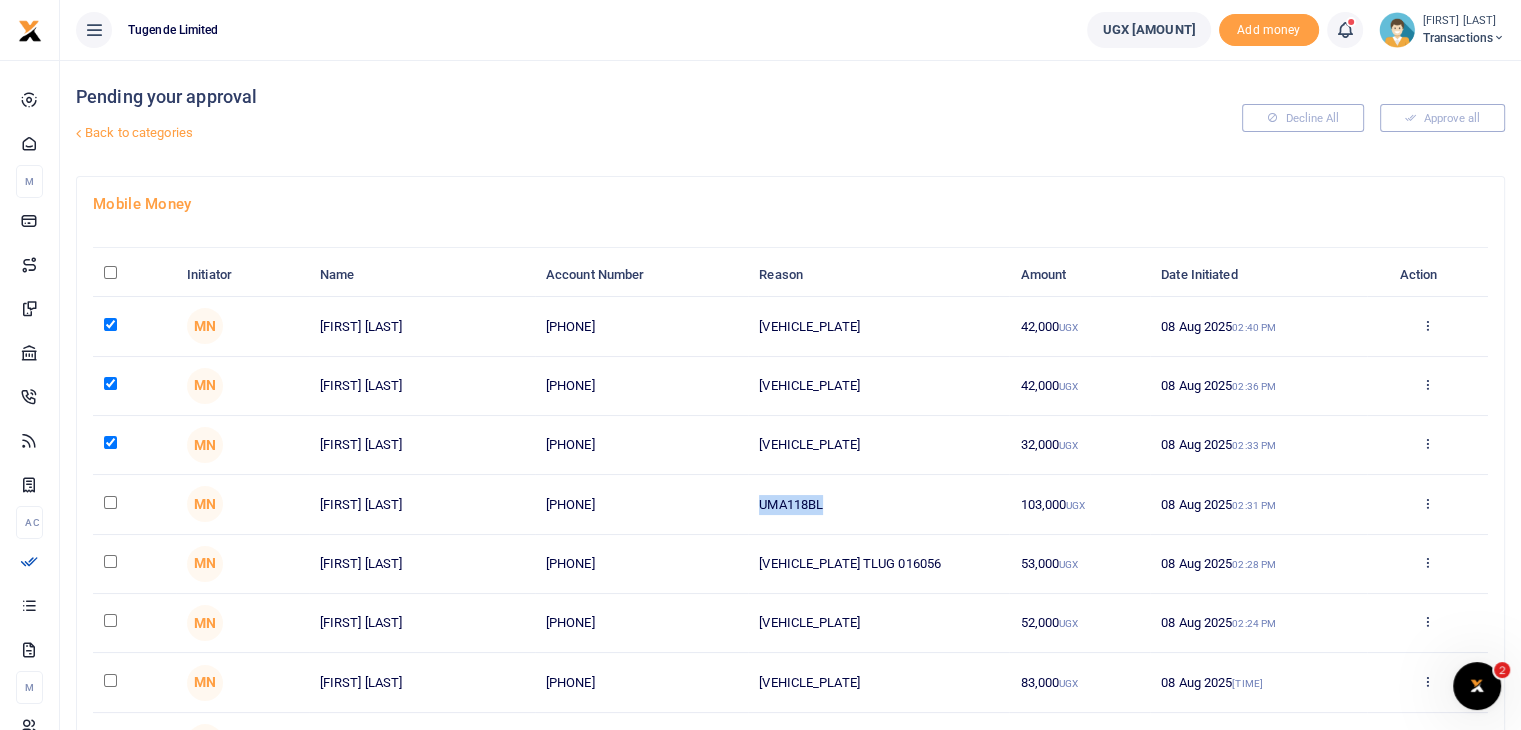 drag, startPoint x: 759, startPoint y: 502, endPoint x: 878, endPoint y: 490, distance: 119.60351 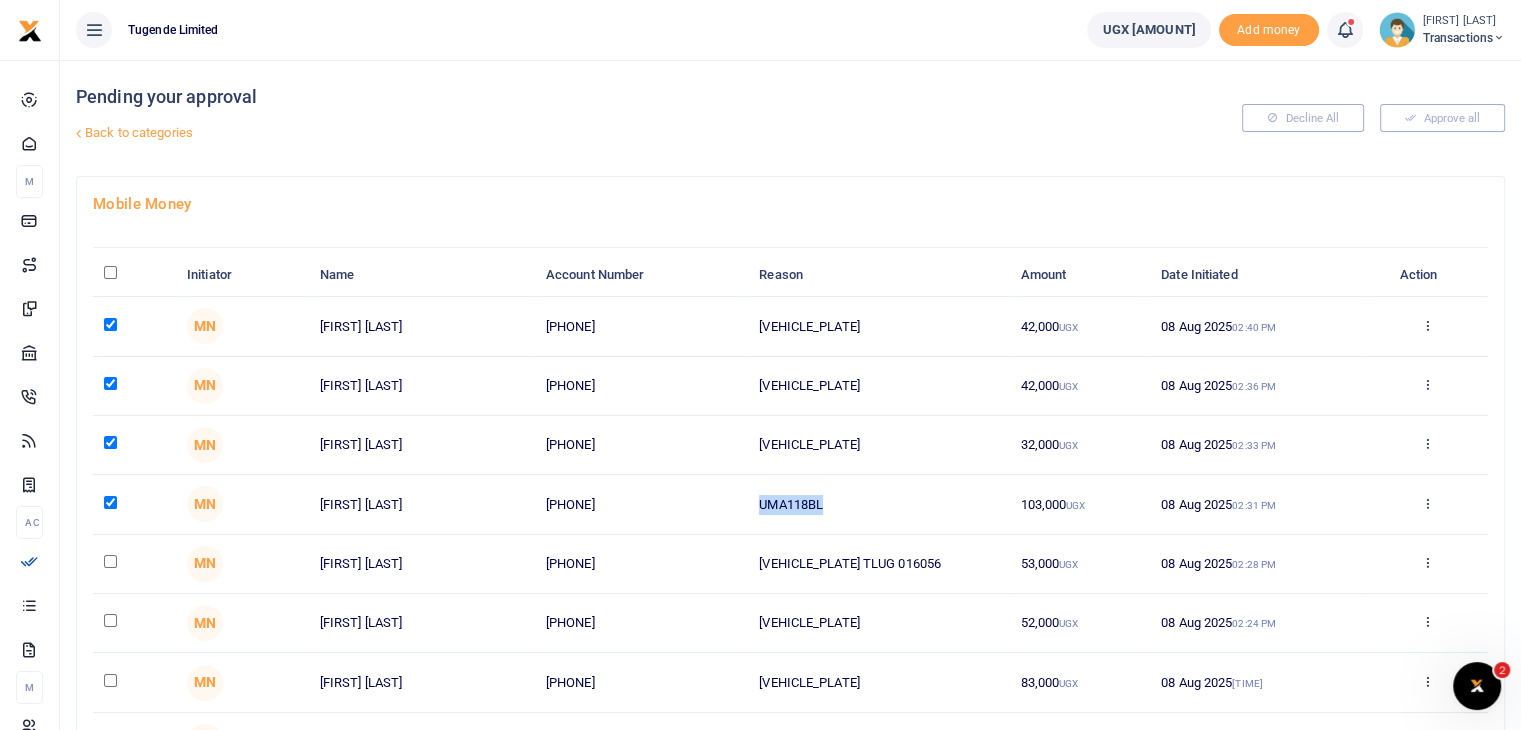 click at bounding box center (110, 561) 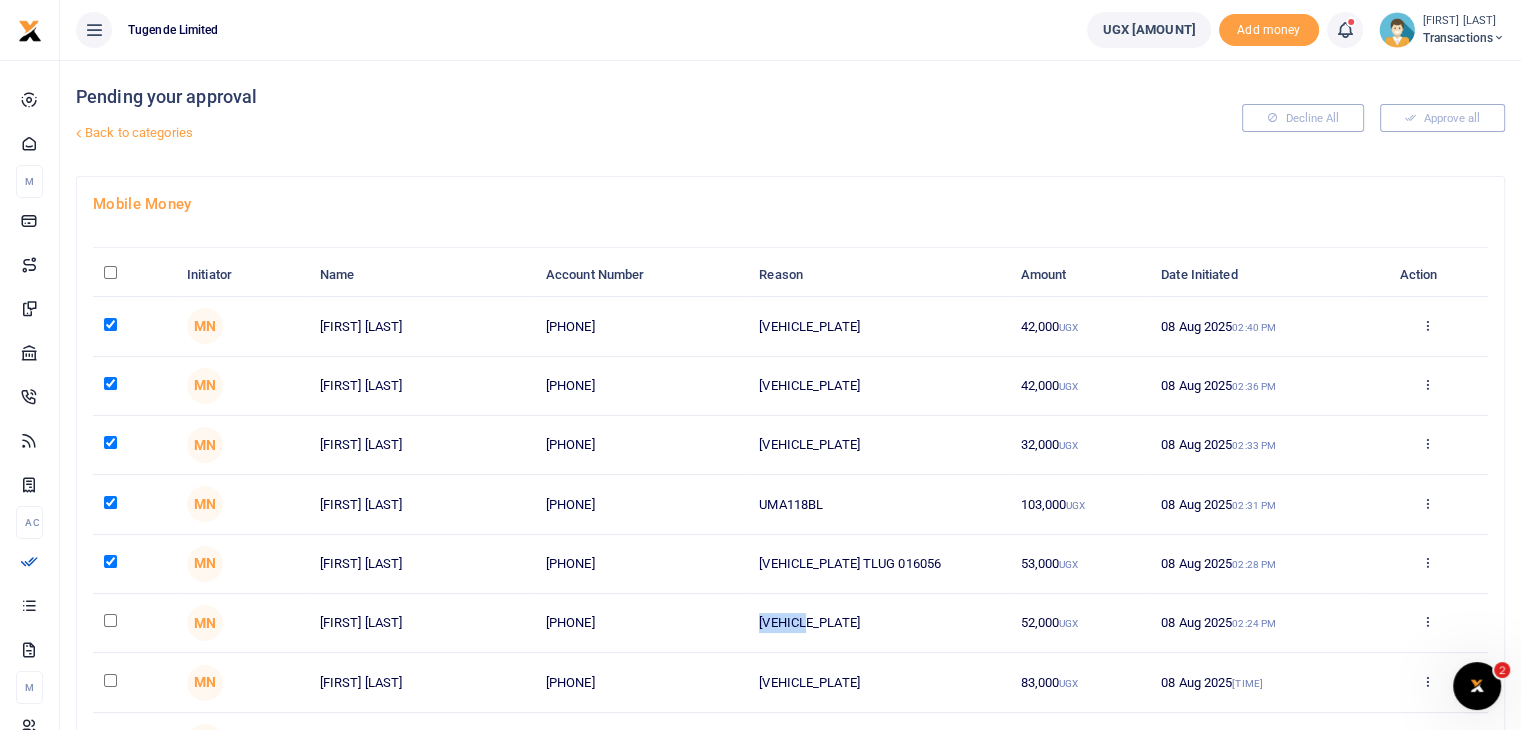 drag, startPoint x: 760, startPoint y: 613, endPoint x: 868, endPoint y: 619, distance: 108.16654 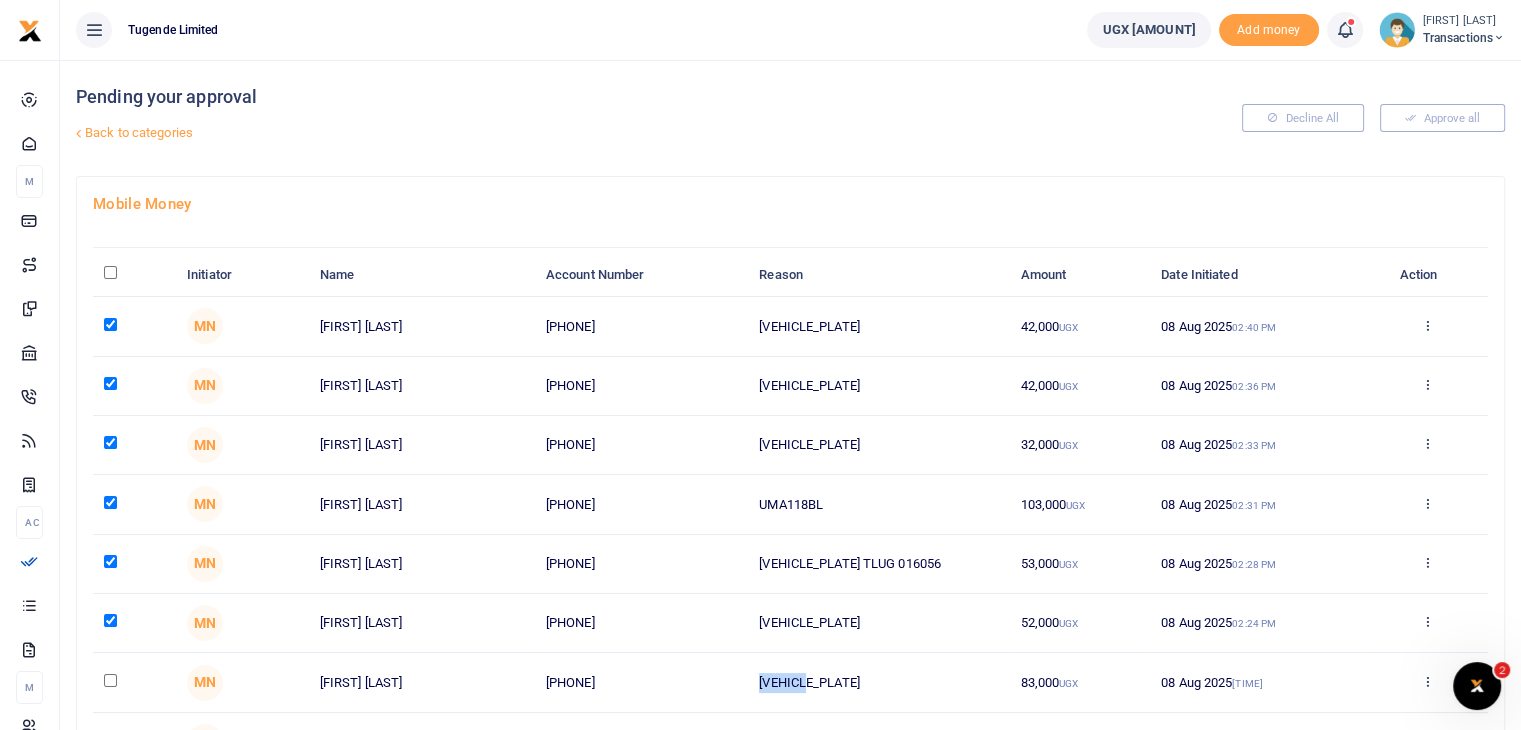 drag, startPoint x: 758, startPoint y: 684, endPoint x: 852, endPoint y: 677, distance: 94.26028 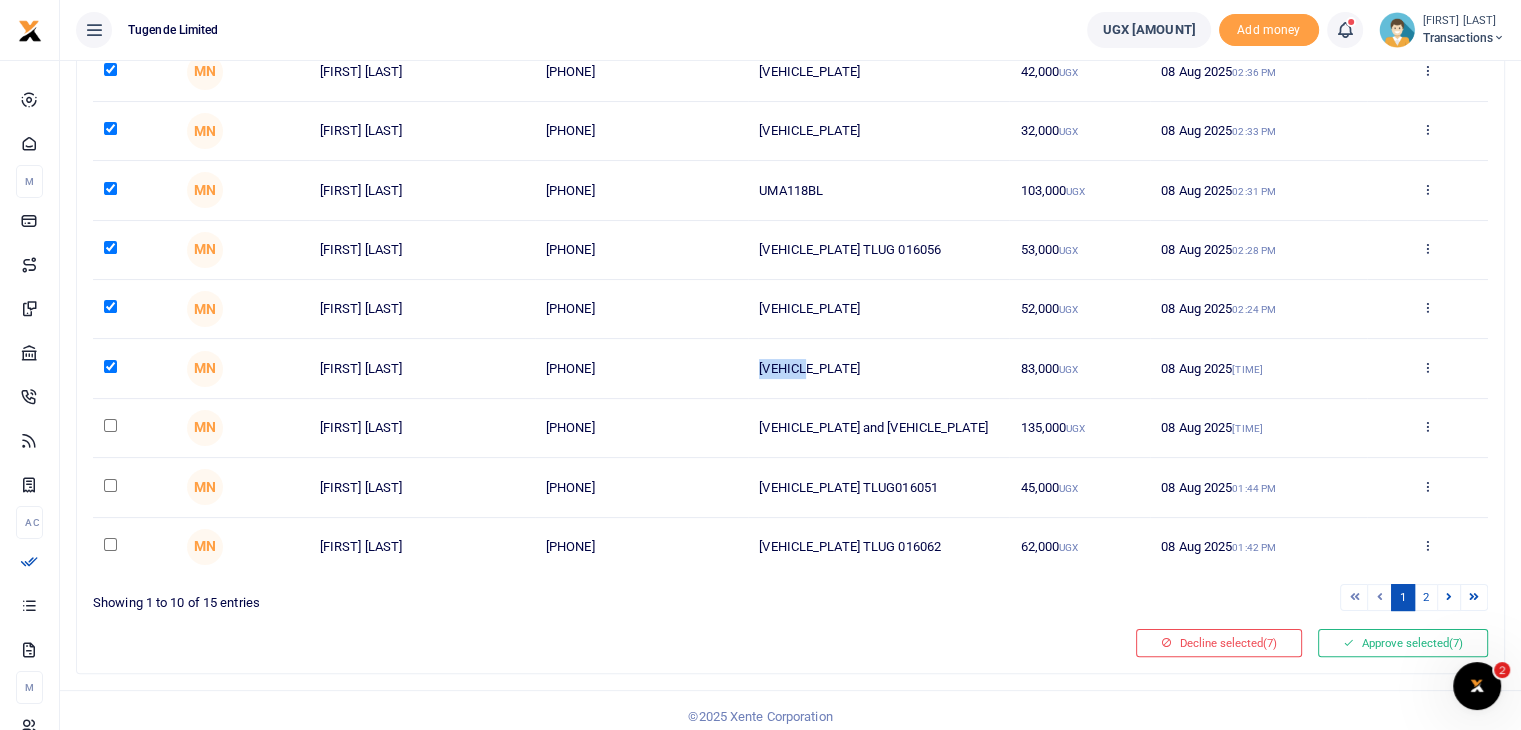 scroll, scrollTop: 316, scrollLeft: 0, axis: vertical 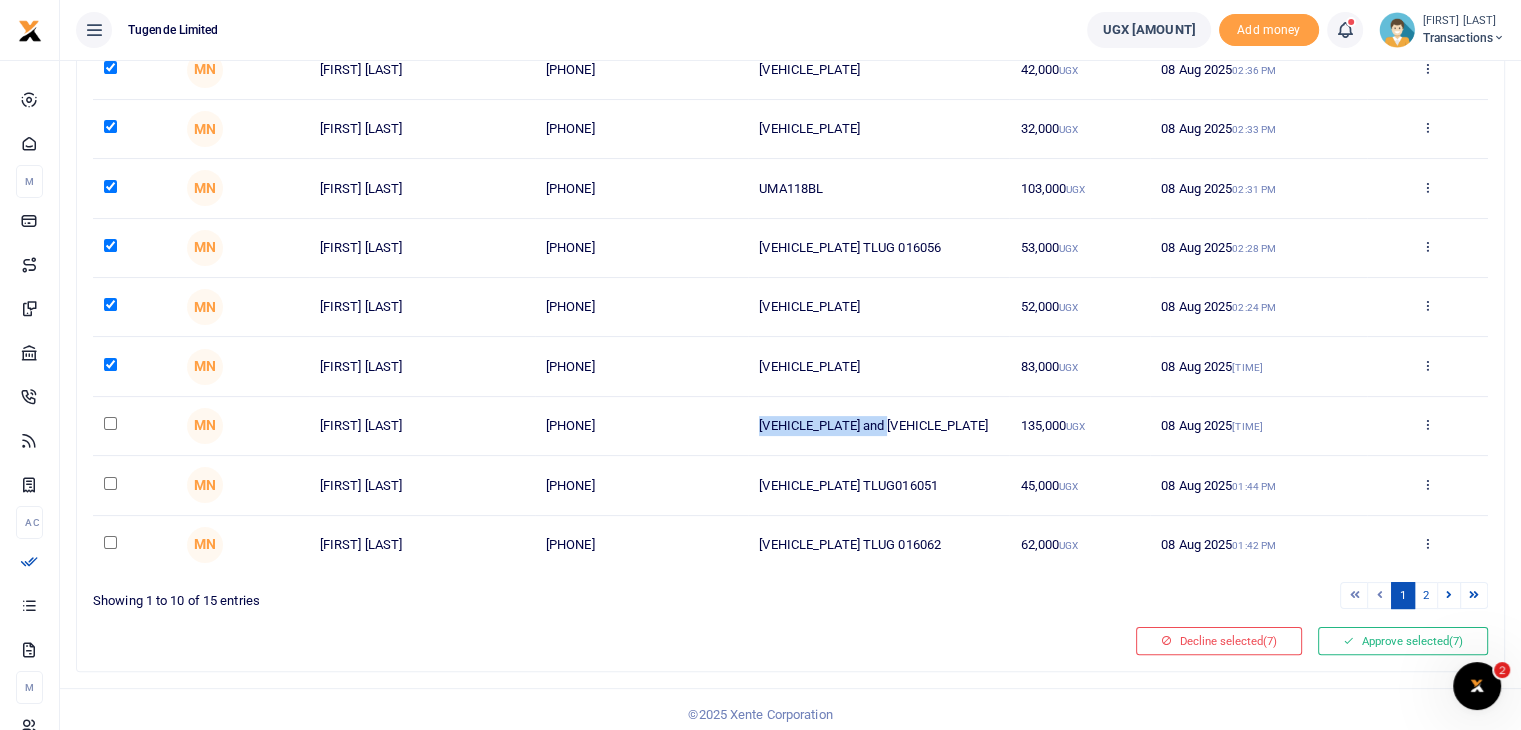 drag, startPoint x: 756, startPoint y: 425, endPoint x: 941, endPoint y: 437, distance: 185.38878 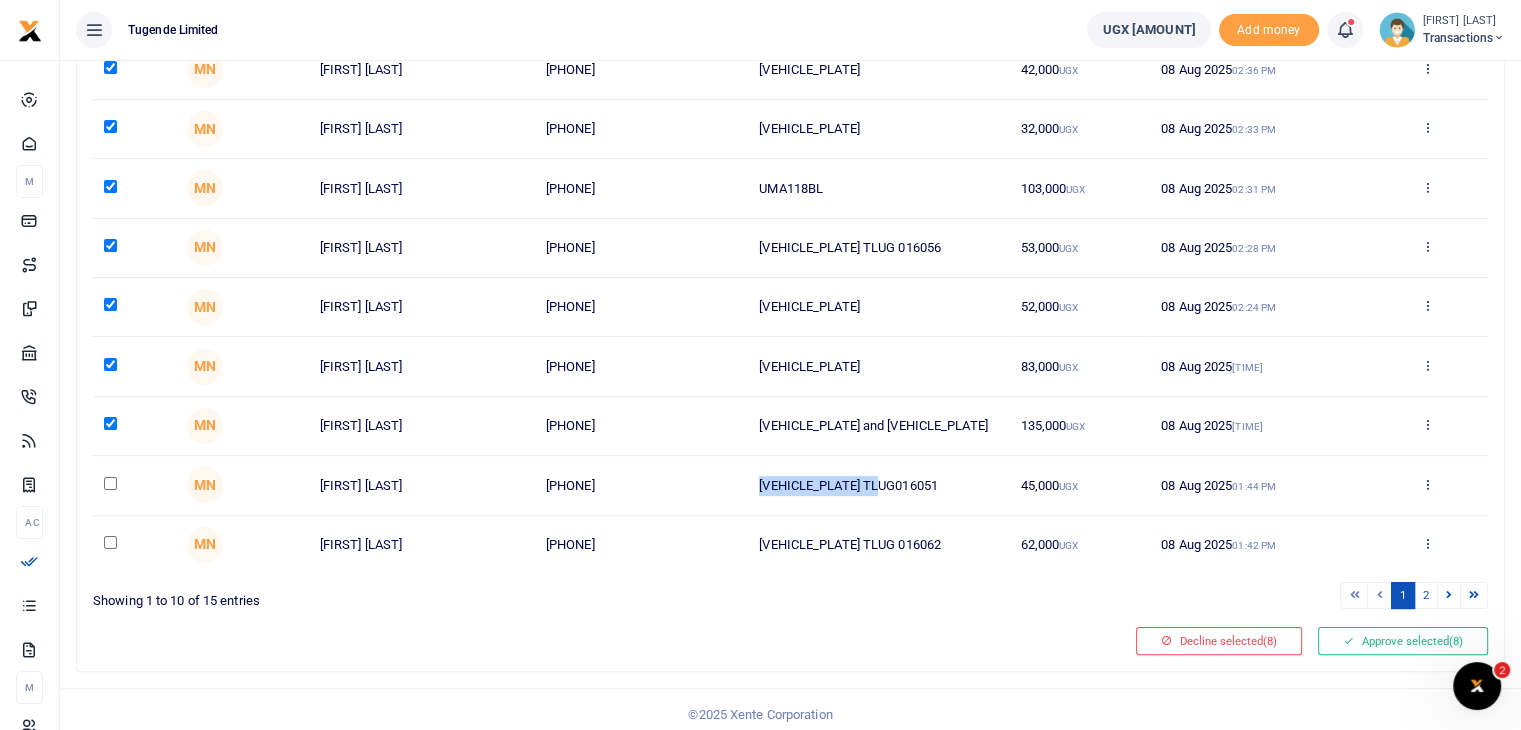 drag, startPoint x: 752, startPoint y: 485, endPoint x: 912, endPoint y: 473, distance: 160.44937 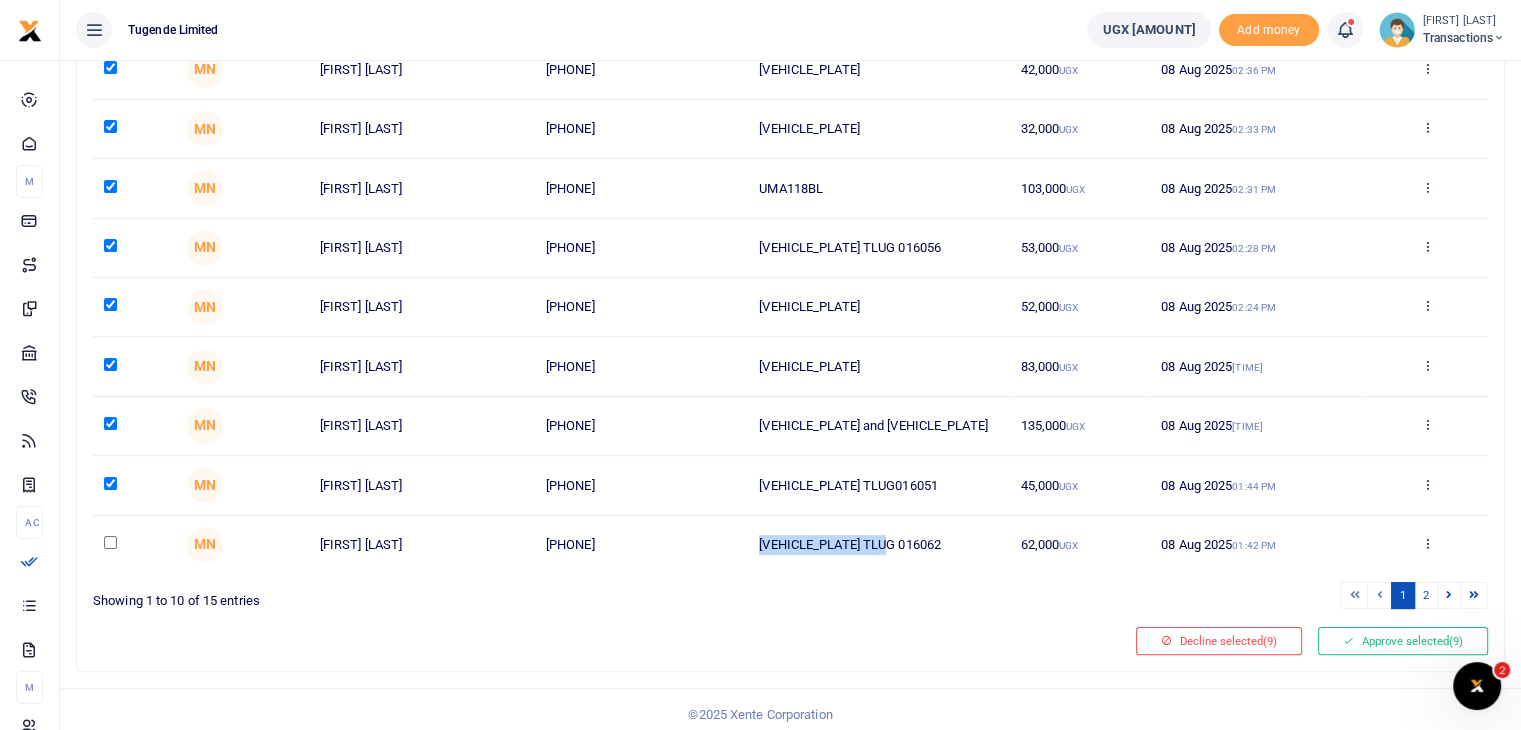 drag, startPoint x: 752, startPoint y: 536, endPoint x: 964, endPoint y: 538, distance: 212.00943 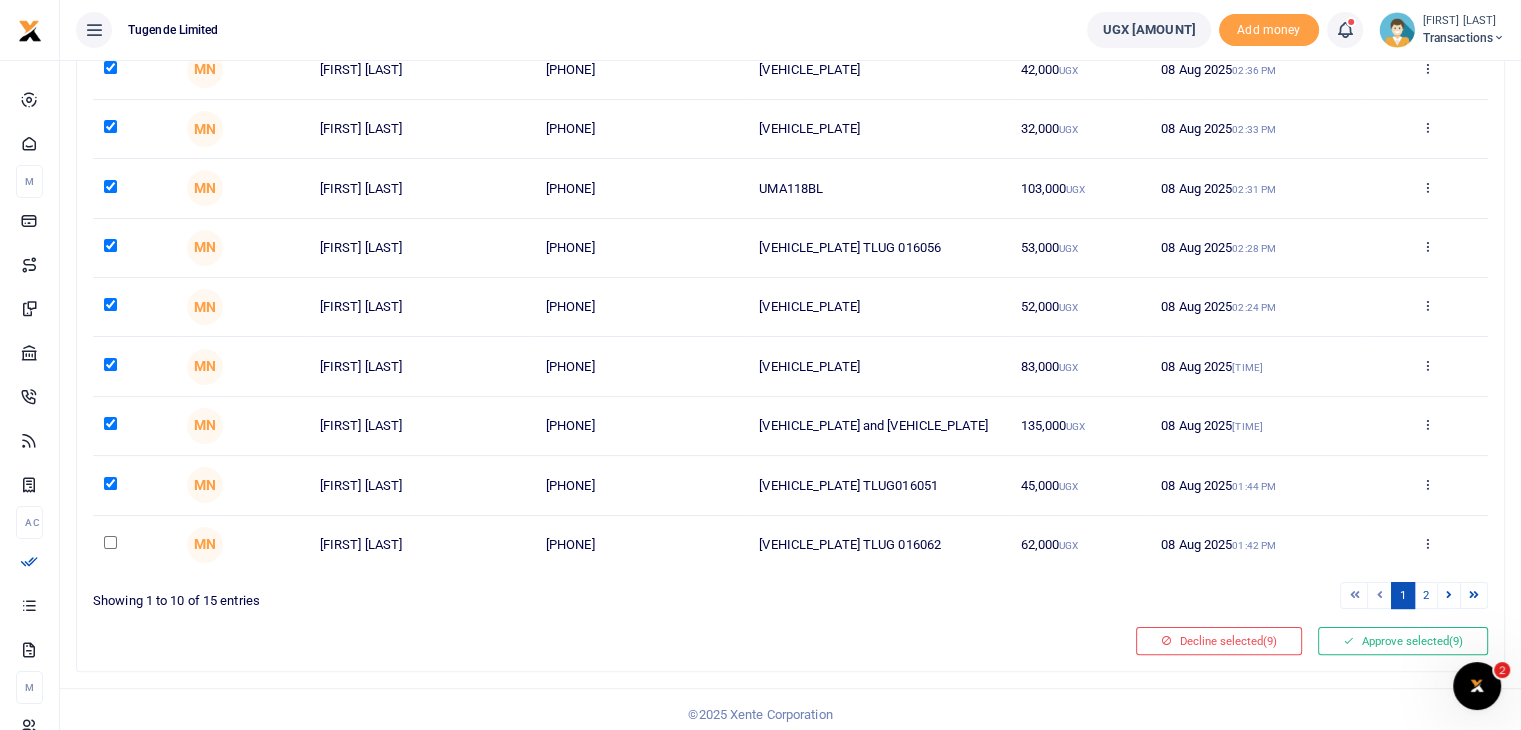 click at bounding box center (134, 545) 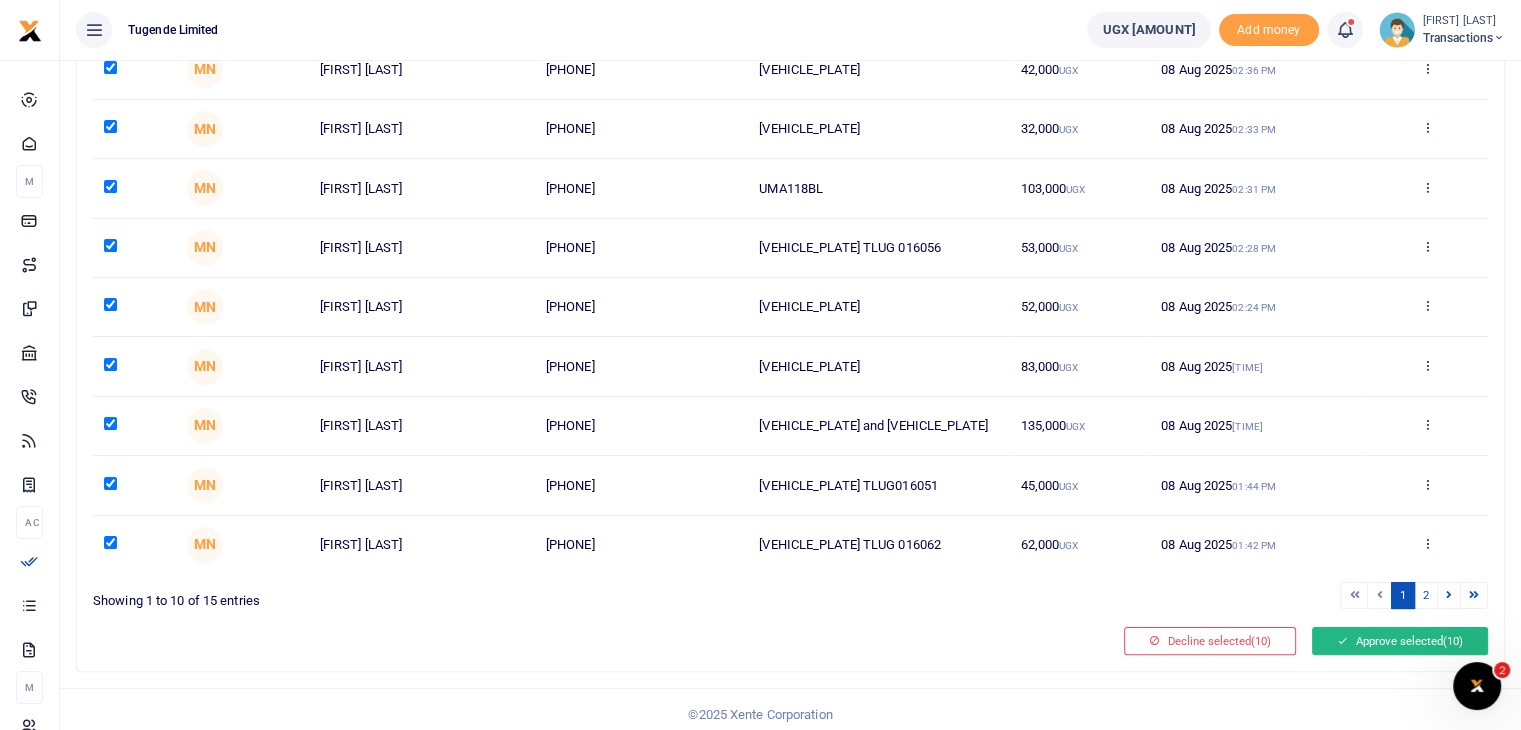 click on "Approve selected  (10)" at bounding box center [1400, 641] 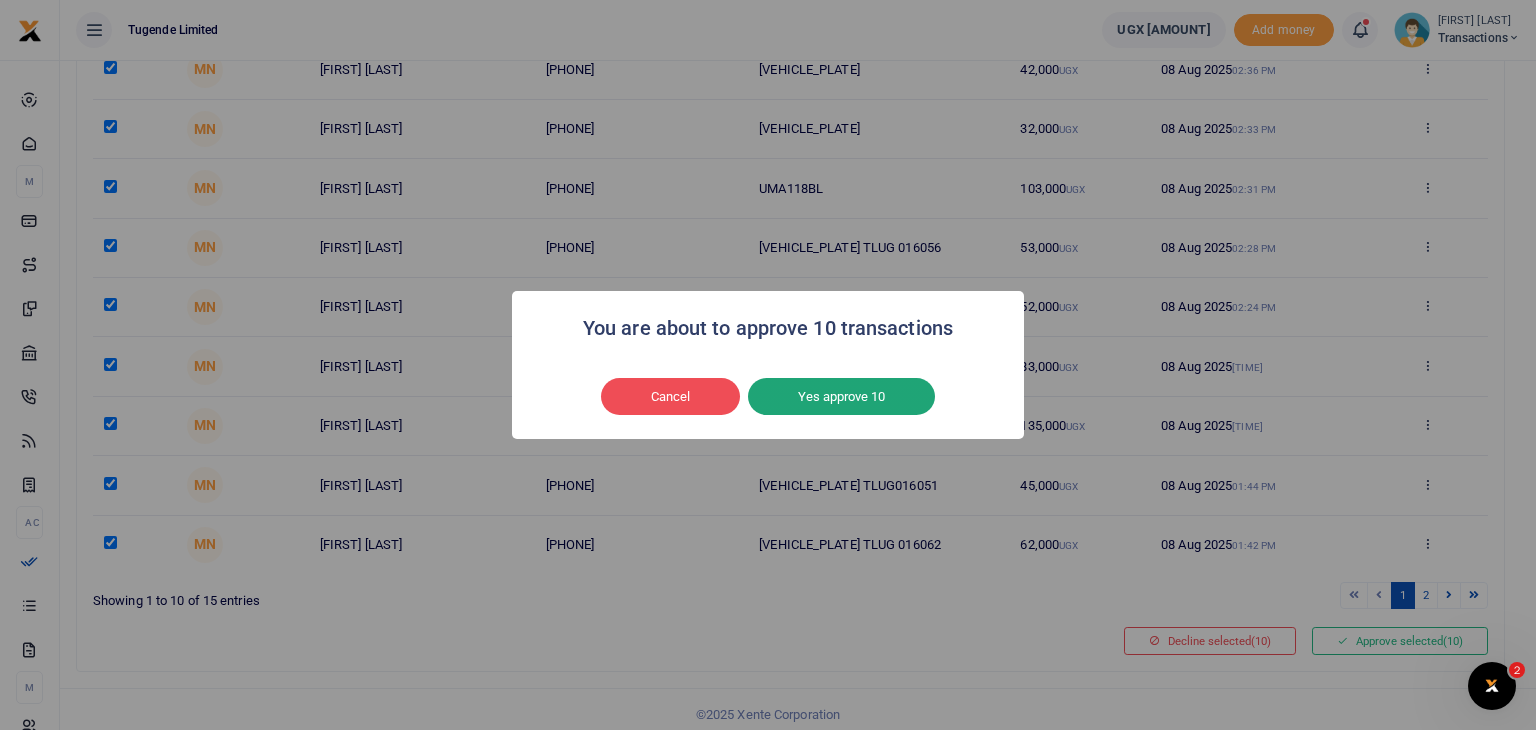 click on "Yes approve 10" at bounding box center (841, 397) 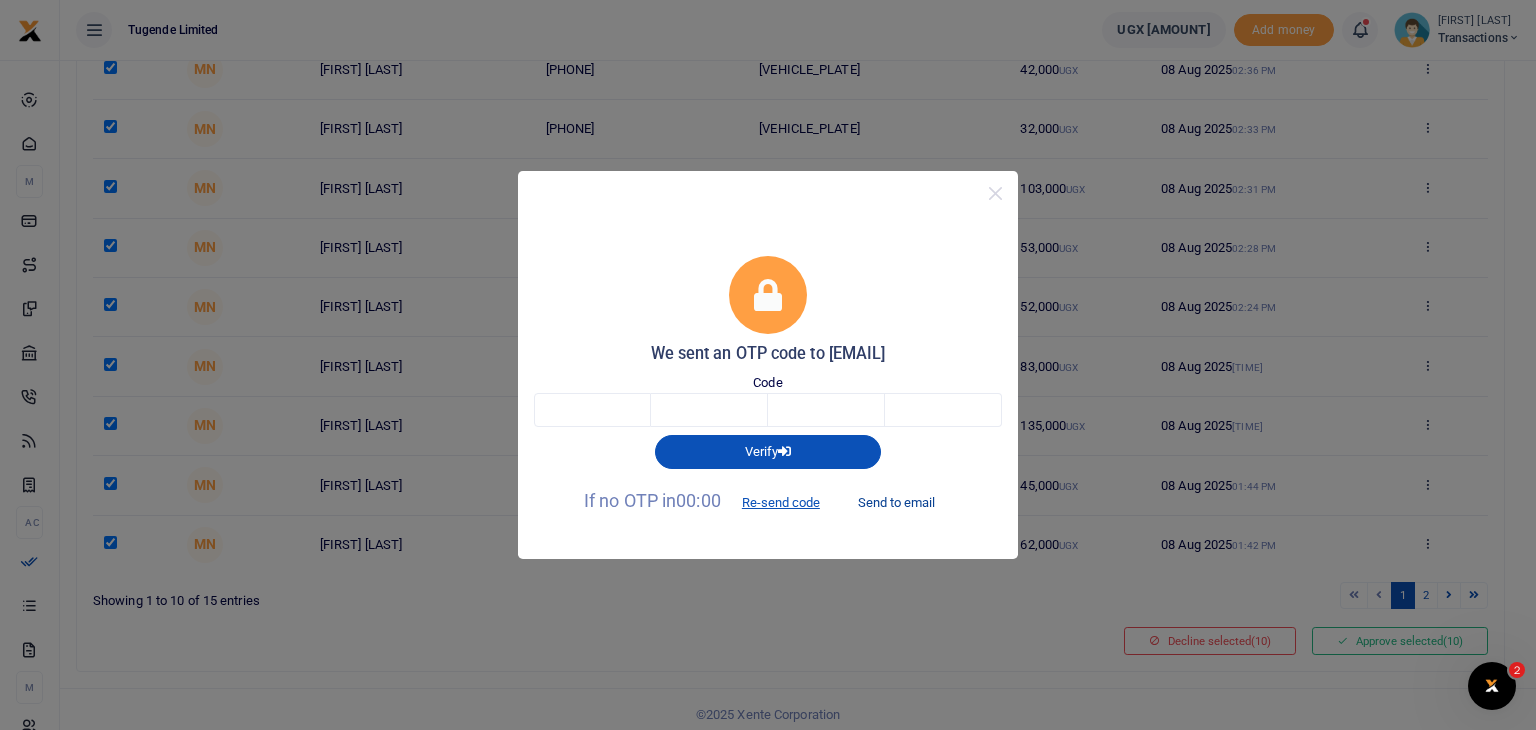 click on "Send to email" at bounding box center (896, 502) 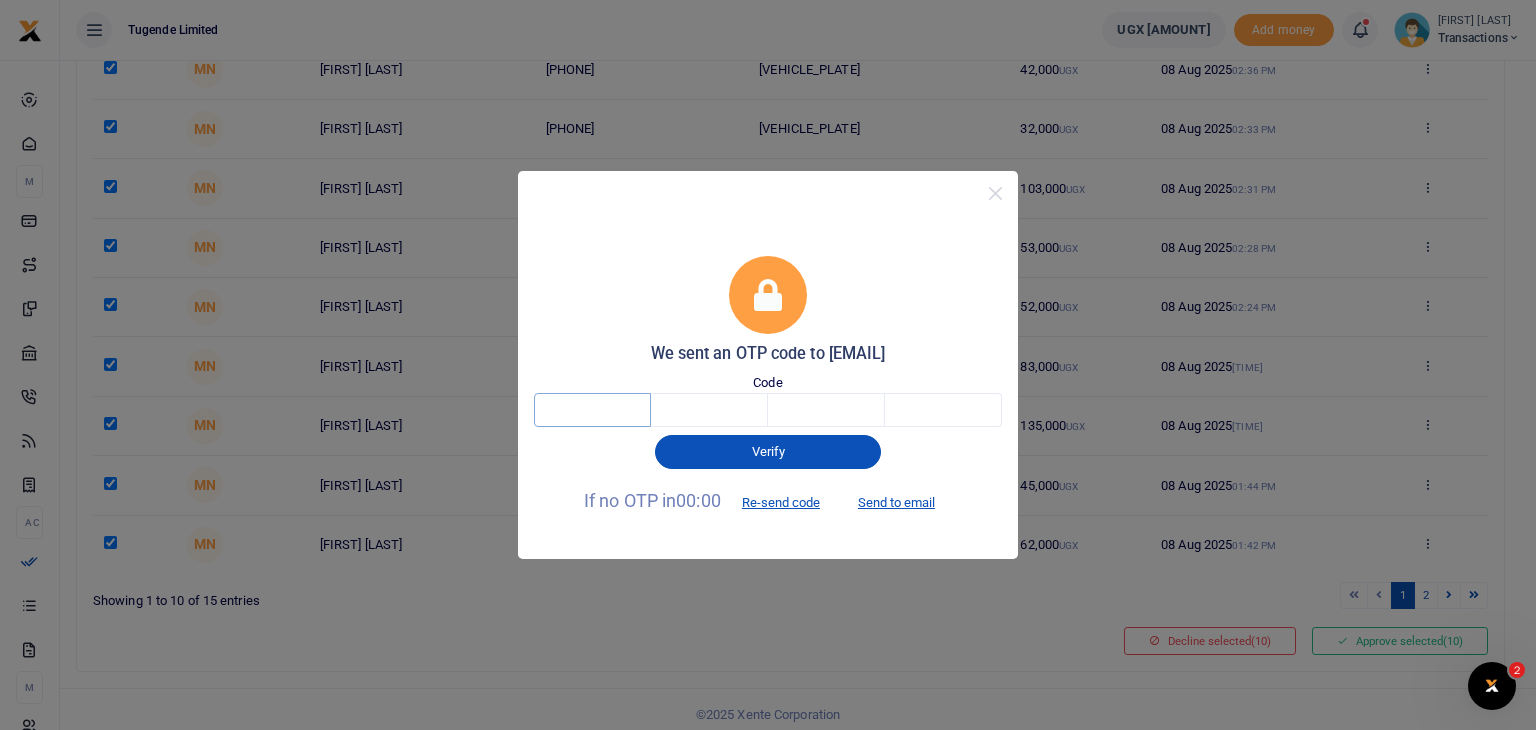 click at bounding box center (592, 410) 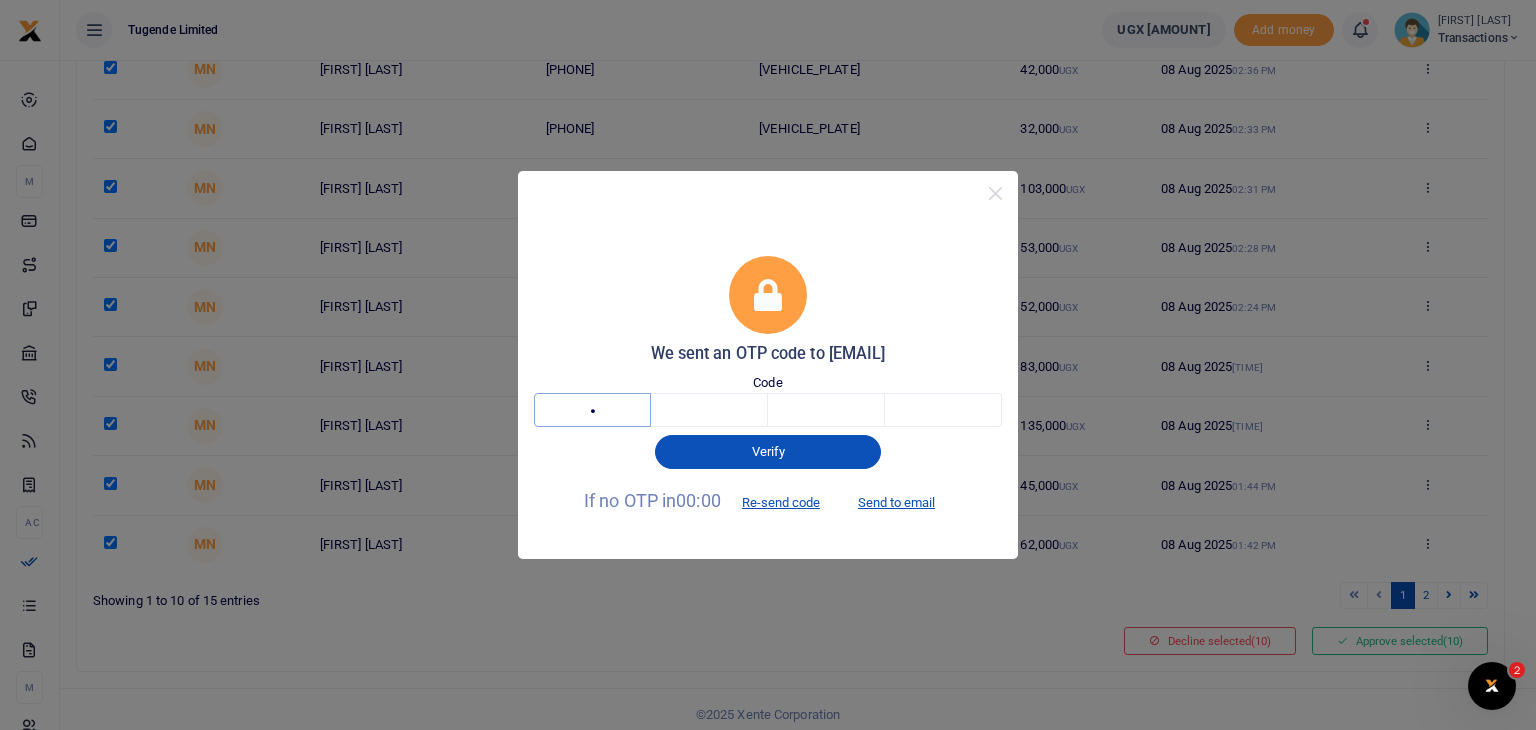 type on "6" 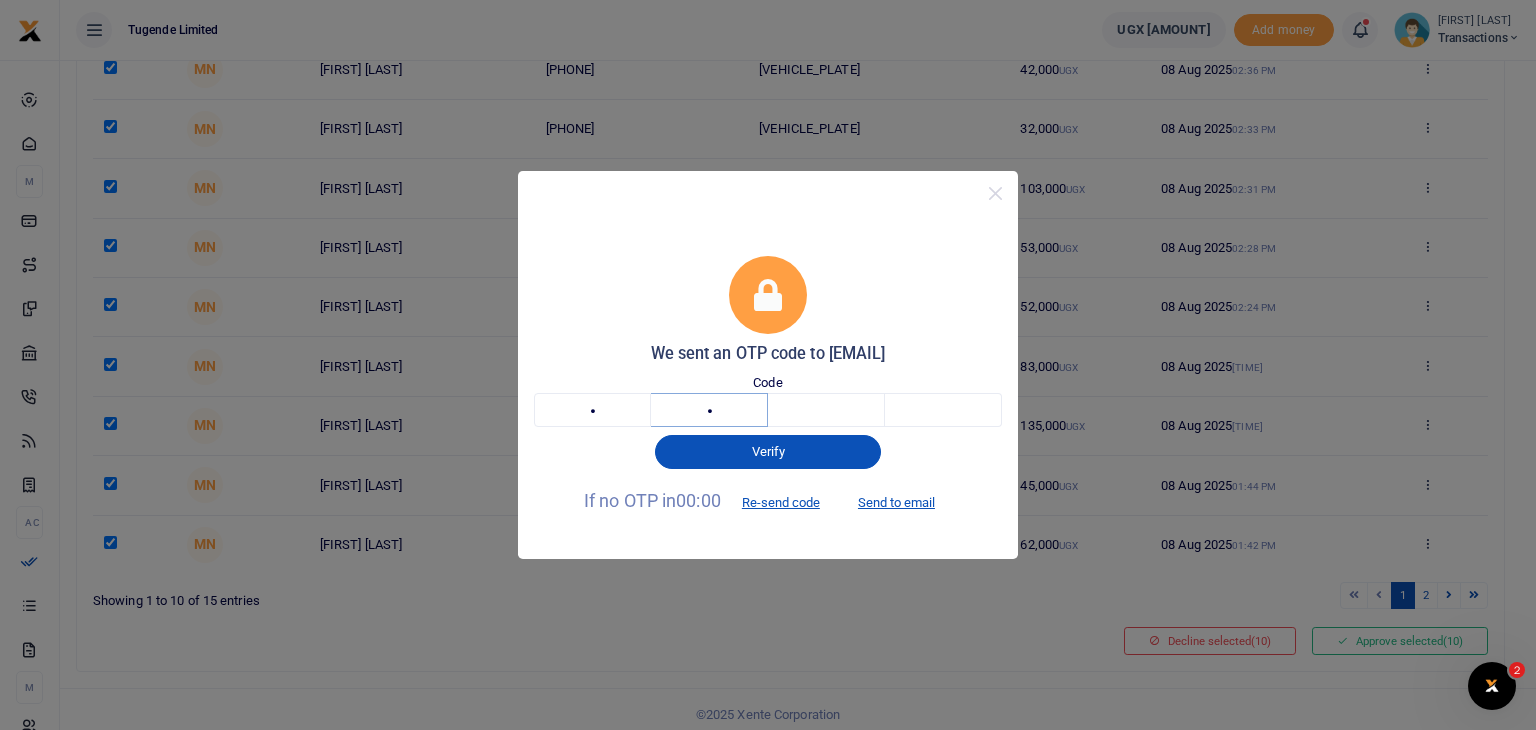 type on "3" 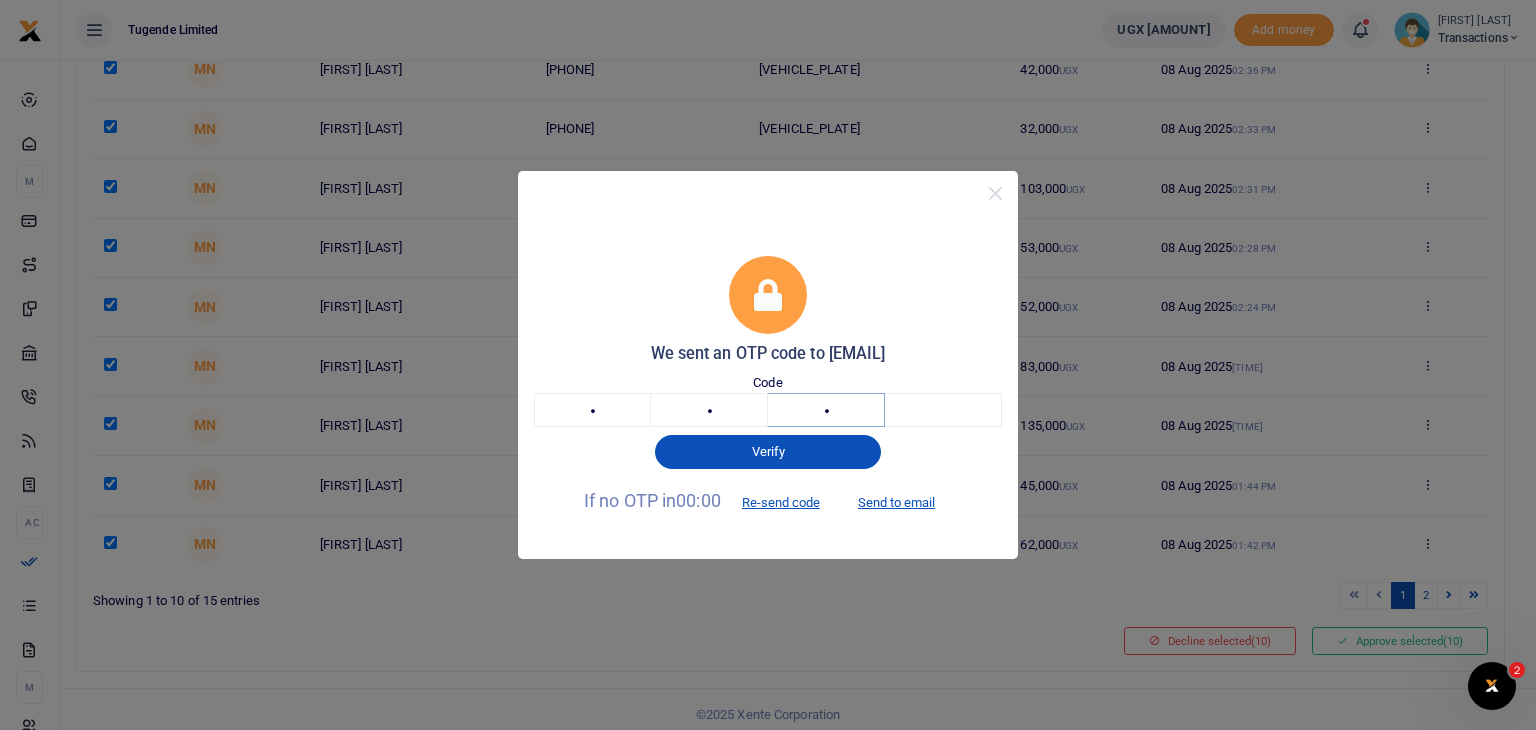 type on "1" 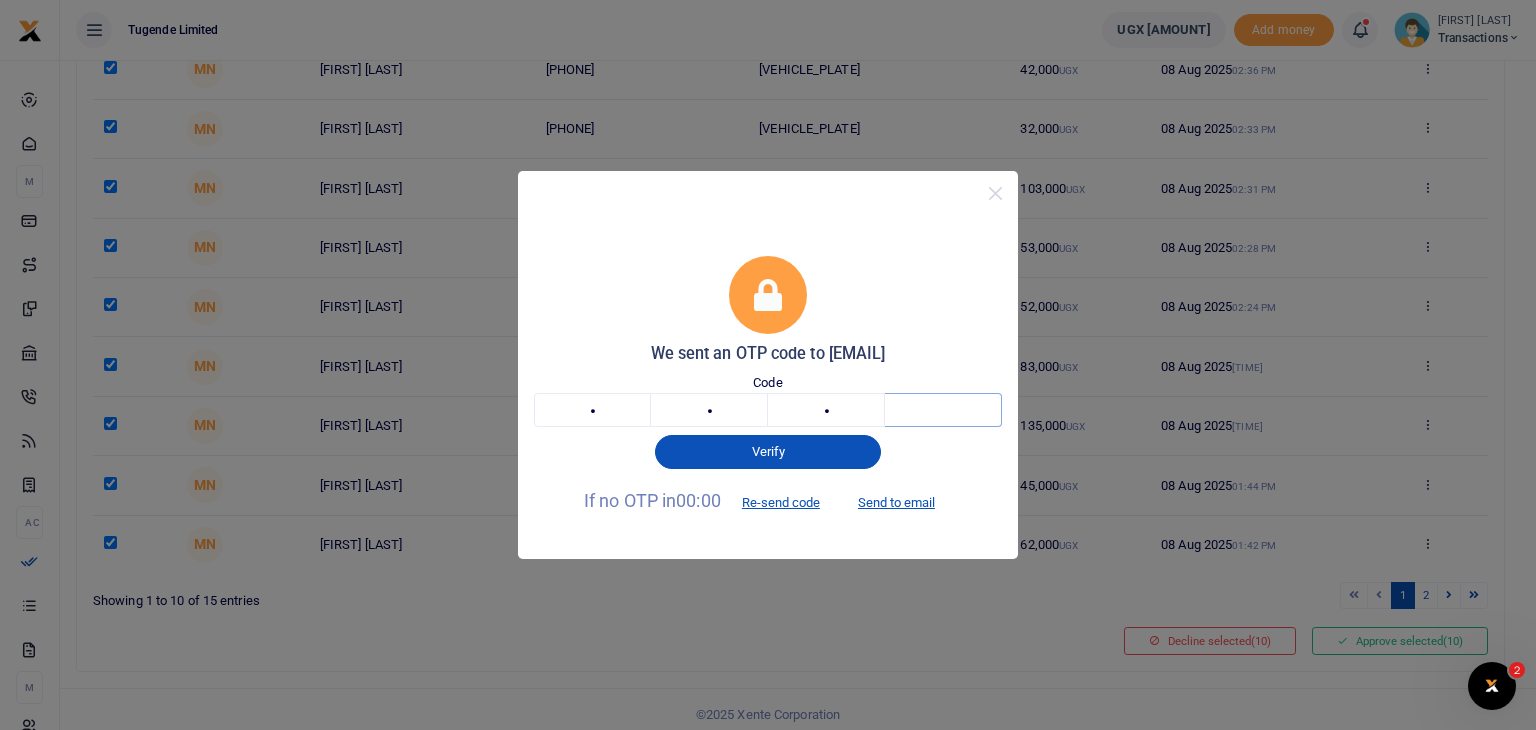 type on "9" 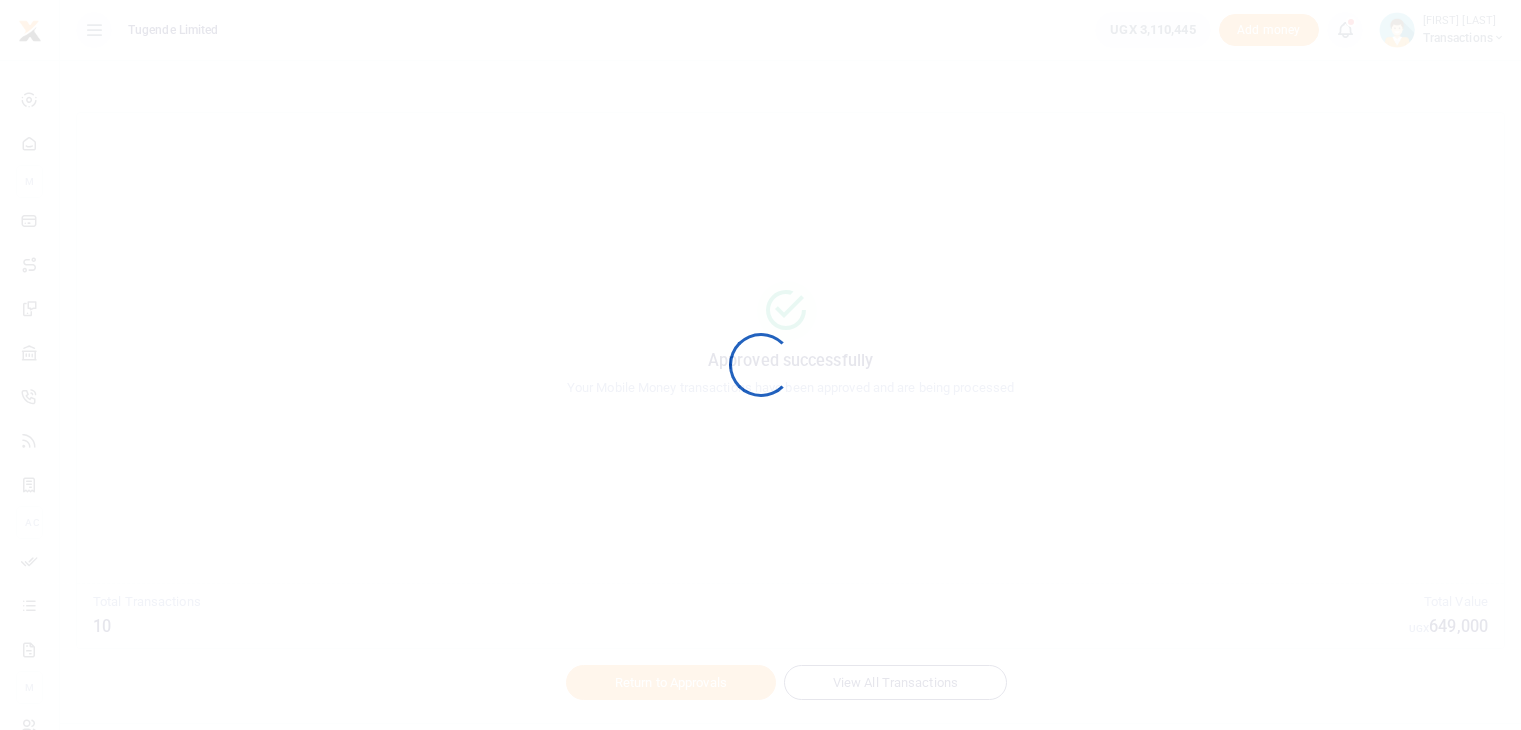 scroll, scrollTop: 0, scrollLeft: 0, axis: both 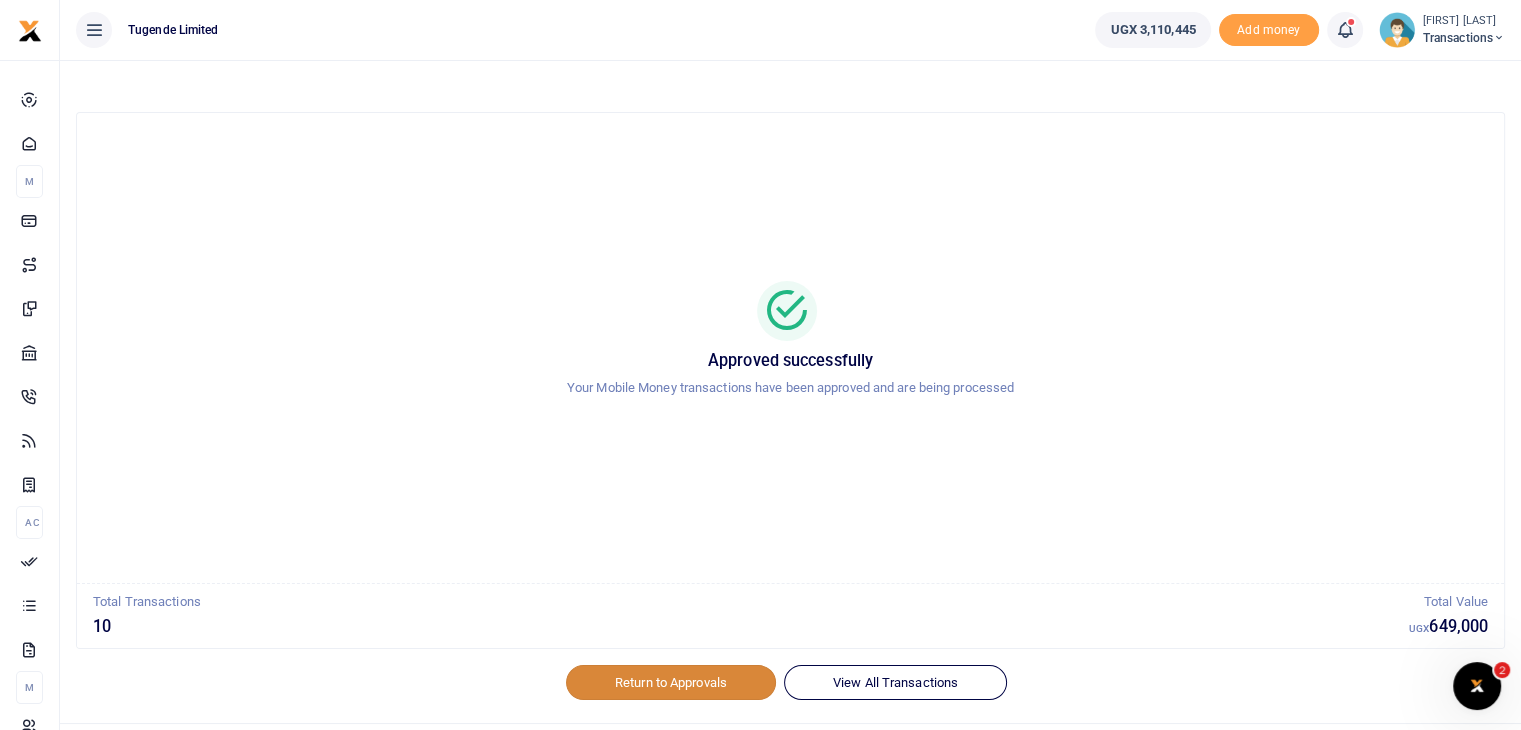 click on "Return to Approvals" at bounding box center [671, 682] 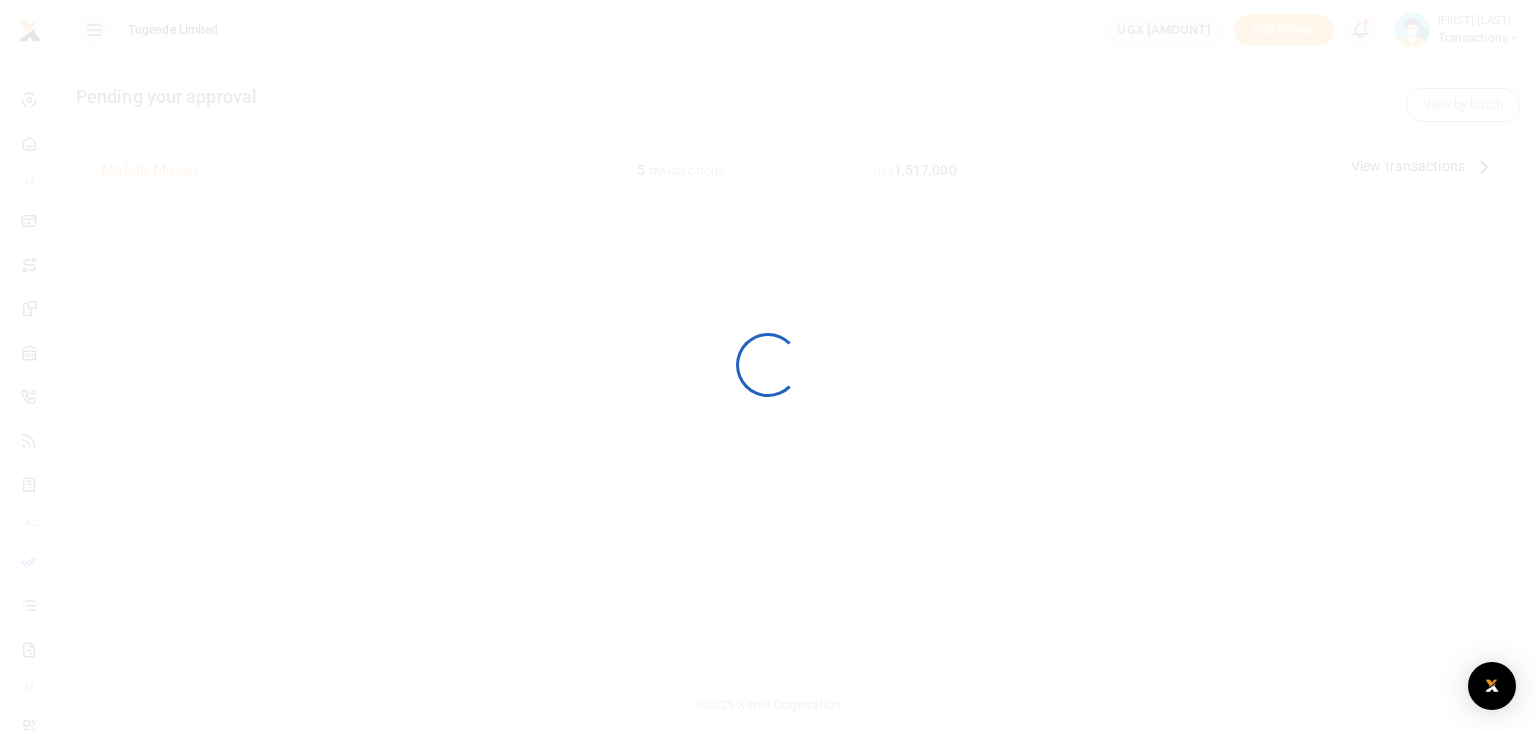 scroll, scrollTop: 0, scrollLeft: 0, axis: both 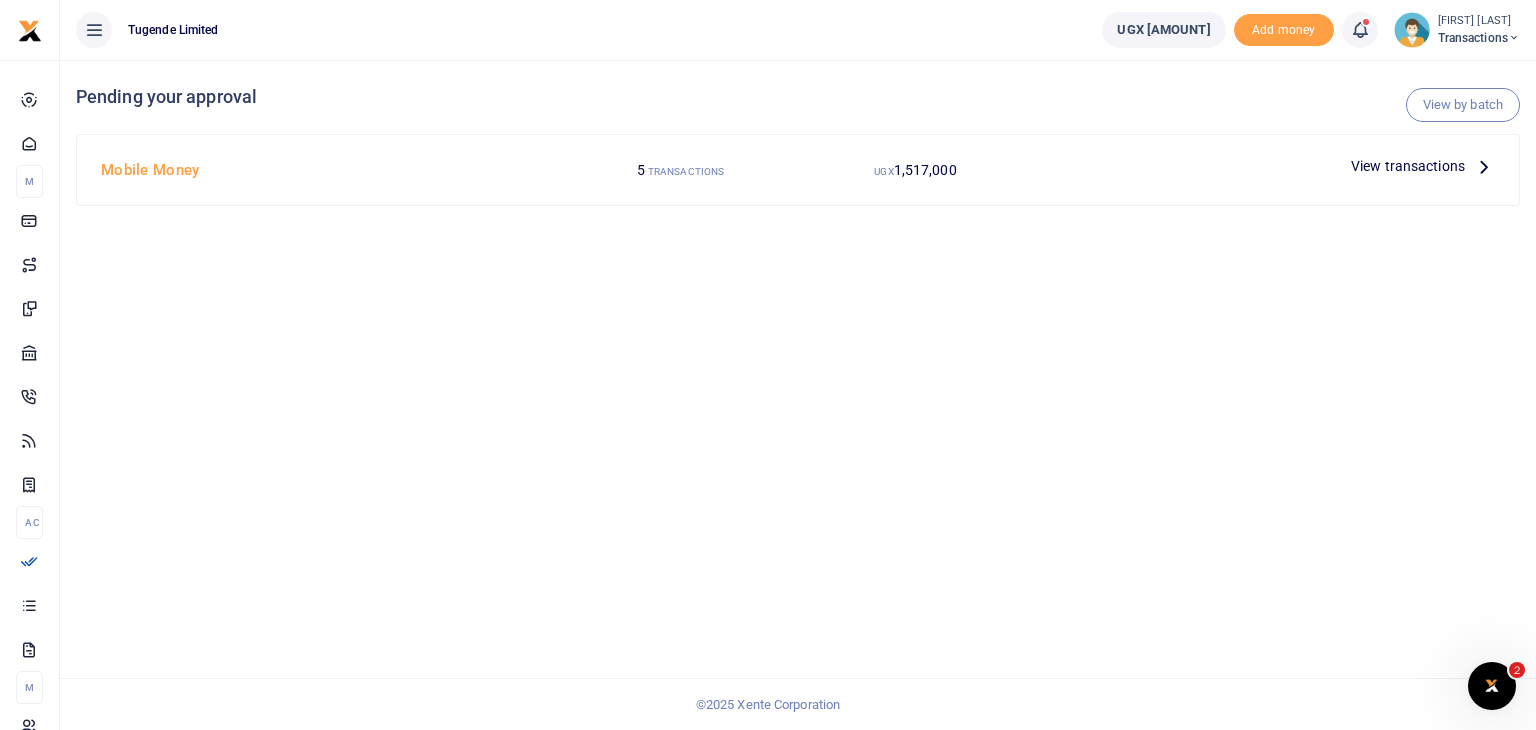 click on "View transactions" at bounding box center (1408, 166) 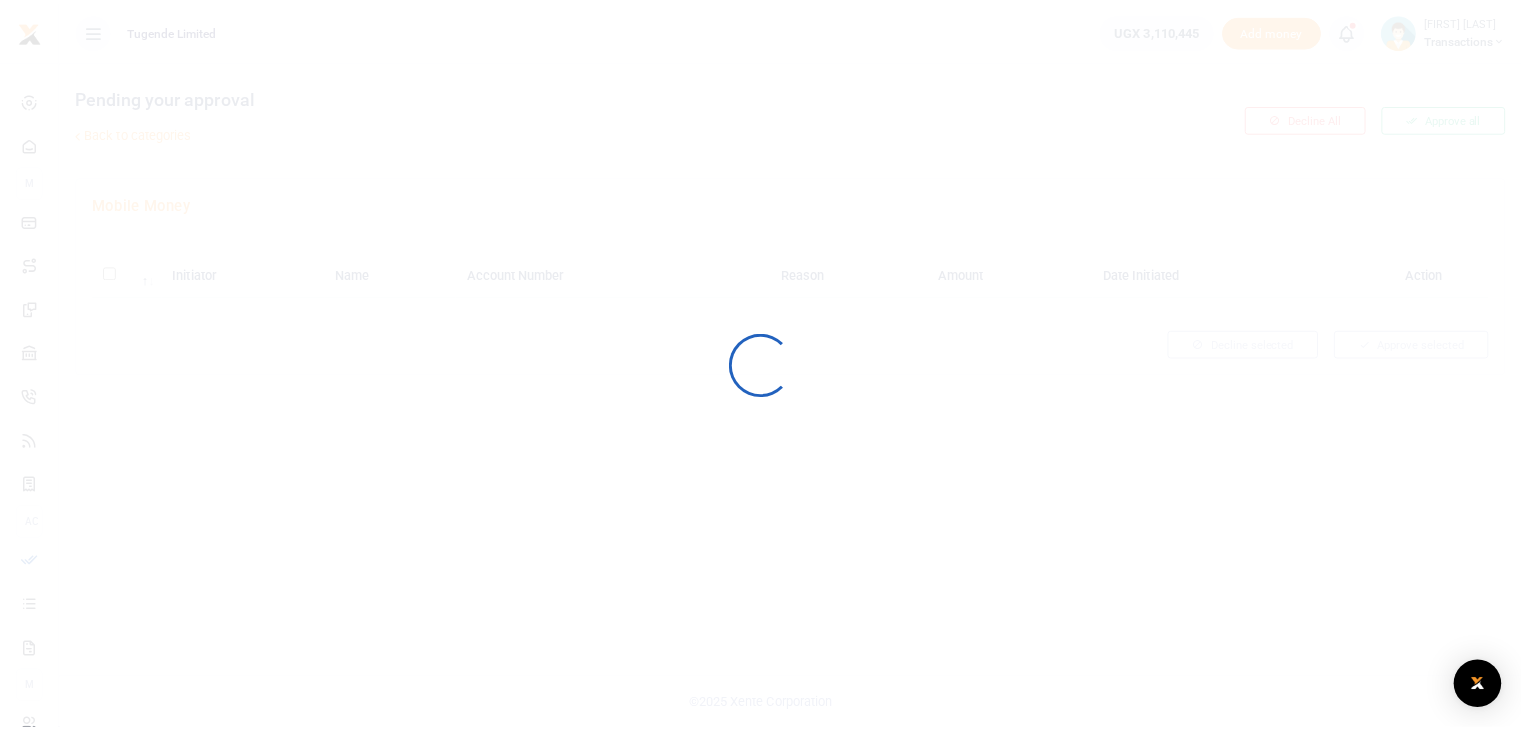 scroll, scrollTop: 0, scrollLeft: 0, axis: both 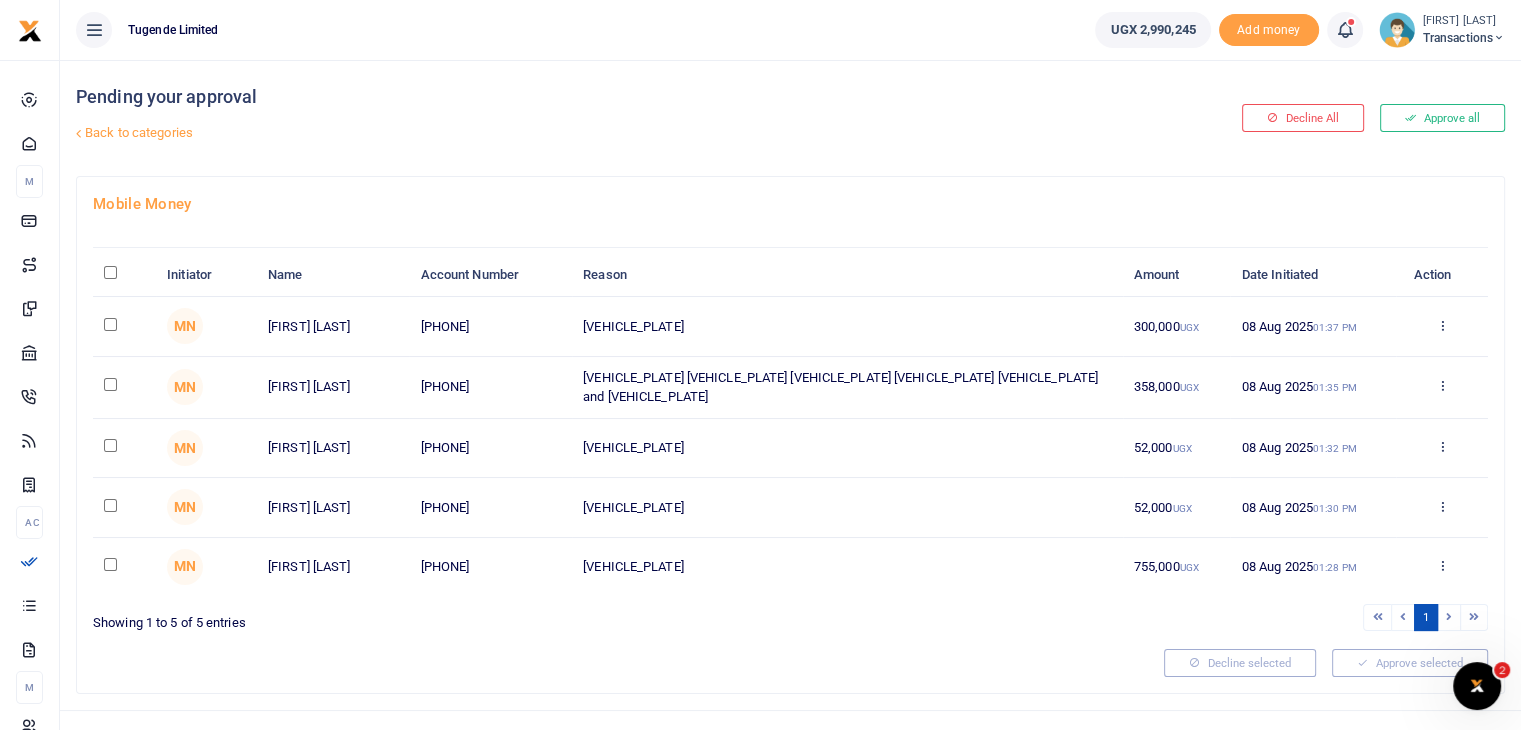 drag, startPoint x: 584, startPoint y: 329, endPoint x: 669, endPoint y: 321, distance: 85.37564 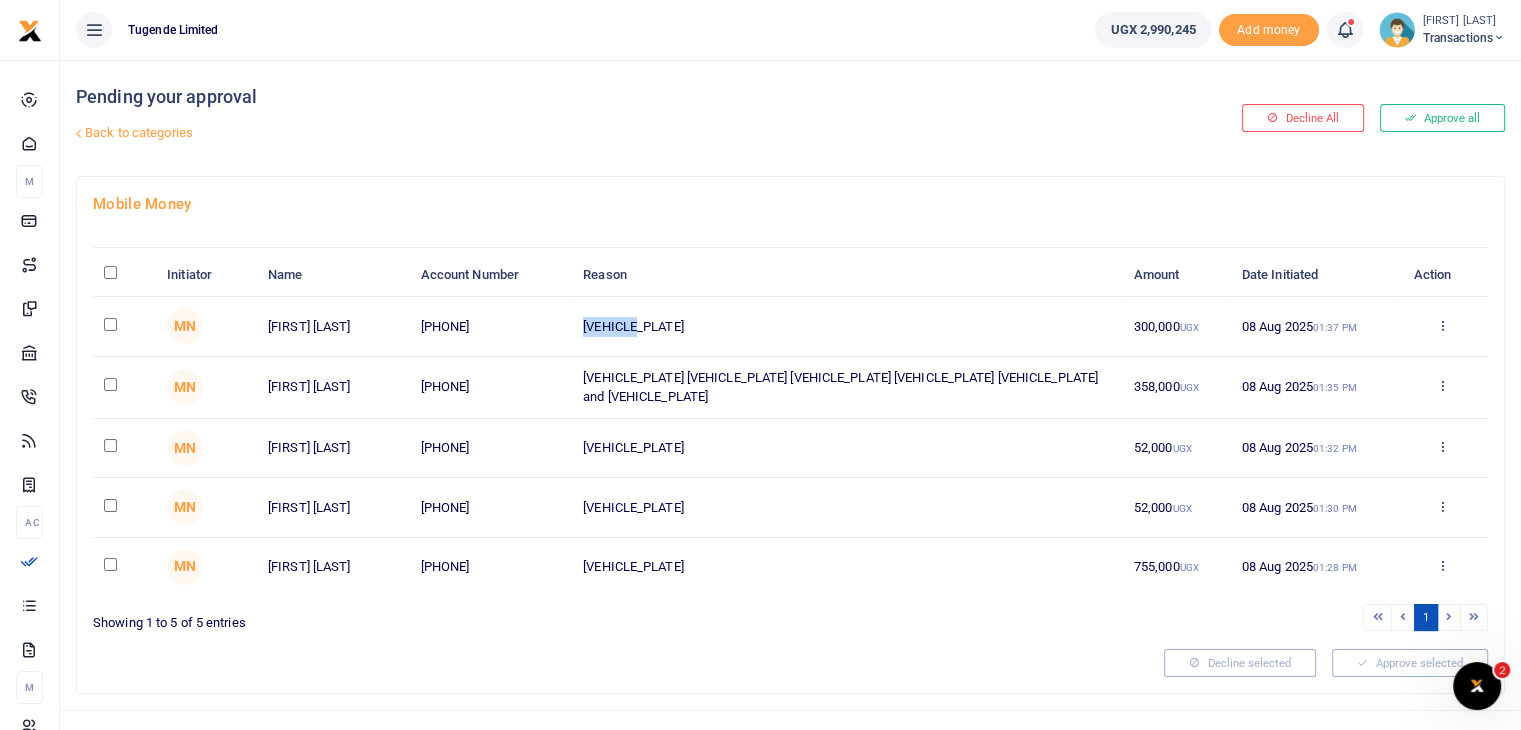 drag, startPoint x: 585, startPoint y: 326, endPoint x: 657, endPoint y: 323, distance: 72.06247 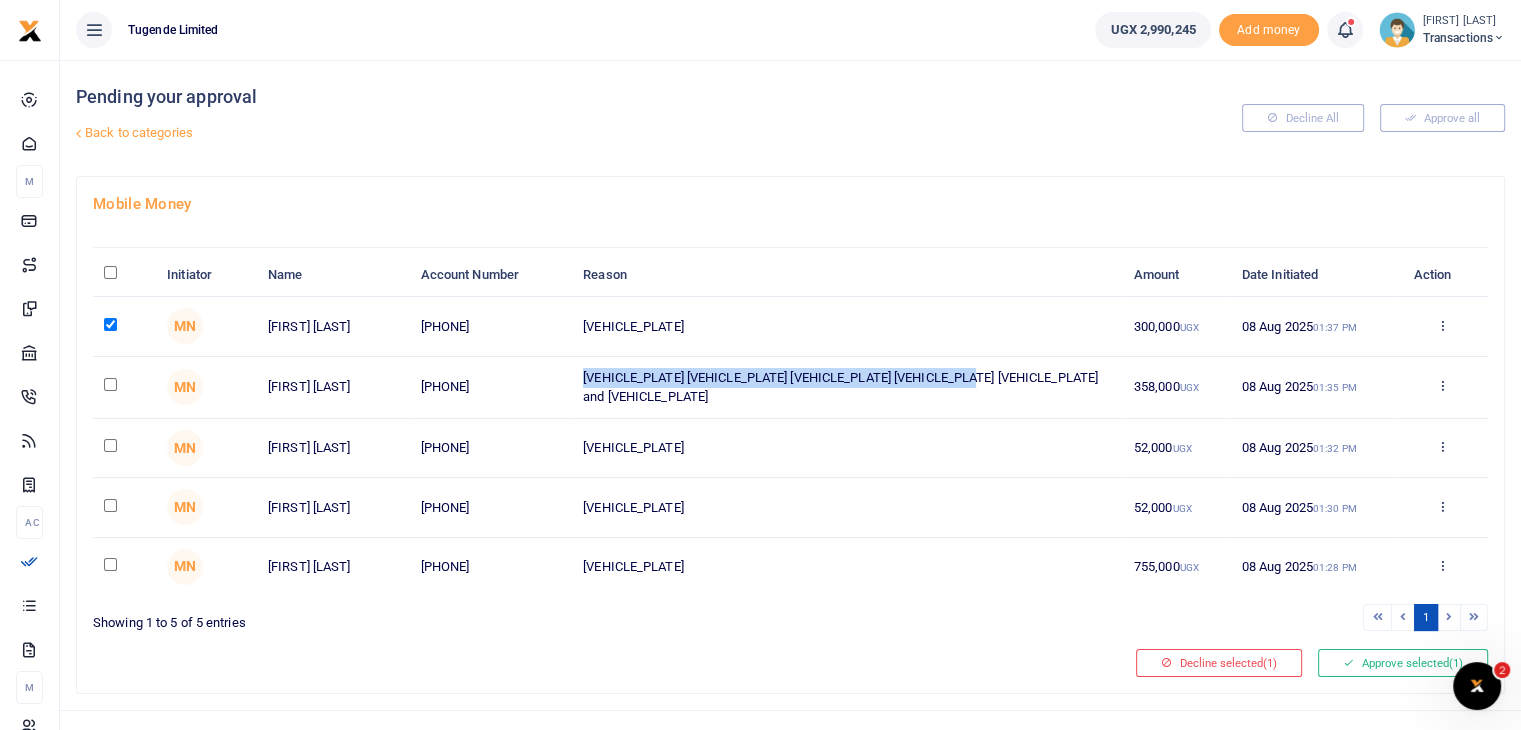 drag, startPoint x: 584, startPoint y: 384, endPoint x: 1049, endPoint y: 401, distance: 465.31064 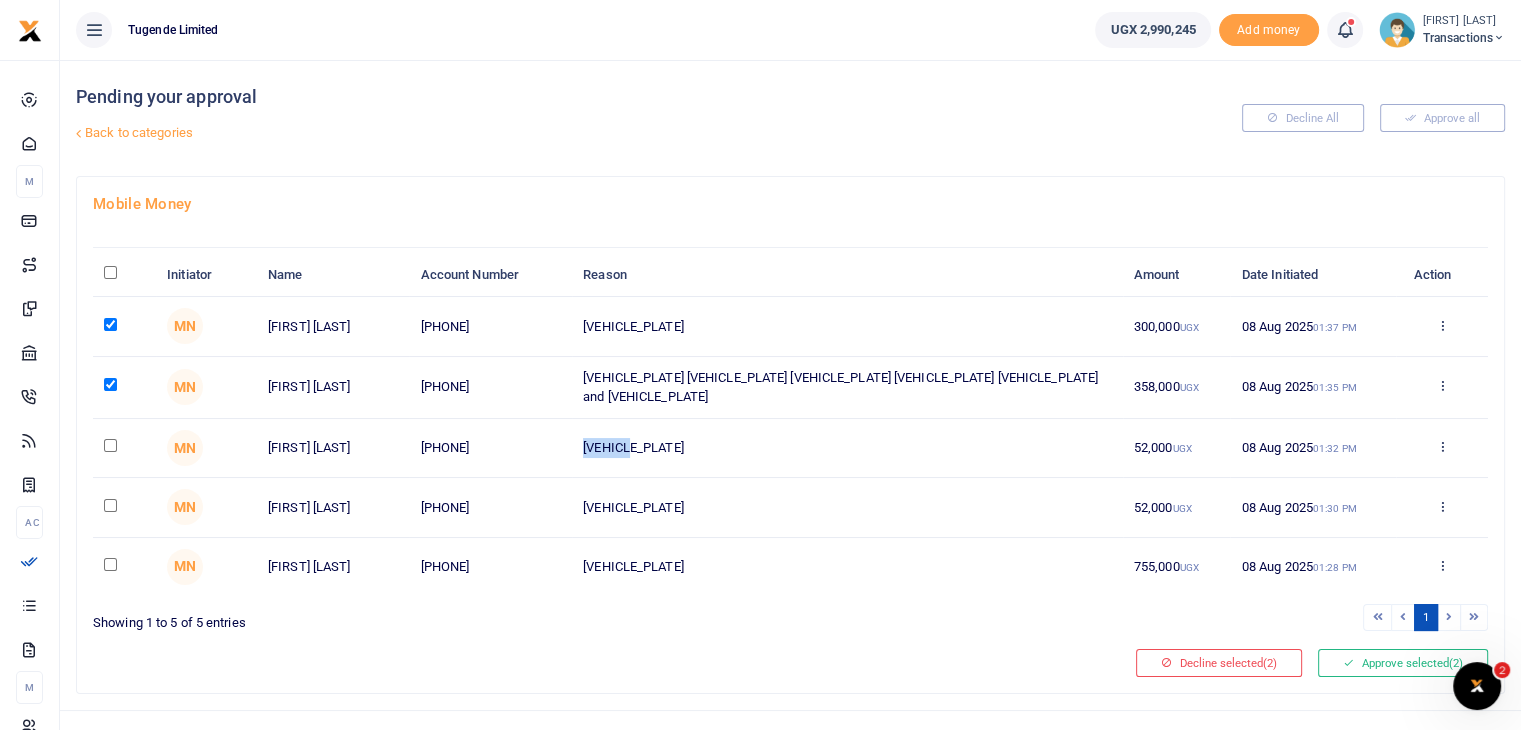 drag, startPoint x: 582, startPoint y: 441, endPoint x: 659, endPoint y: 444, distance: 77.05842 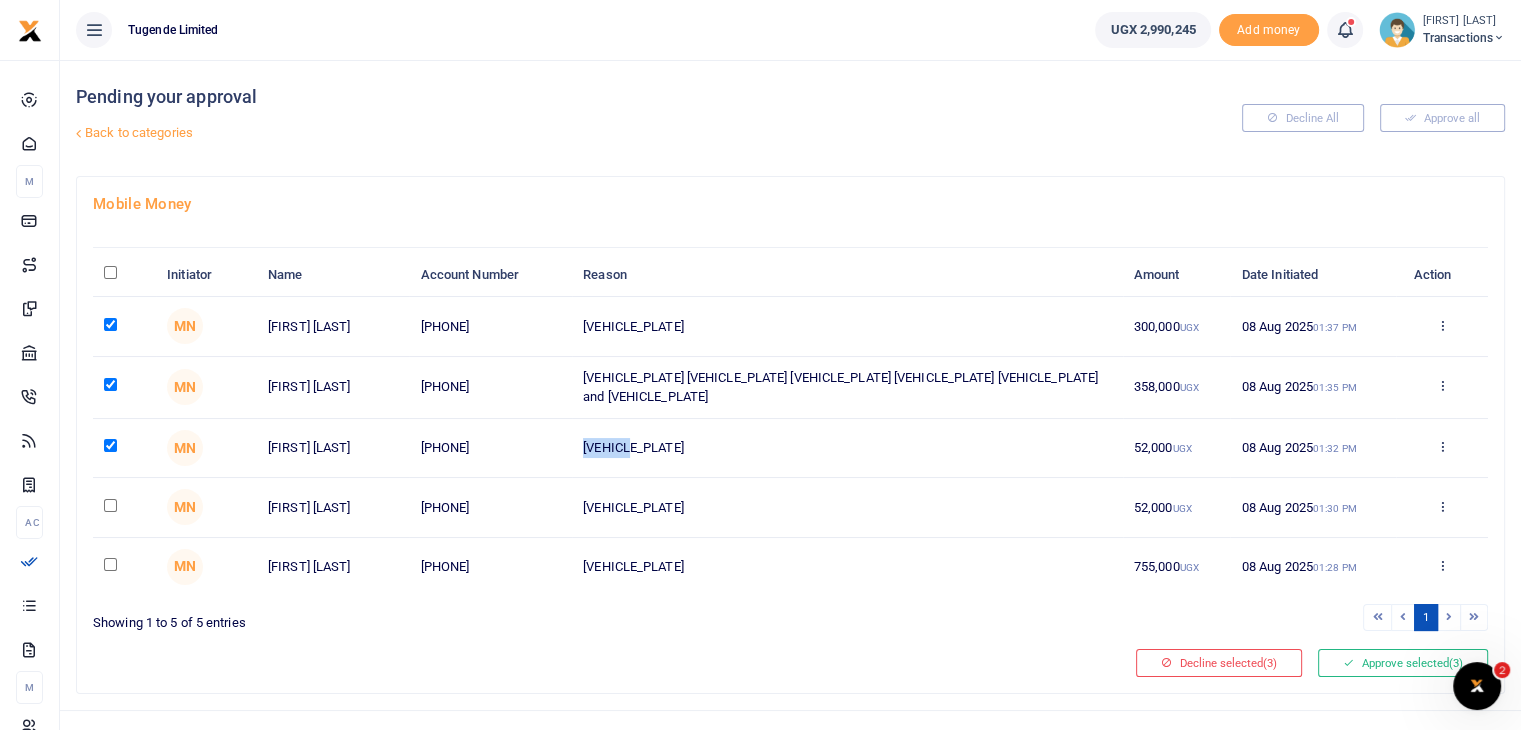 drag, startPoint x: 580, startPoint y: 502, endPoint x: 812, endPoint y: 508, distance: 232.07758 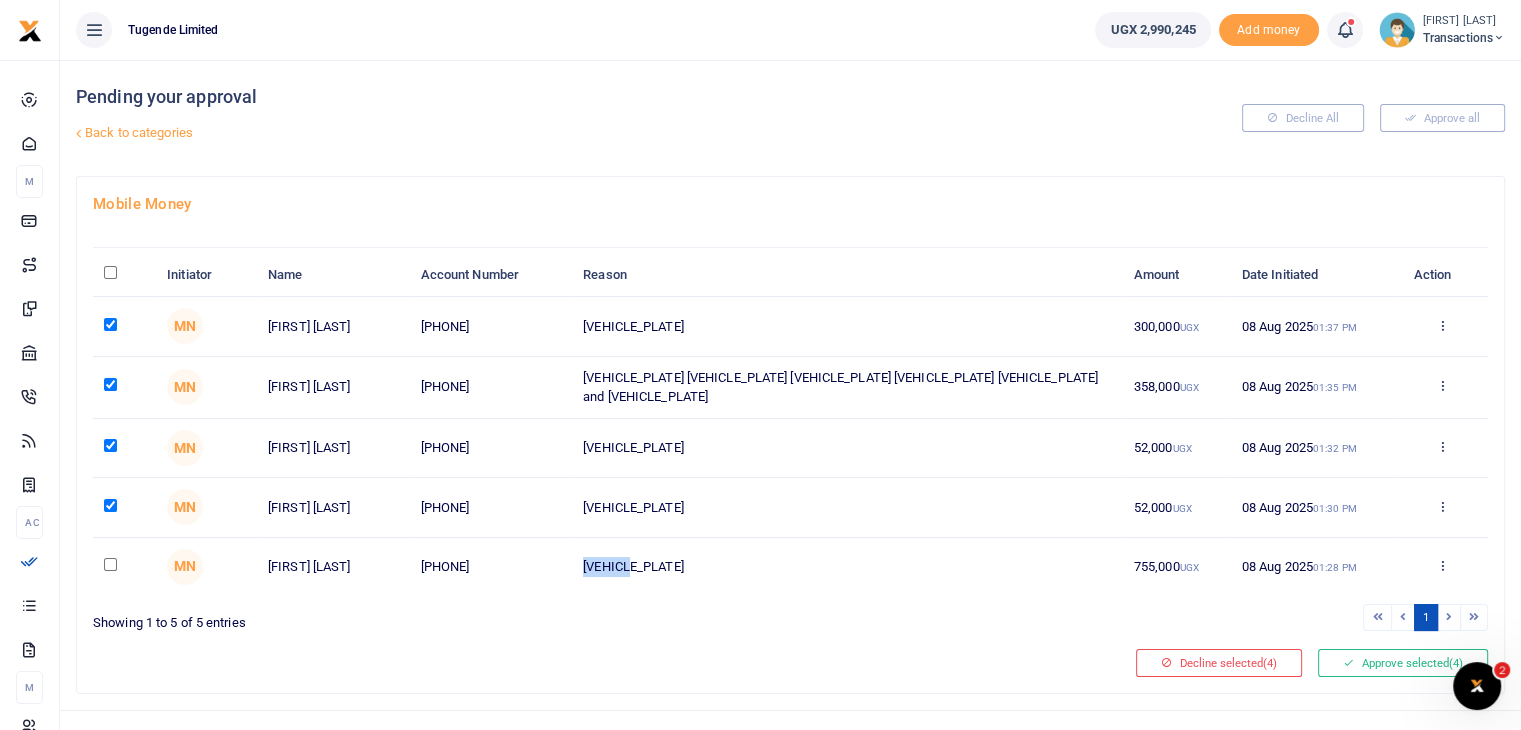 drag, startPoint x: 582, startPoint y: 565, endPoint x: 690, endPoint y: 565, distance: 108 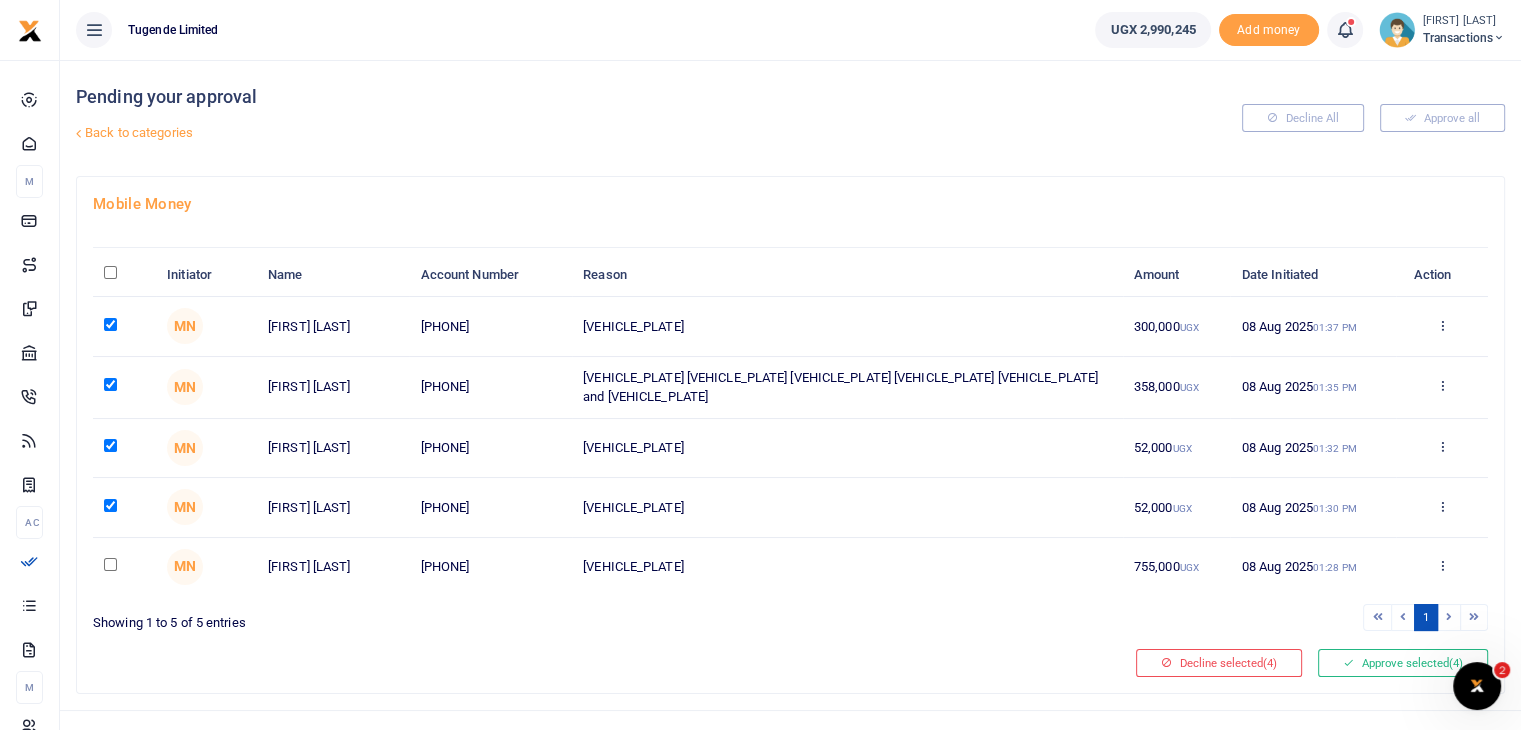 click at bounding box center (606, 663) 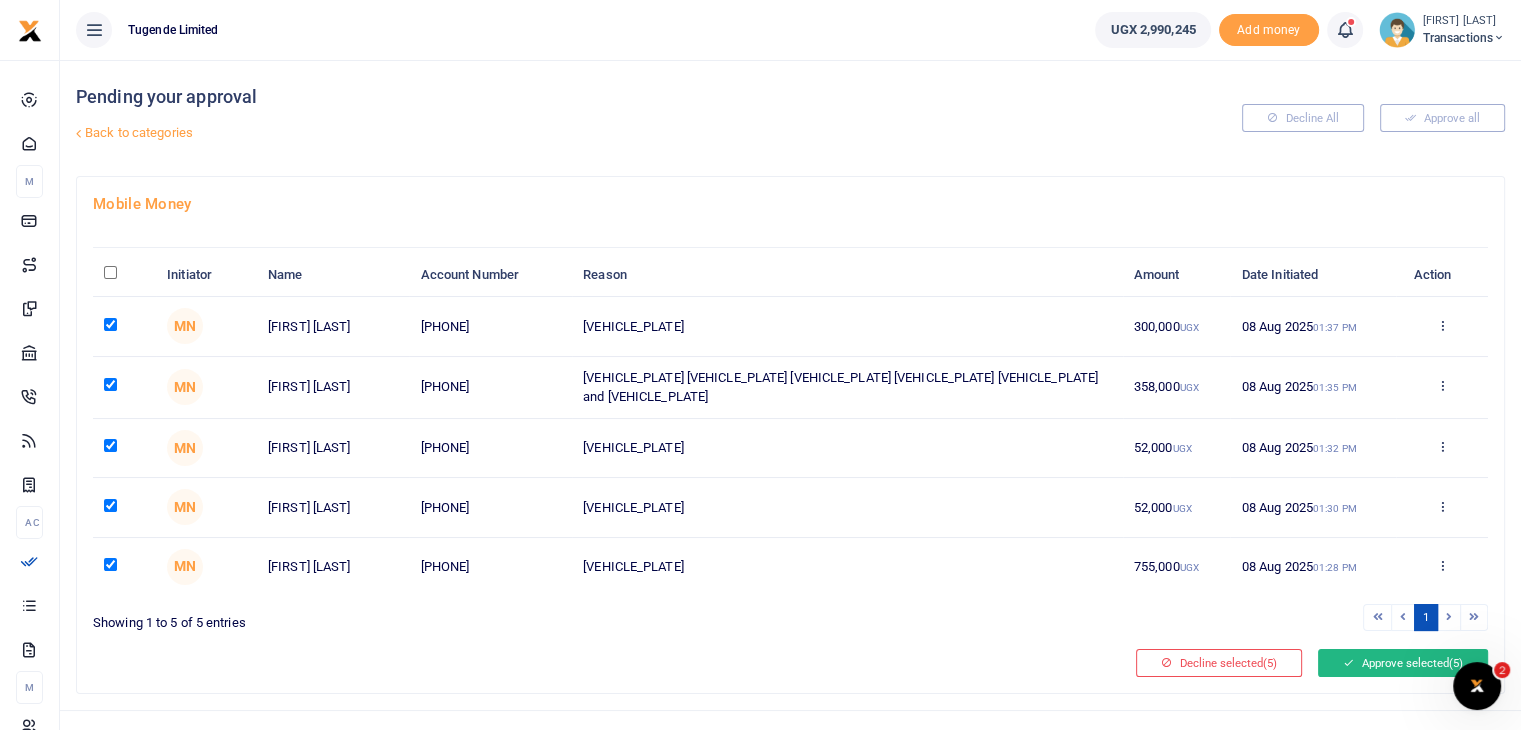click on "Approve selected  (5)" at bounding box center (1403, 663) 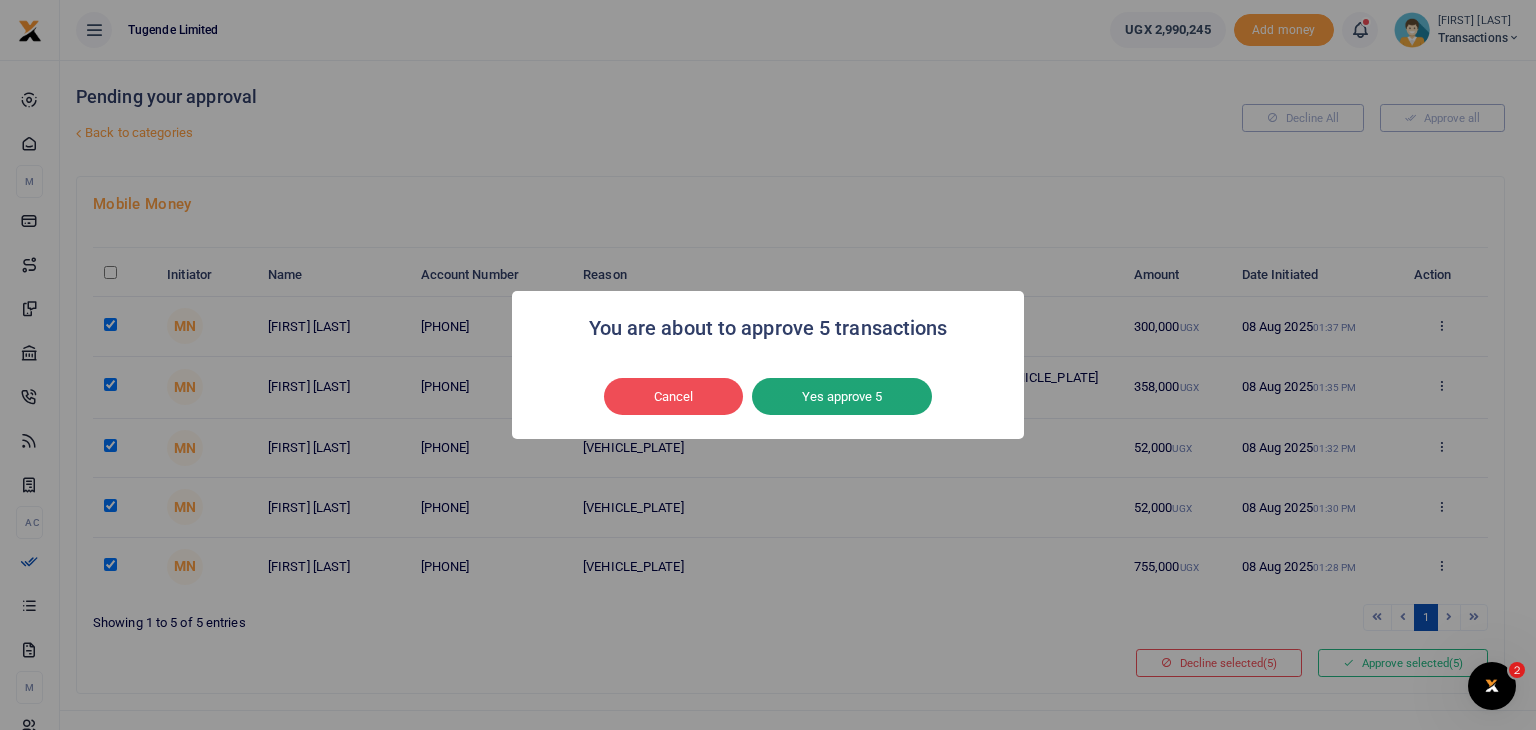click on "Yes approve 5" at bounding box center (842, 397) 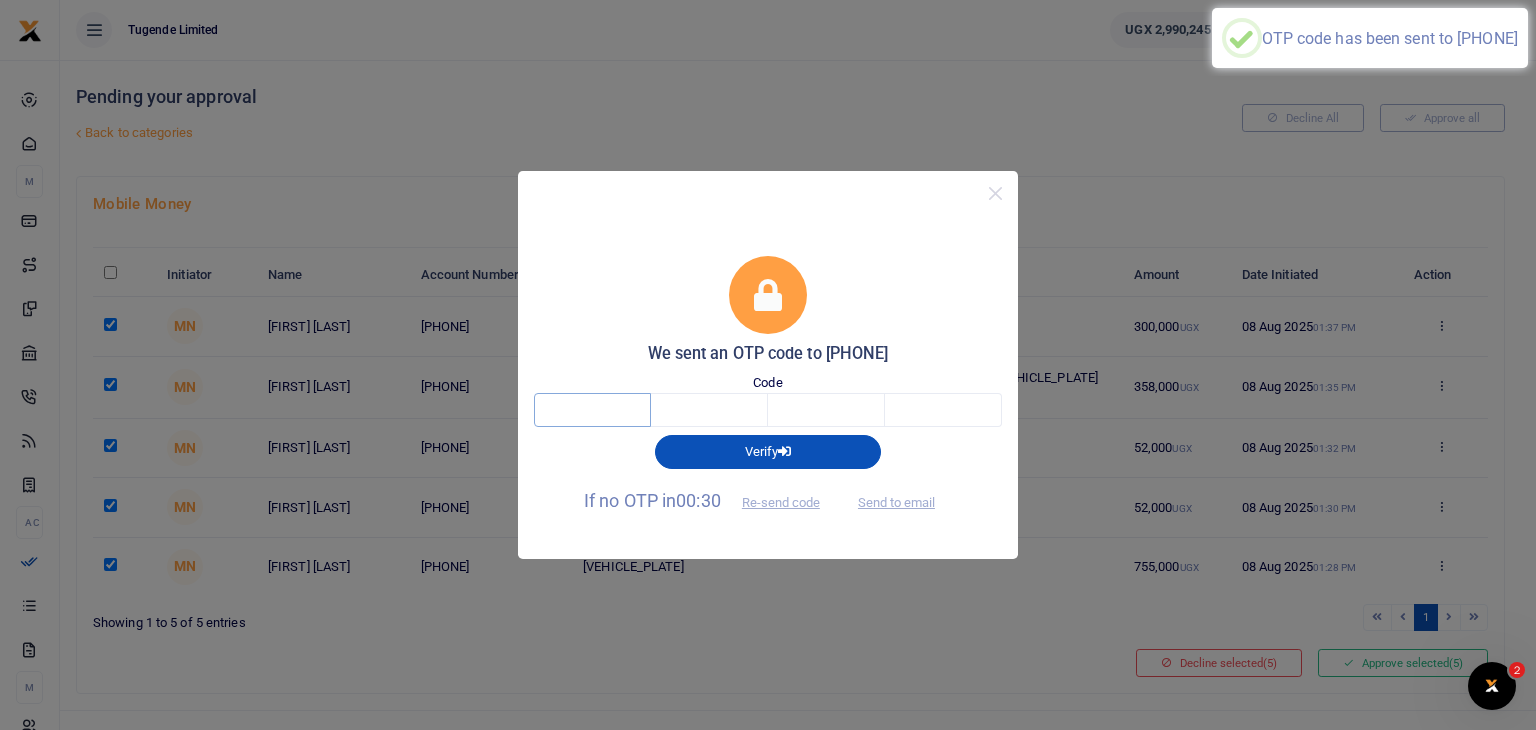 click at bounding box center [592, 410] 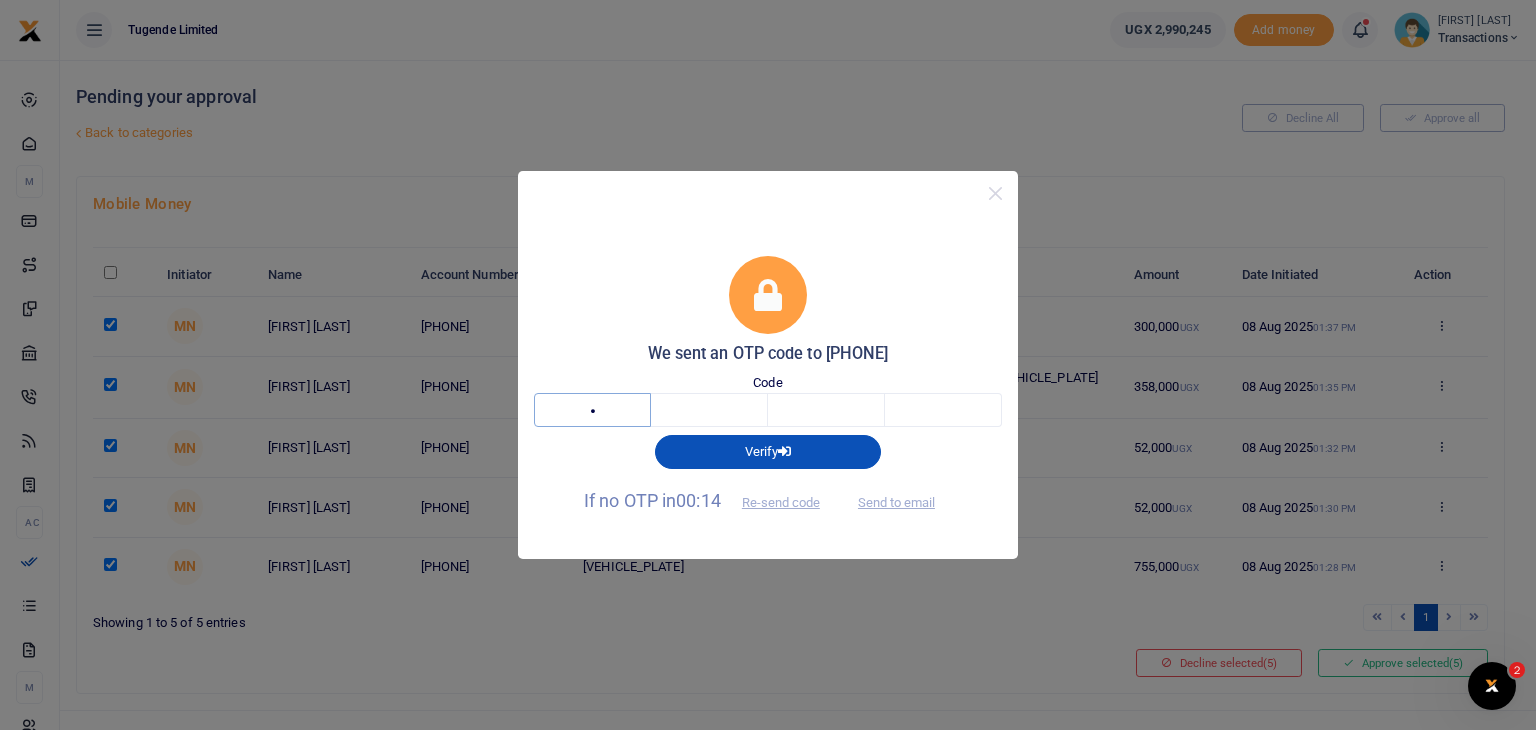 type on "8" 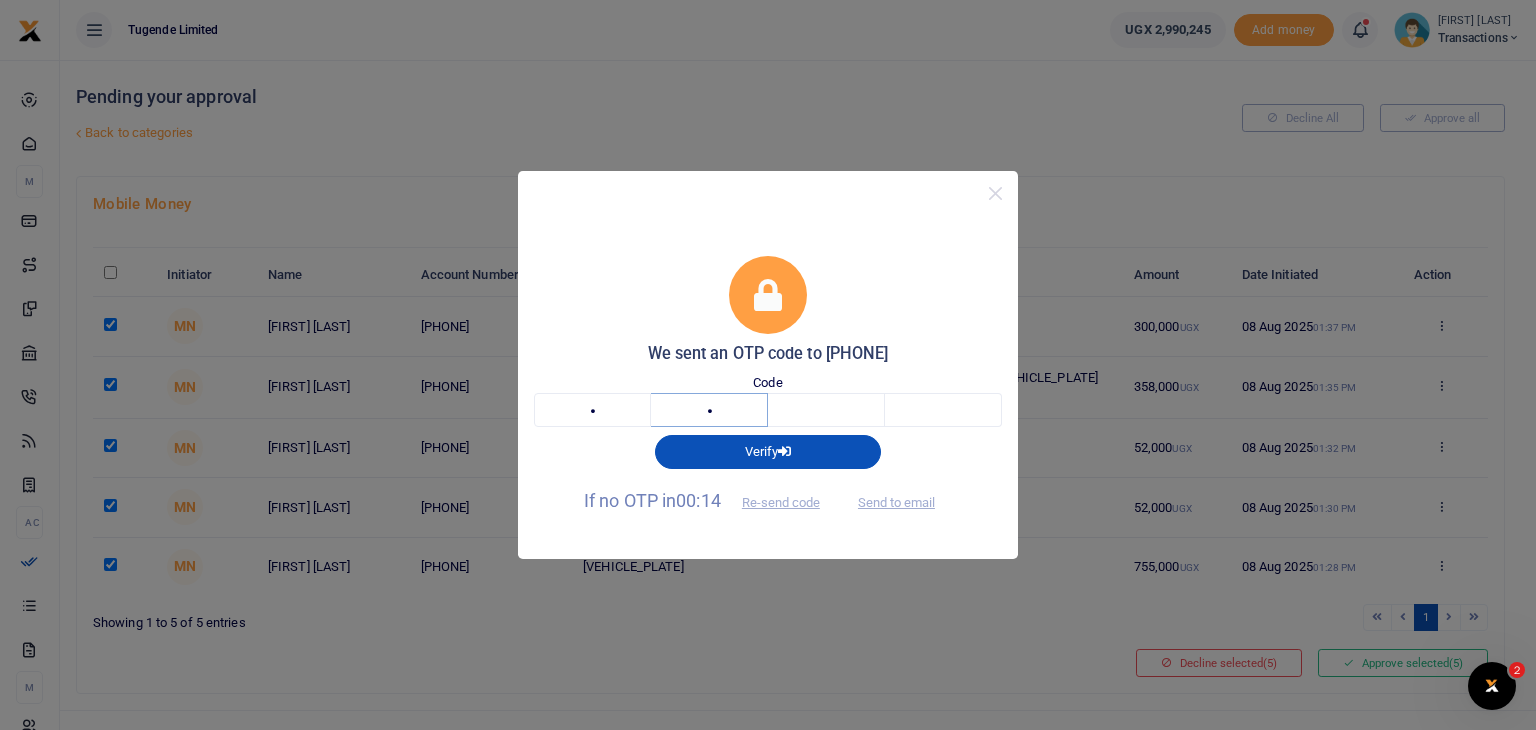 type on "1" 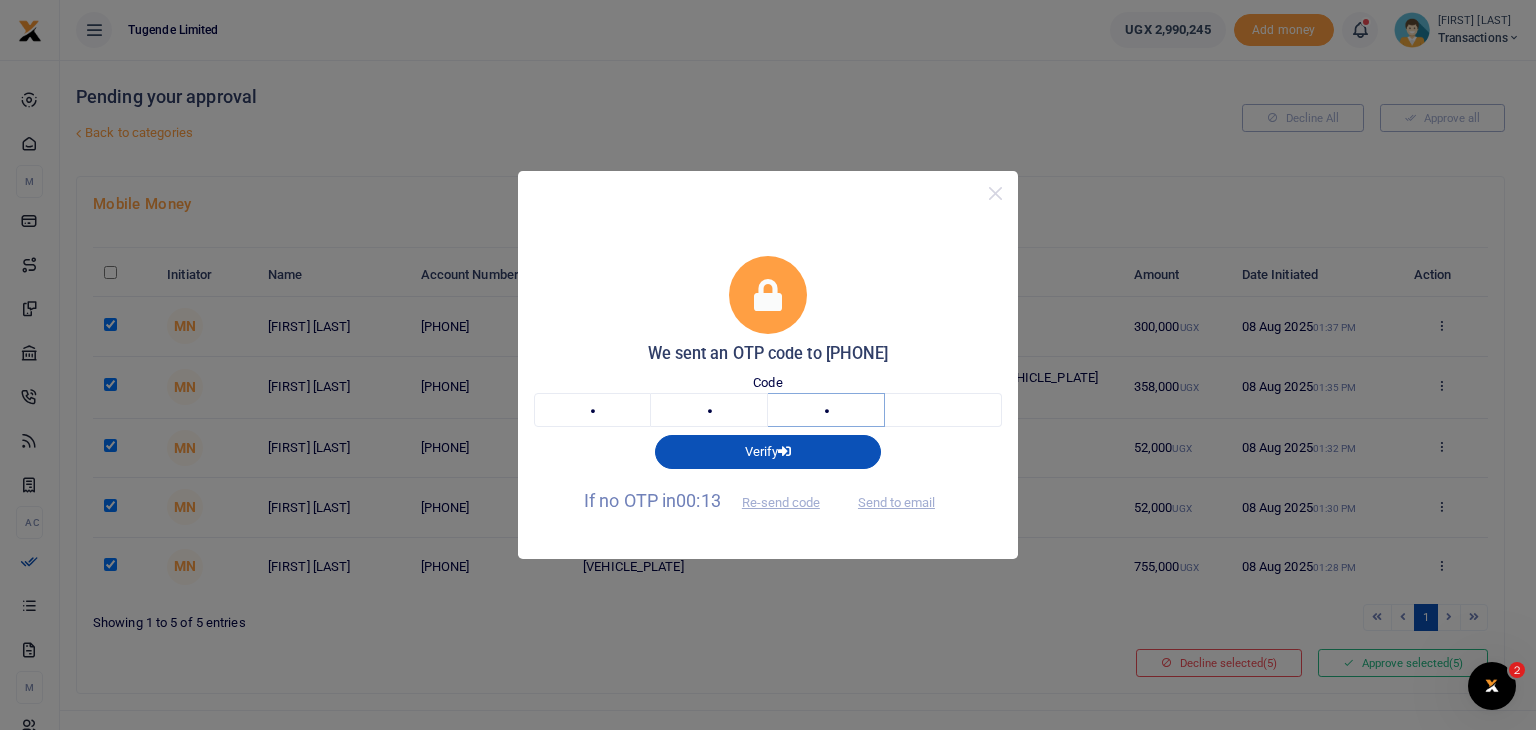 type on "0" 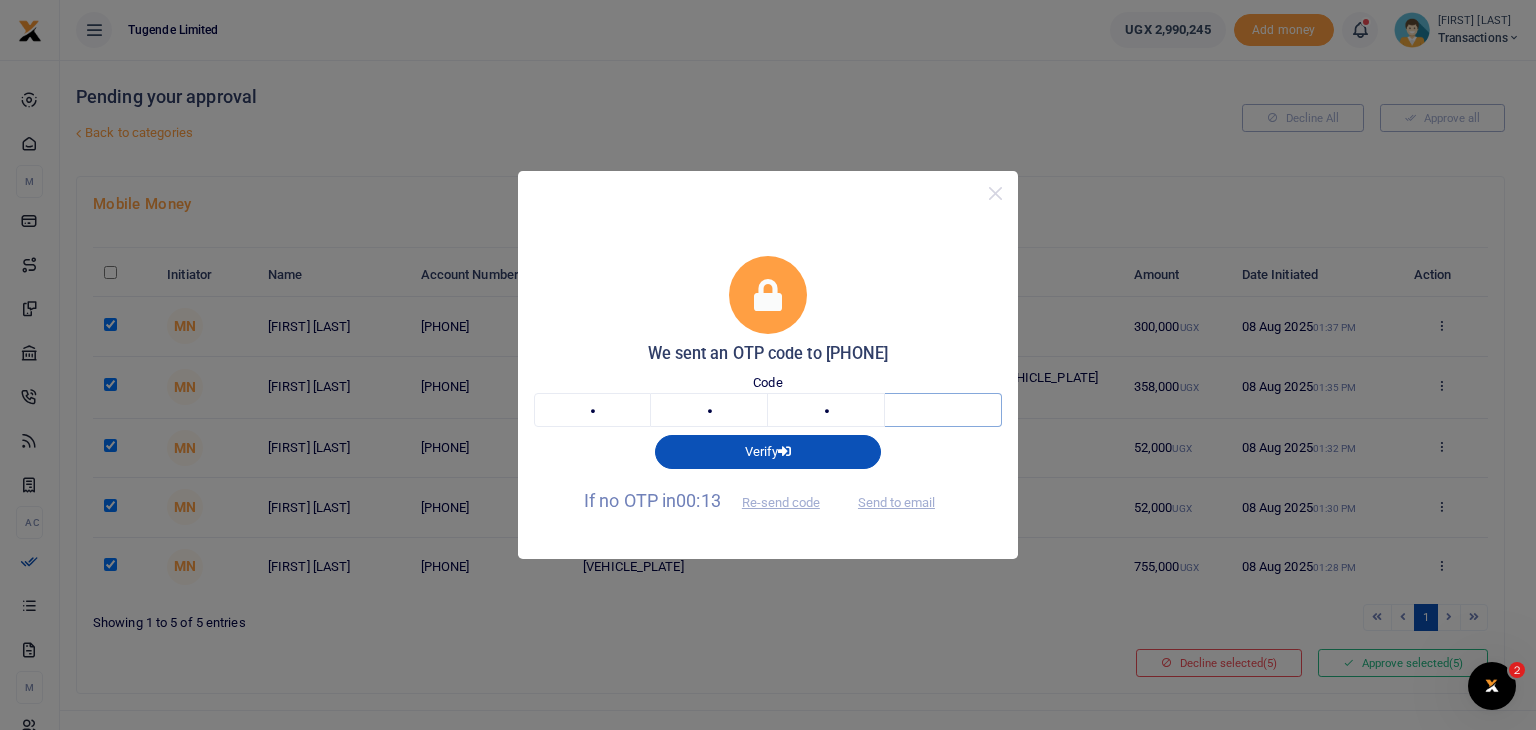type on "3" 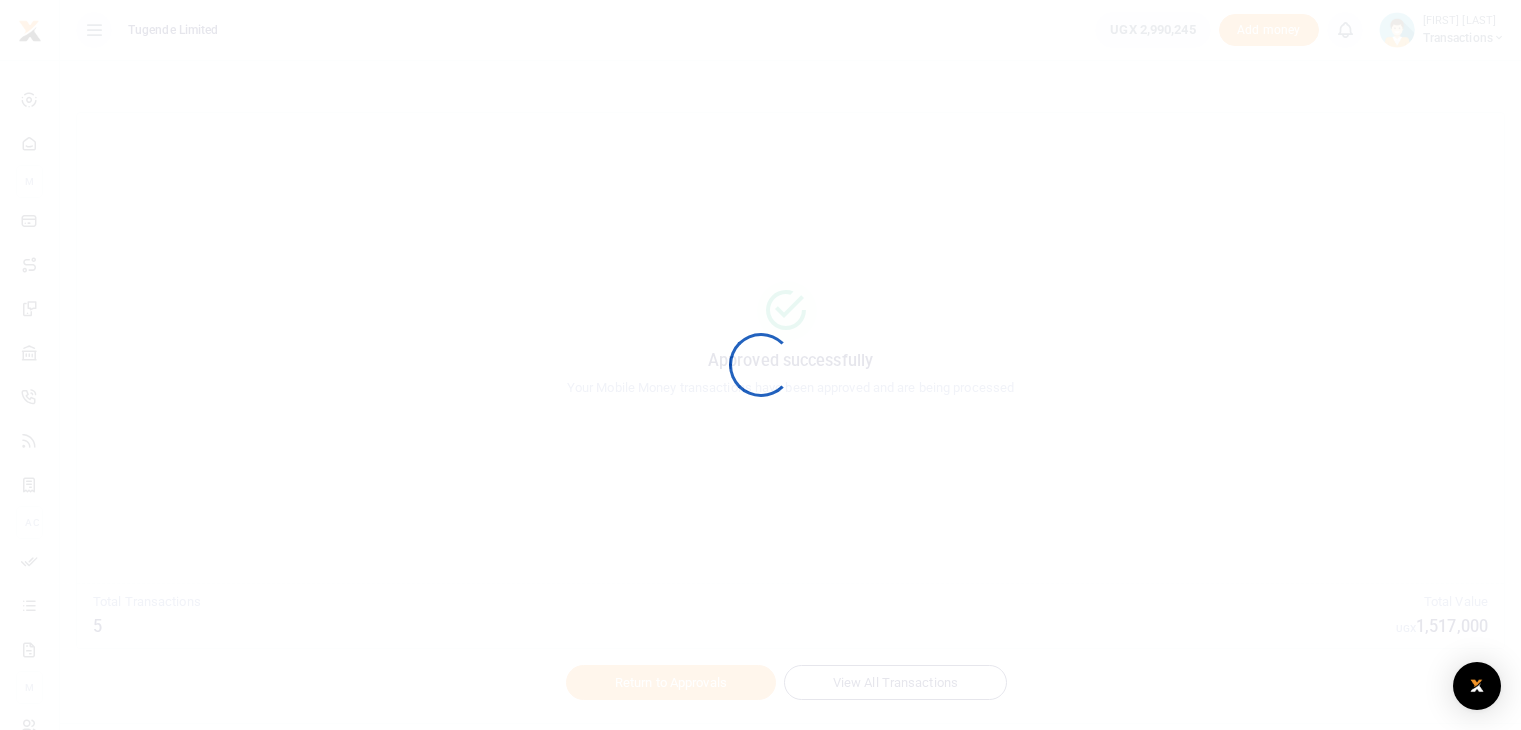 scroll, scrollTop: 0, scrollLeft: 0, axis: both 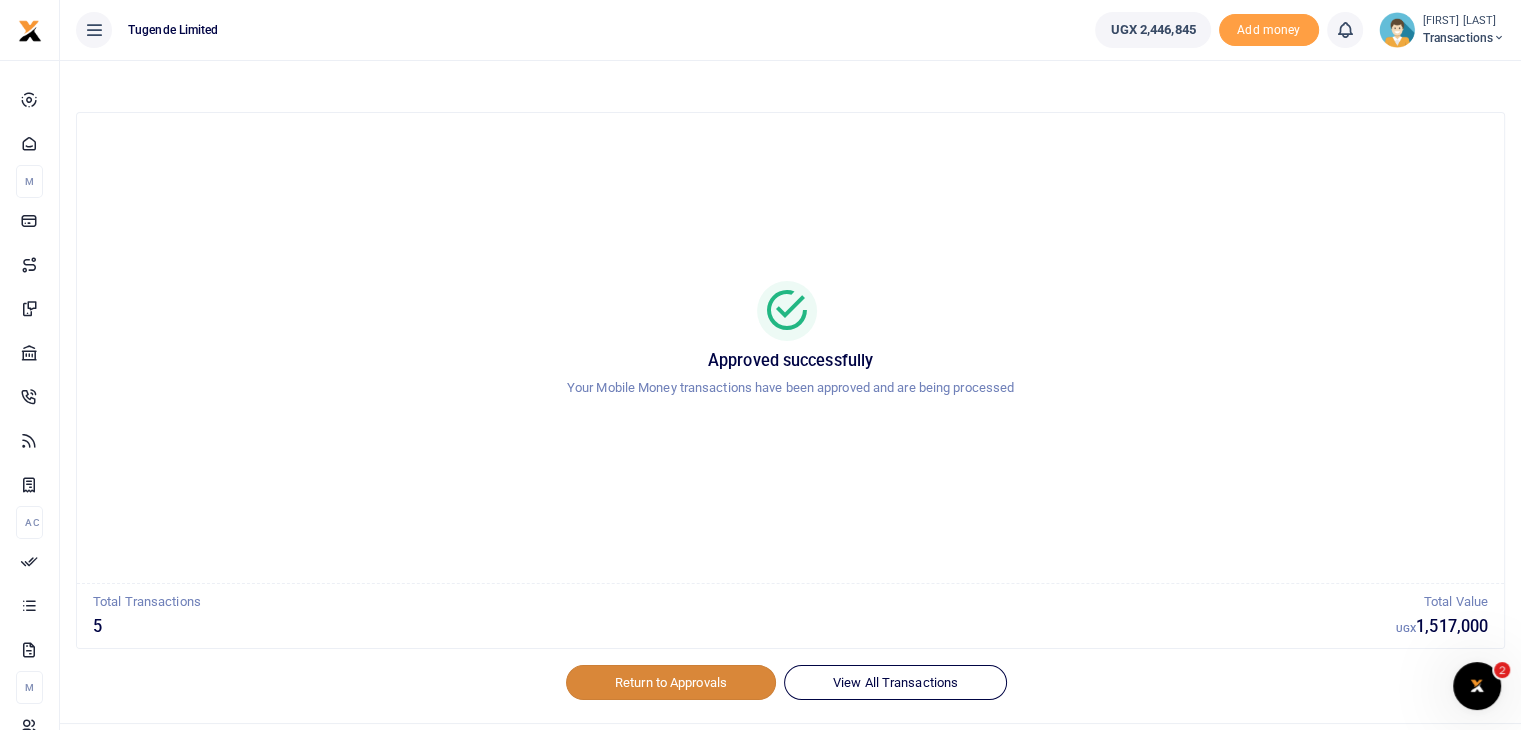 click on "Return to Approvals" at bounding box center [671, 682] 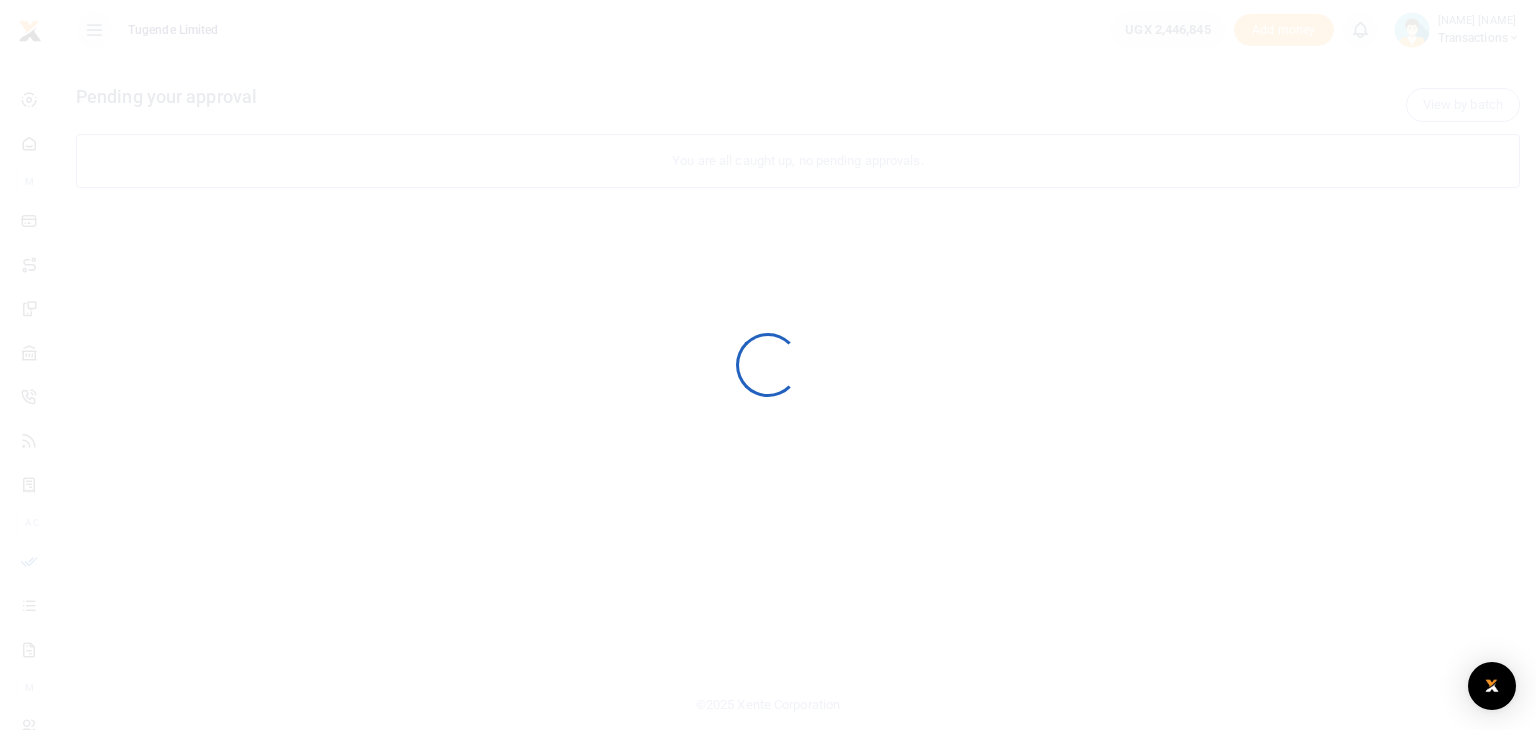 scroll, scrollTop: 0, scrollLeft: 0, axis: both 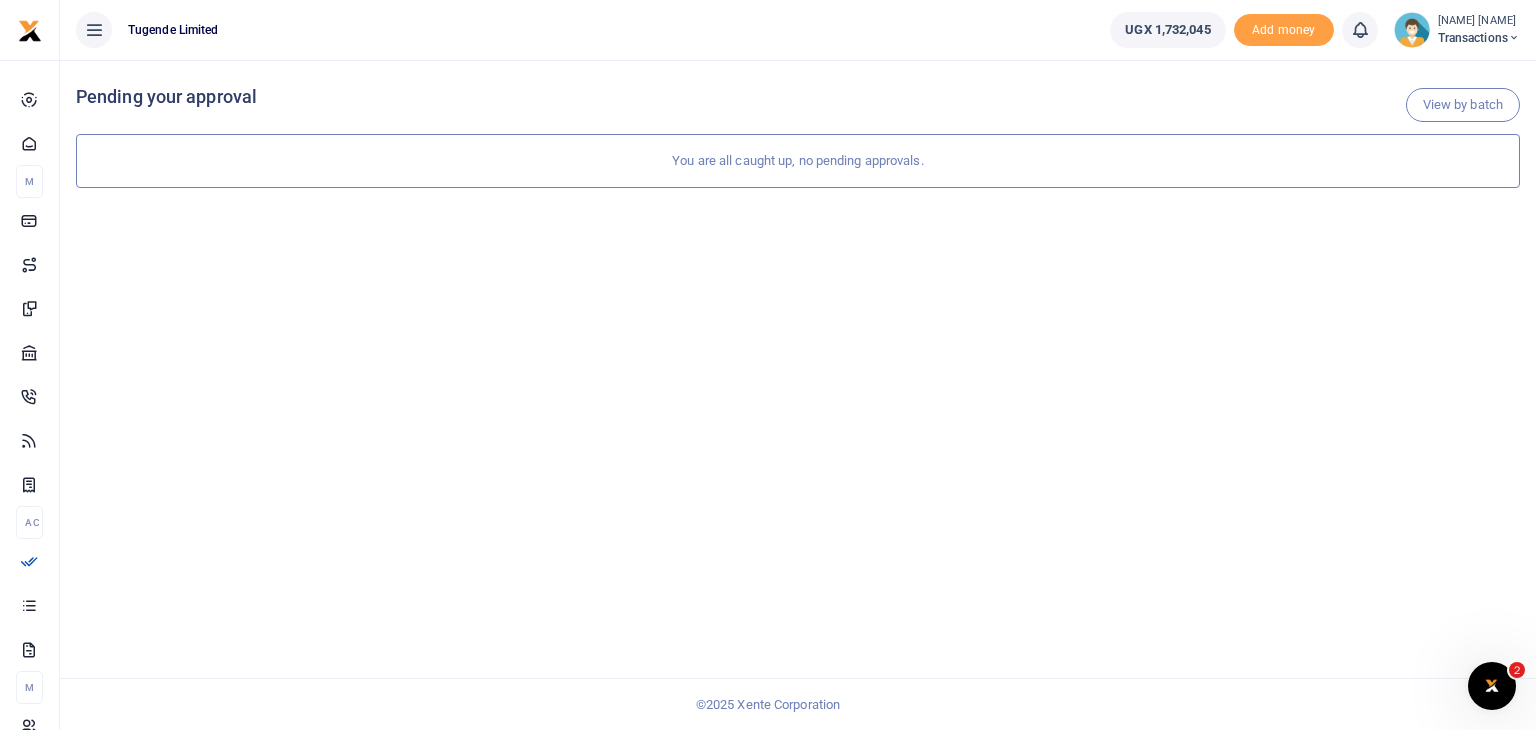 click at bounding box center [1412, 30] 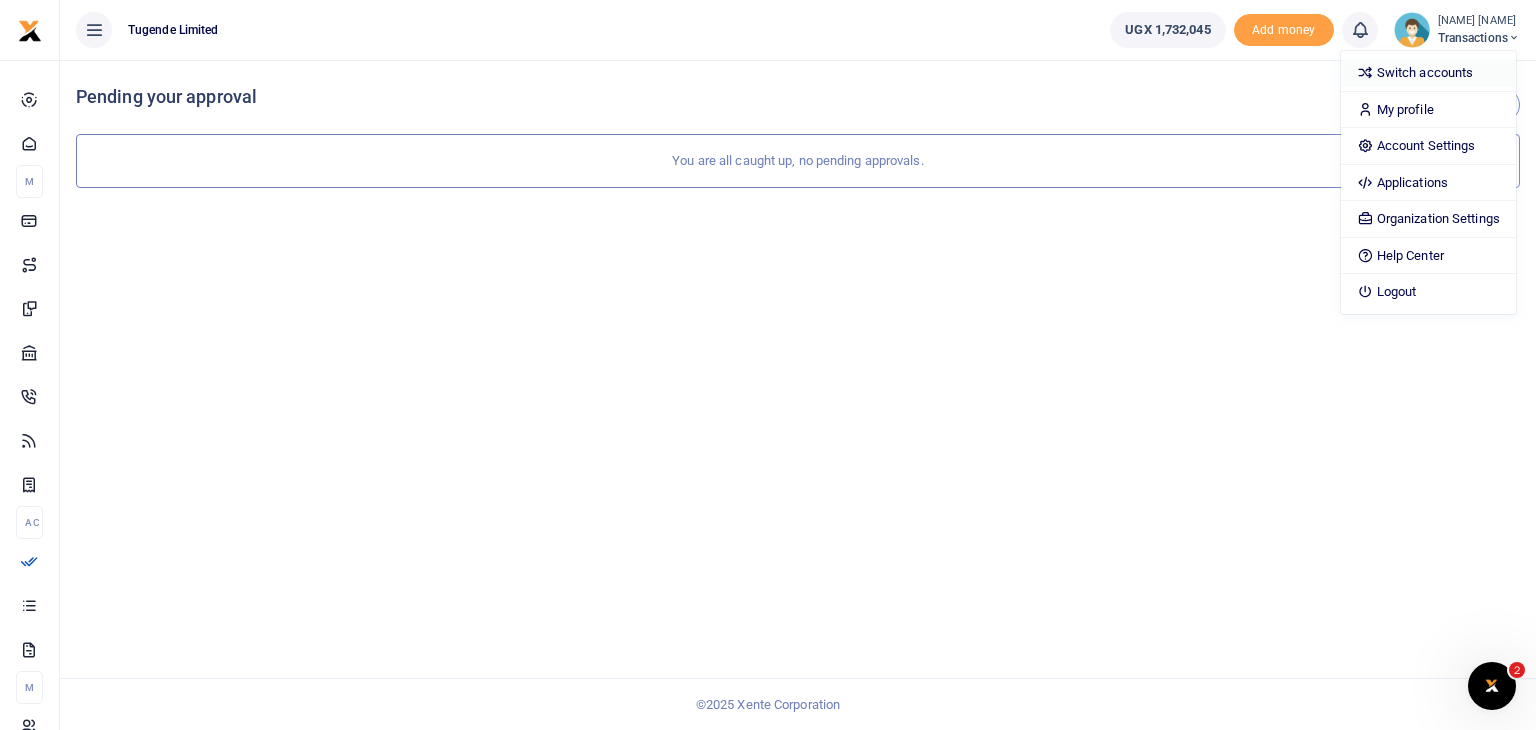 click on "Switch accounts" at bounding box center (1428, 73) 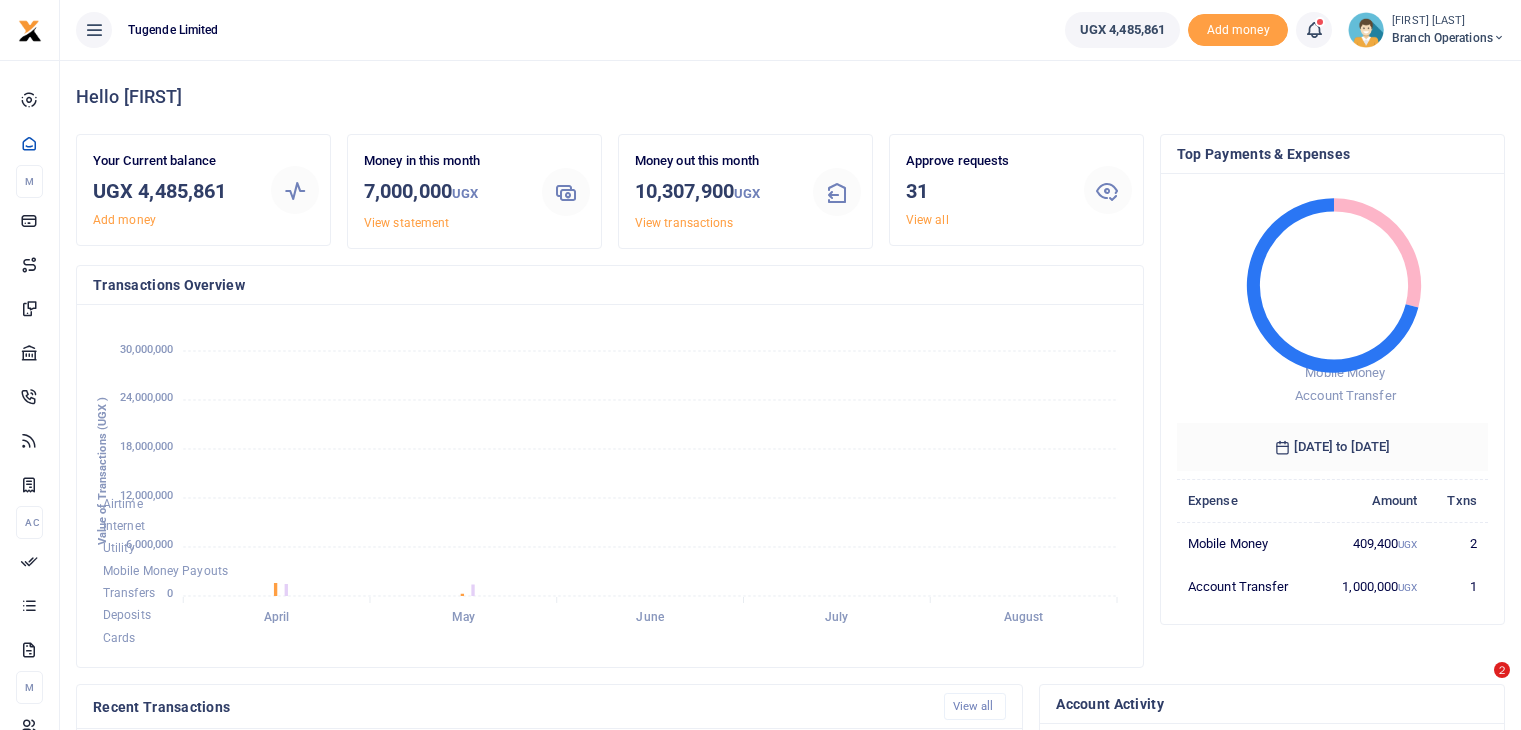 scroll, scrollTop: 0, scrollLeft: 0, axis: both 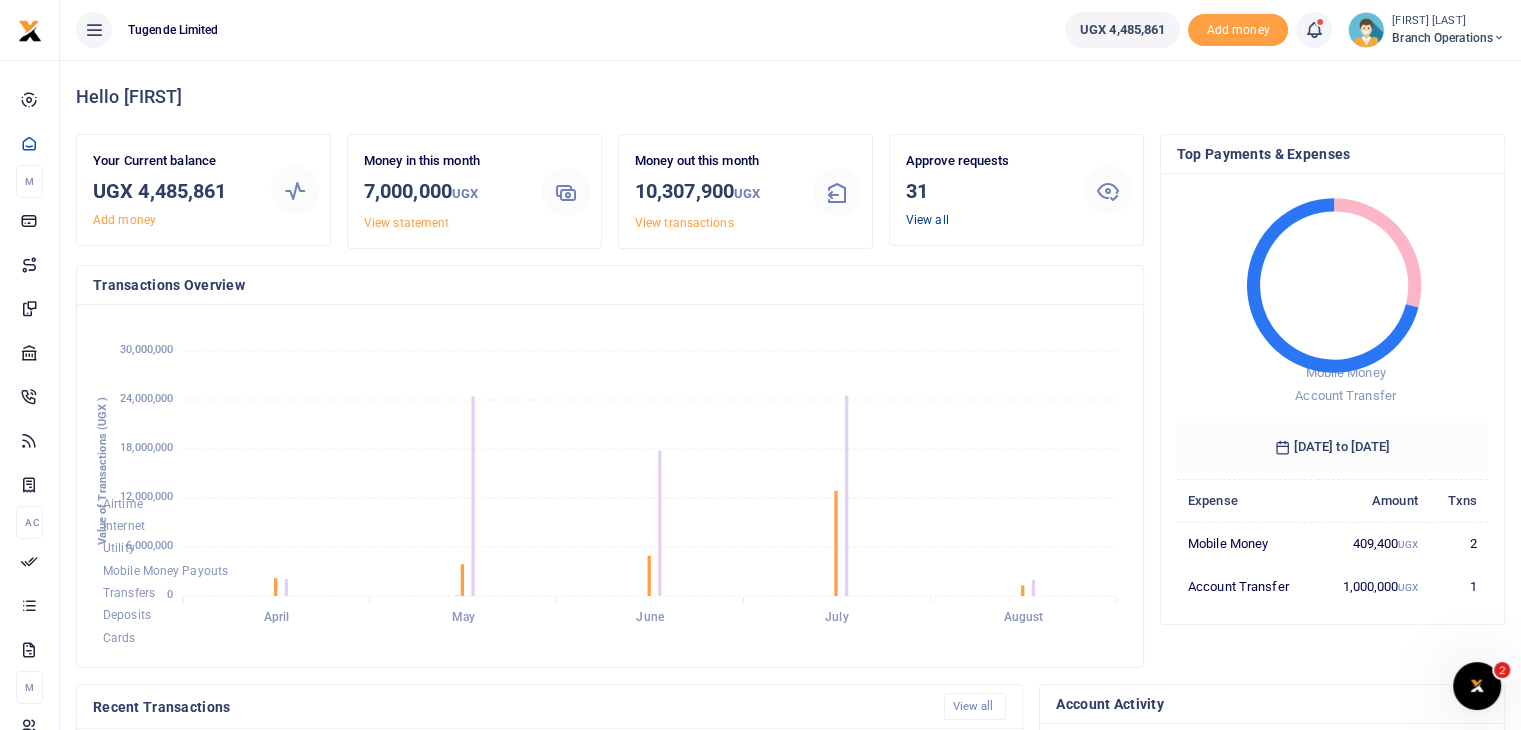 click on "View all" at bounding box center [927, 220] 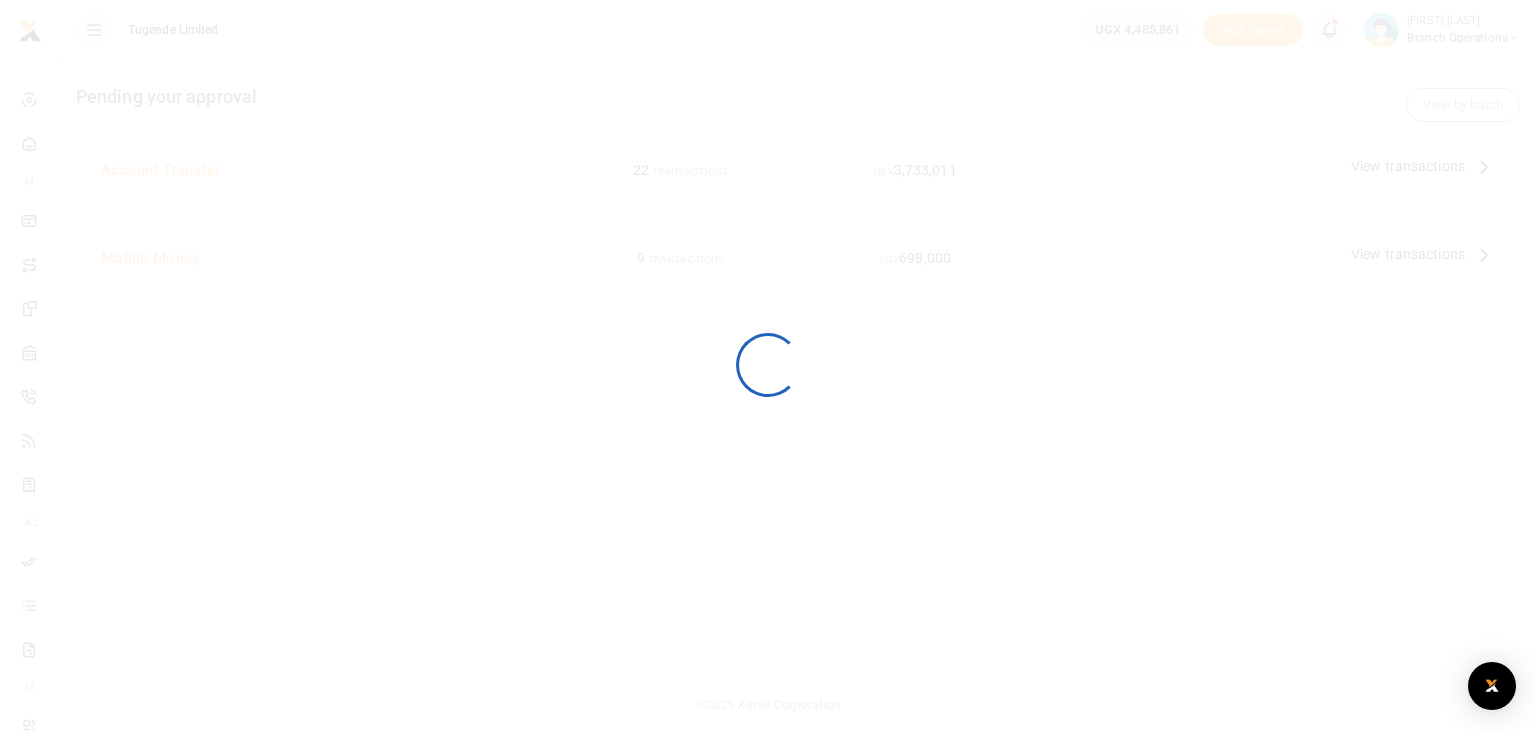 scroll, scrollTop: 0, scrollLeft: 0, axis: both 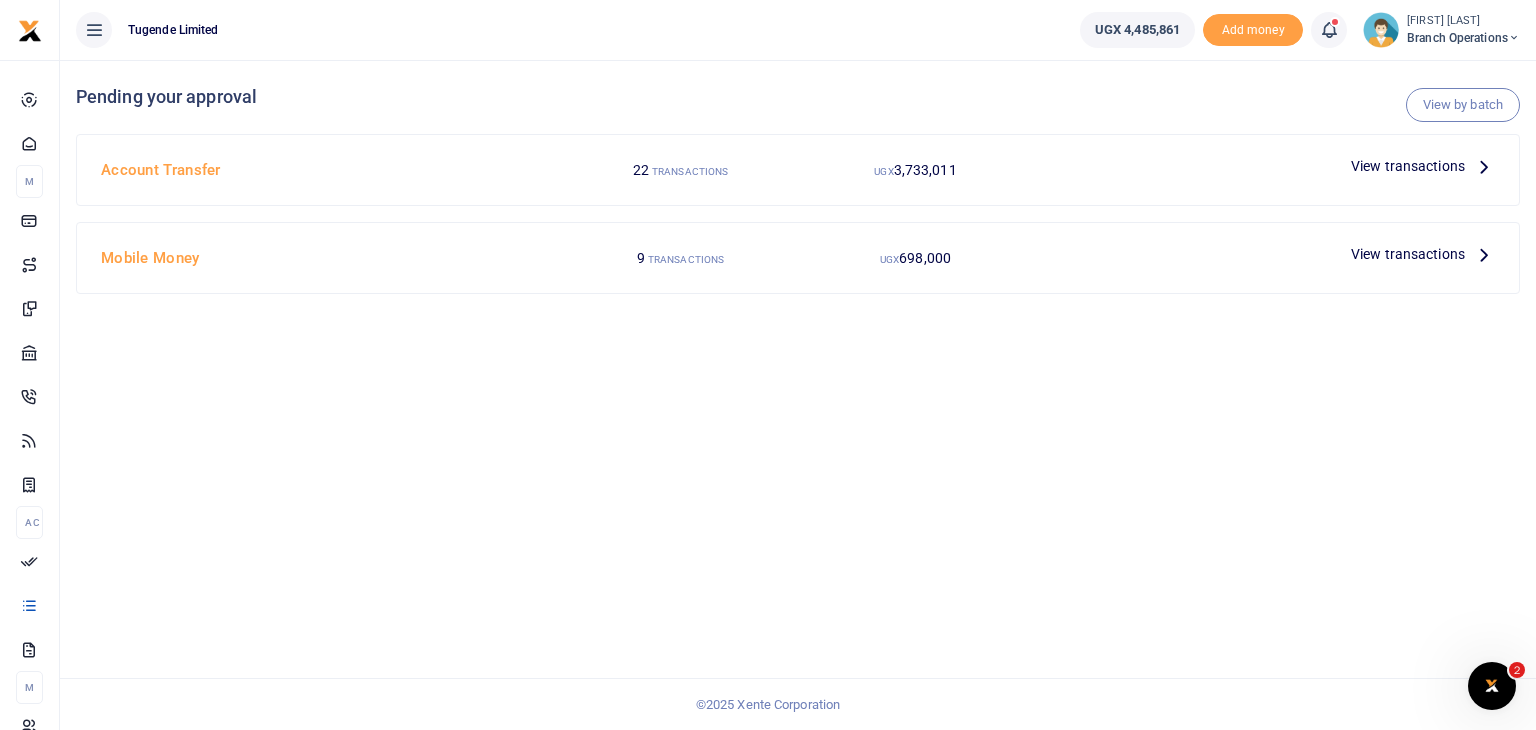 click on "View transactions" at bounding box center [1408, 254] 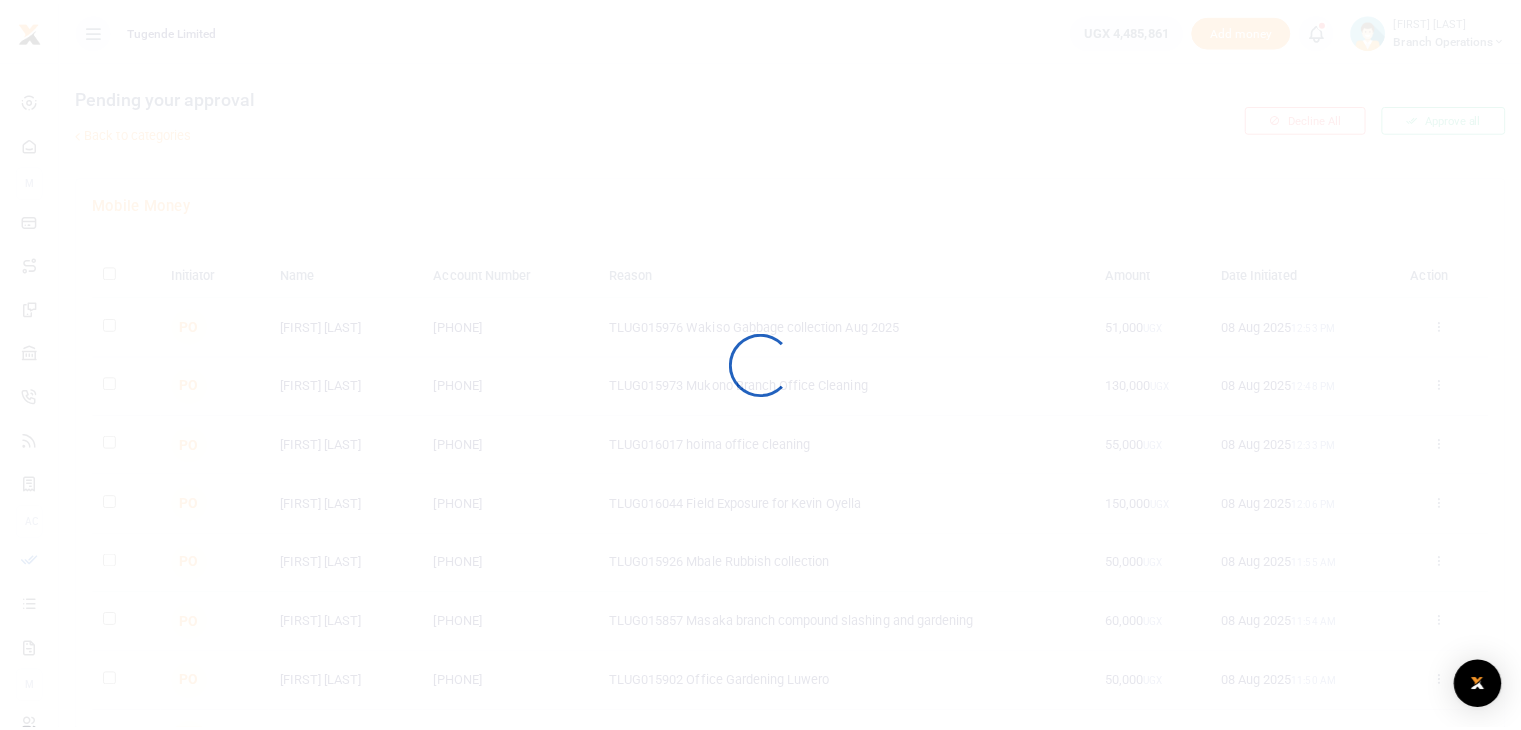scroll, scrollTop: 0, scrollLeft: 0, axis: both 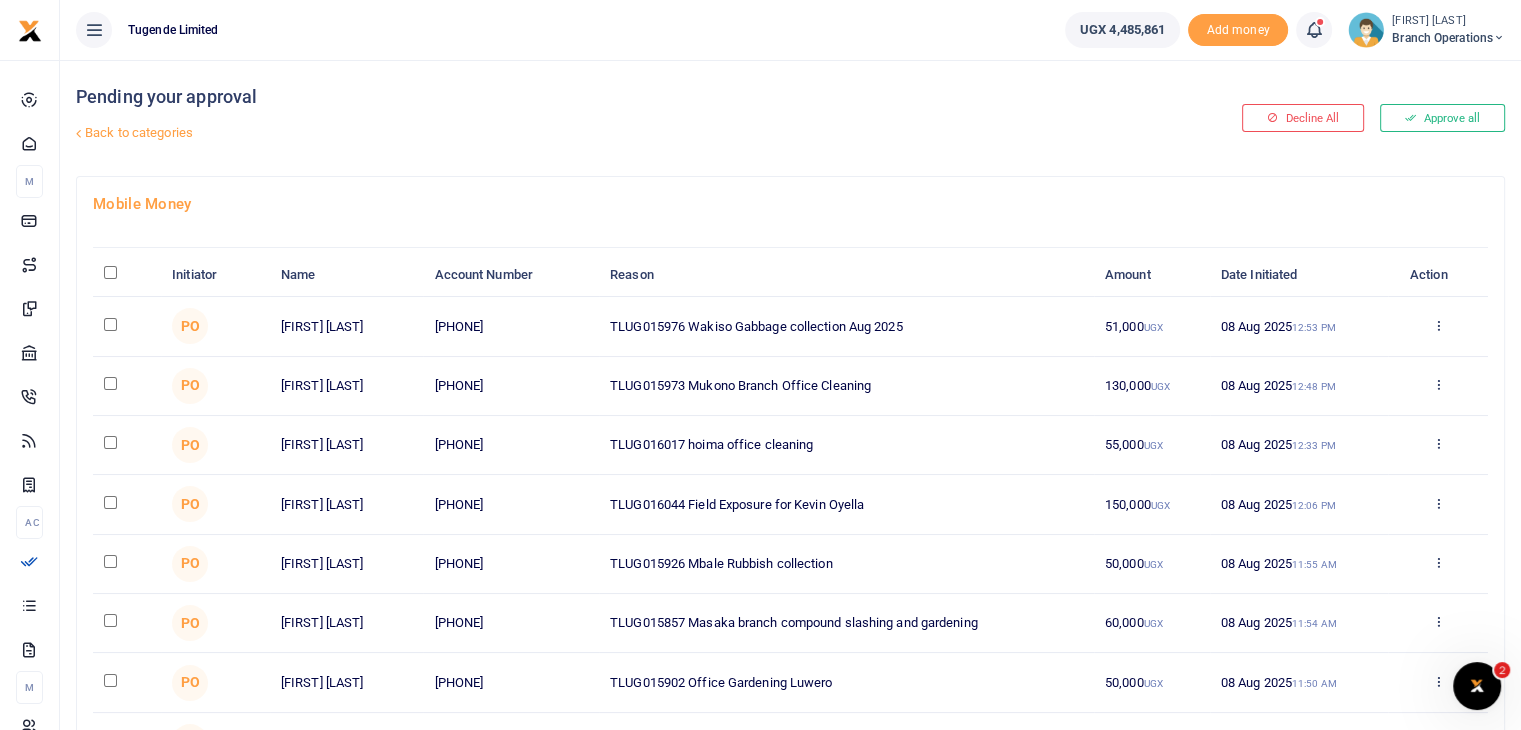 click at bounding box center (110, 272) 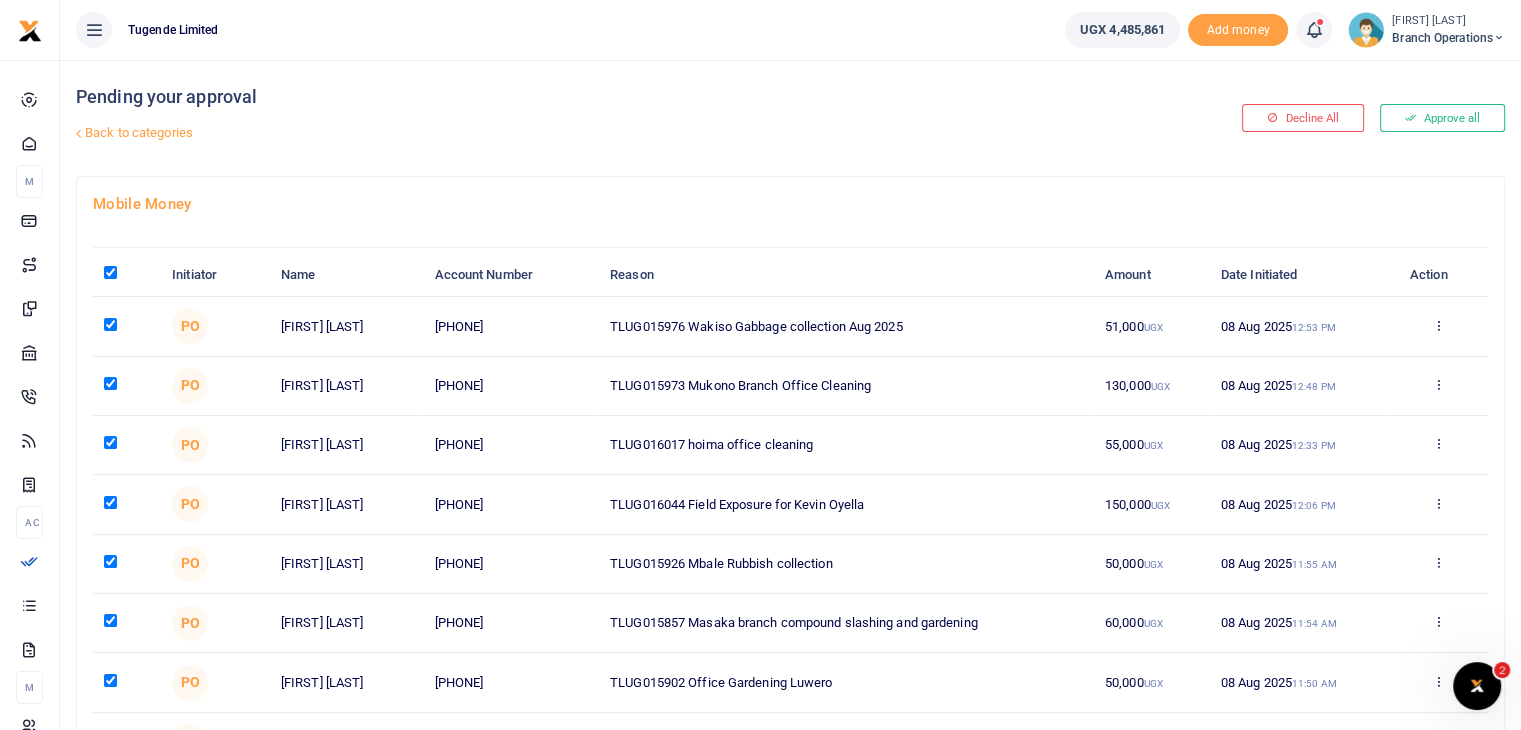 checkbox on "true" 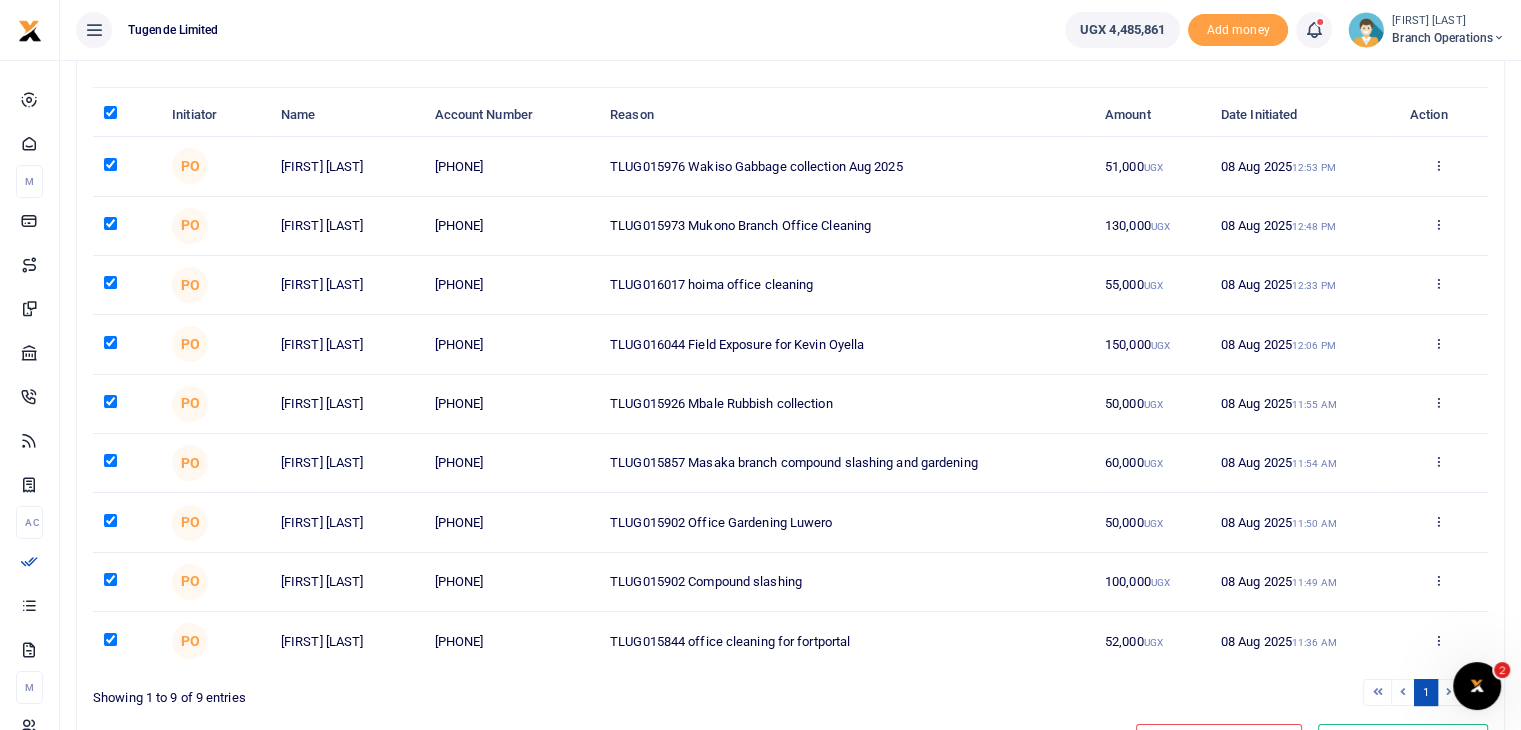 scroll, scrollTop: 200, scrollLeft: 0, axis: vertical 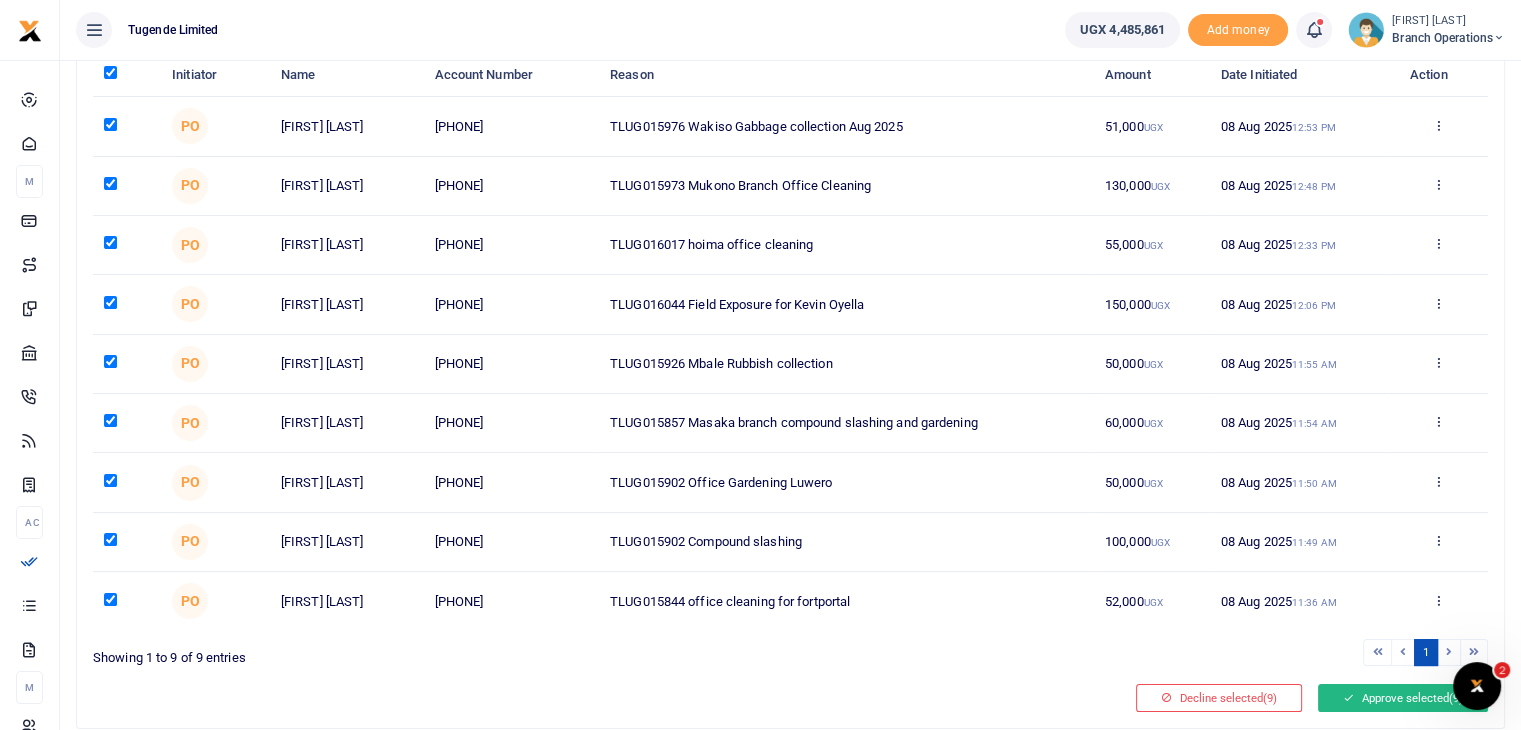 click on "Approve selected  (9)" at bounding box center [1403, 698] 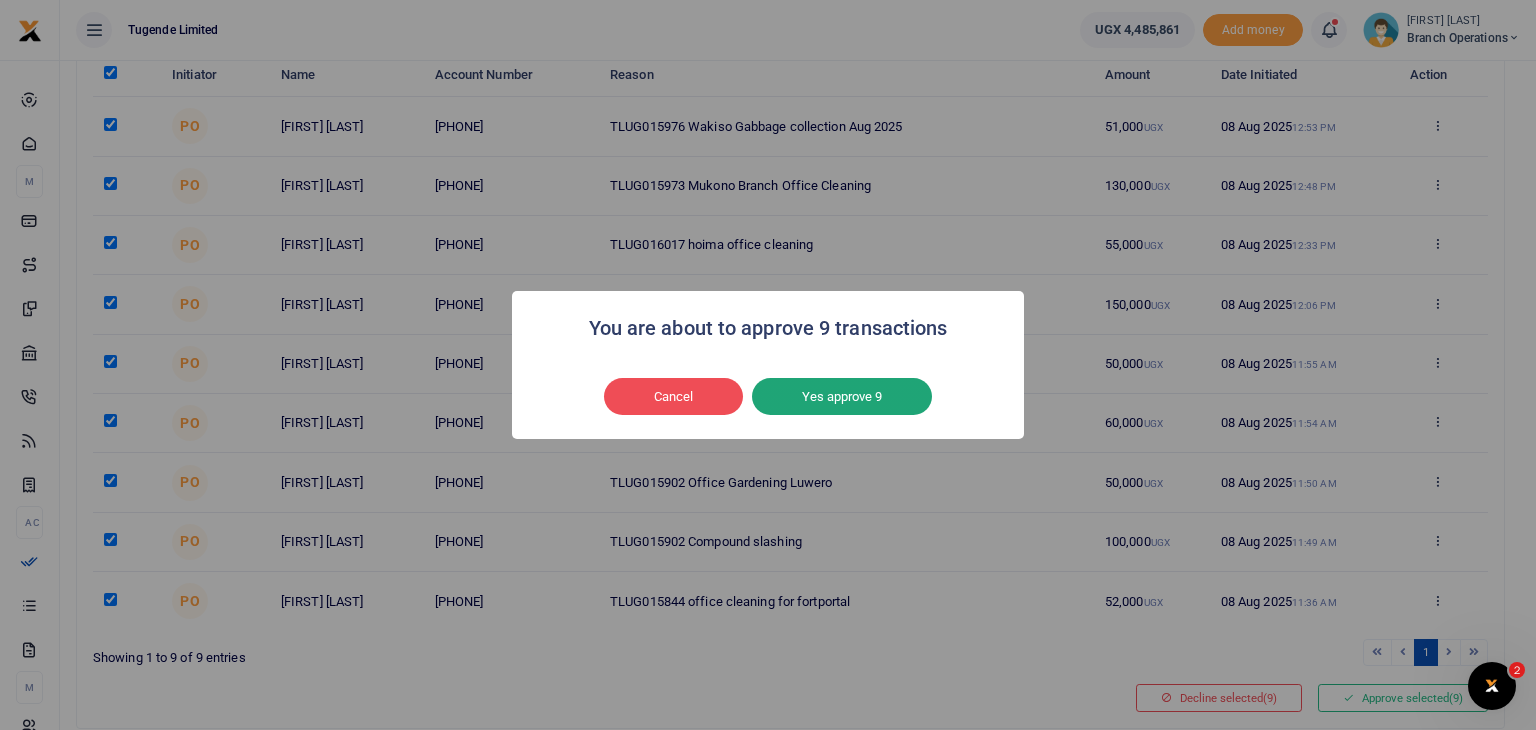 click on "Yes approve 9" at bounding box center (842, 397) 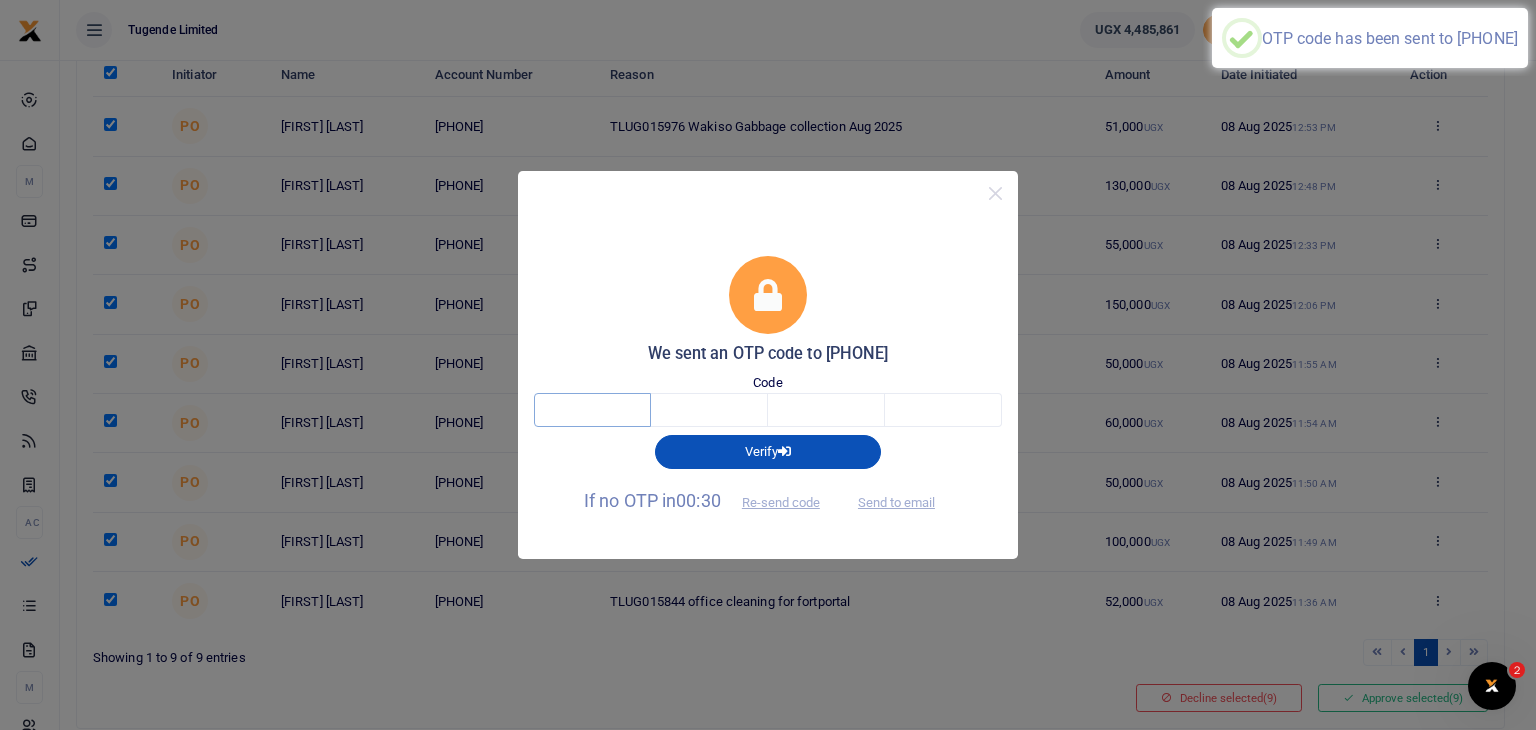 click at bounding box center [592, 410] 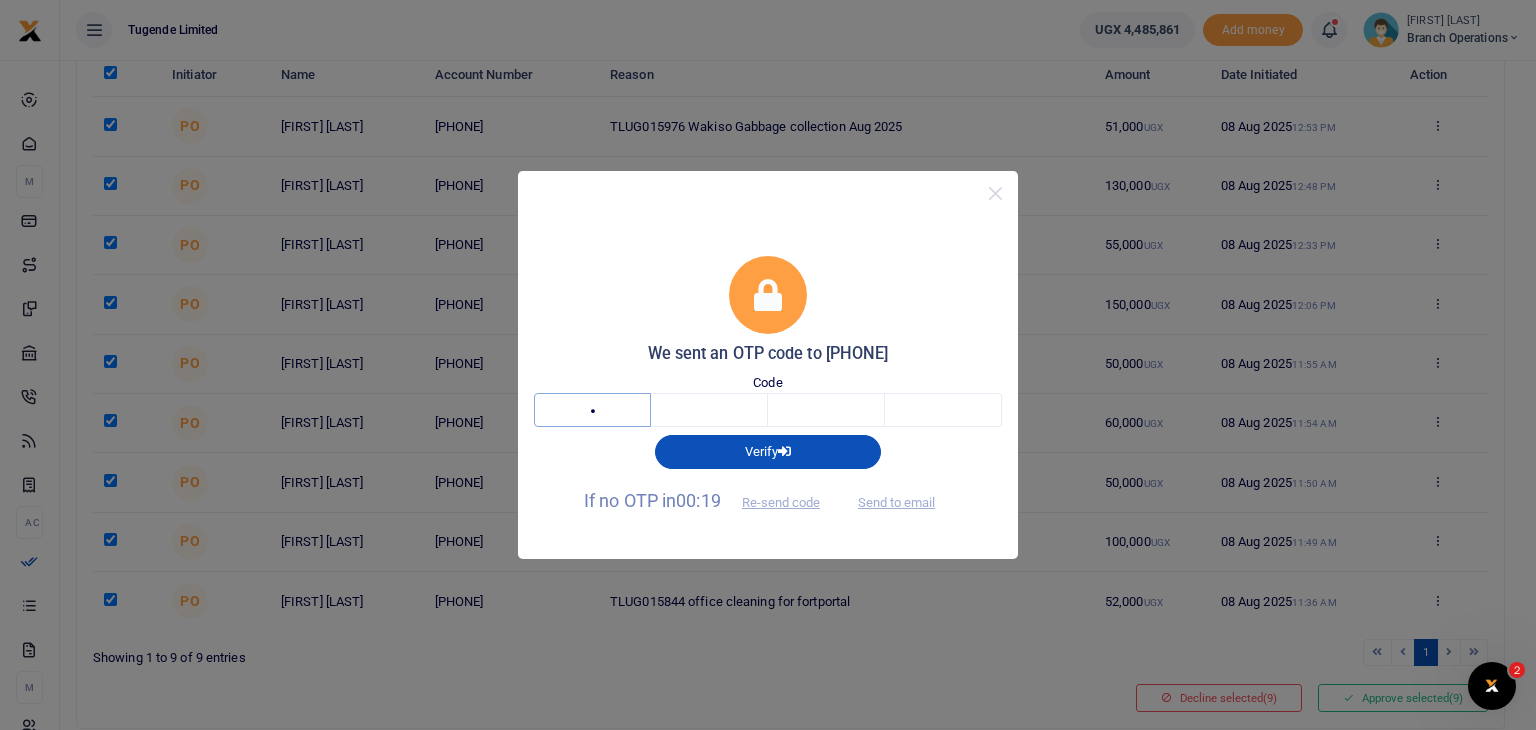 type on "9" 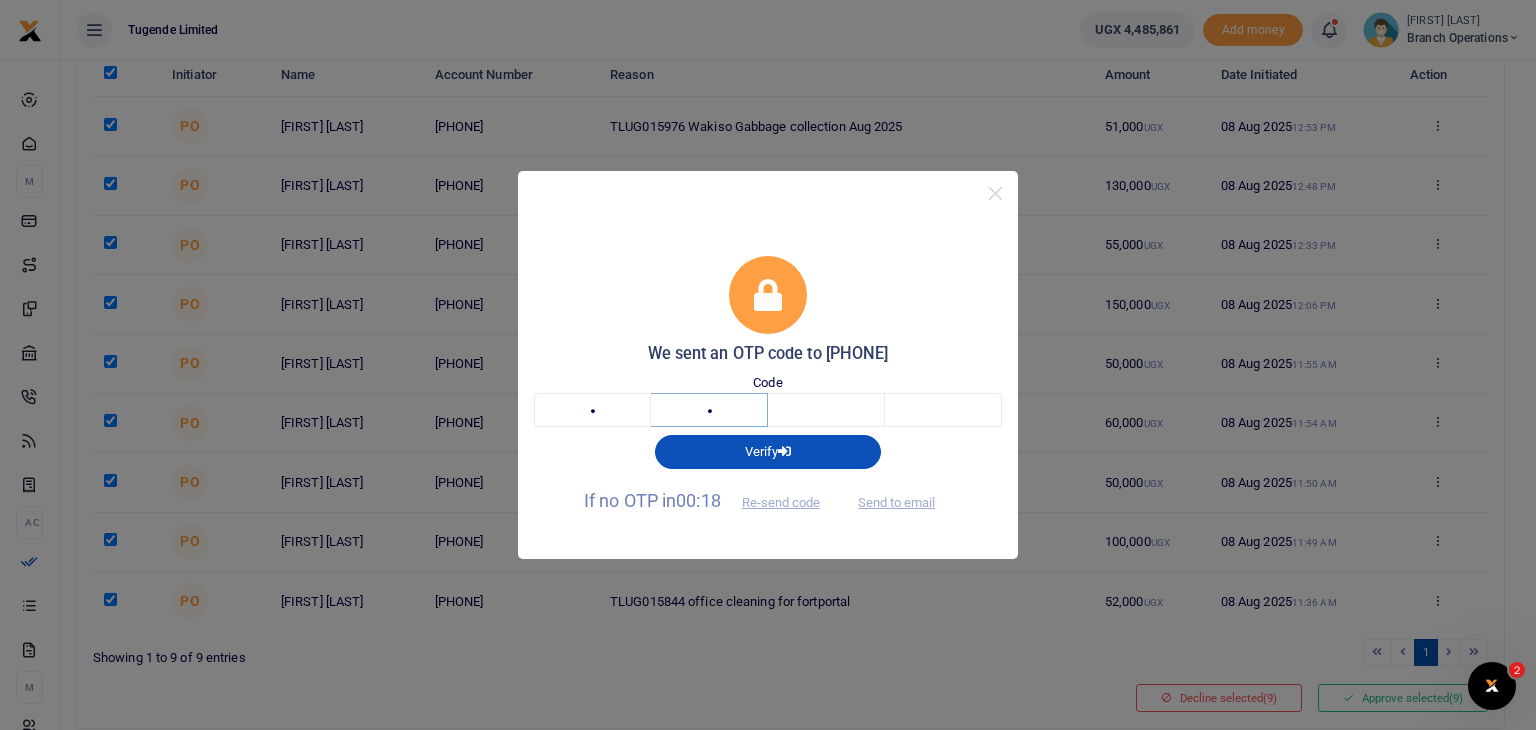 type on "6" 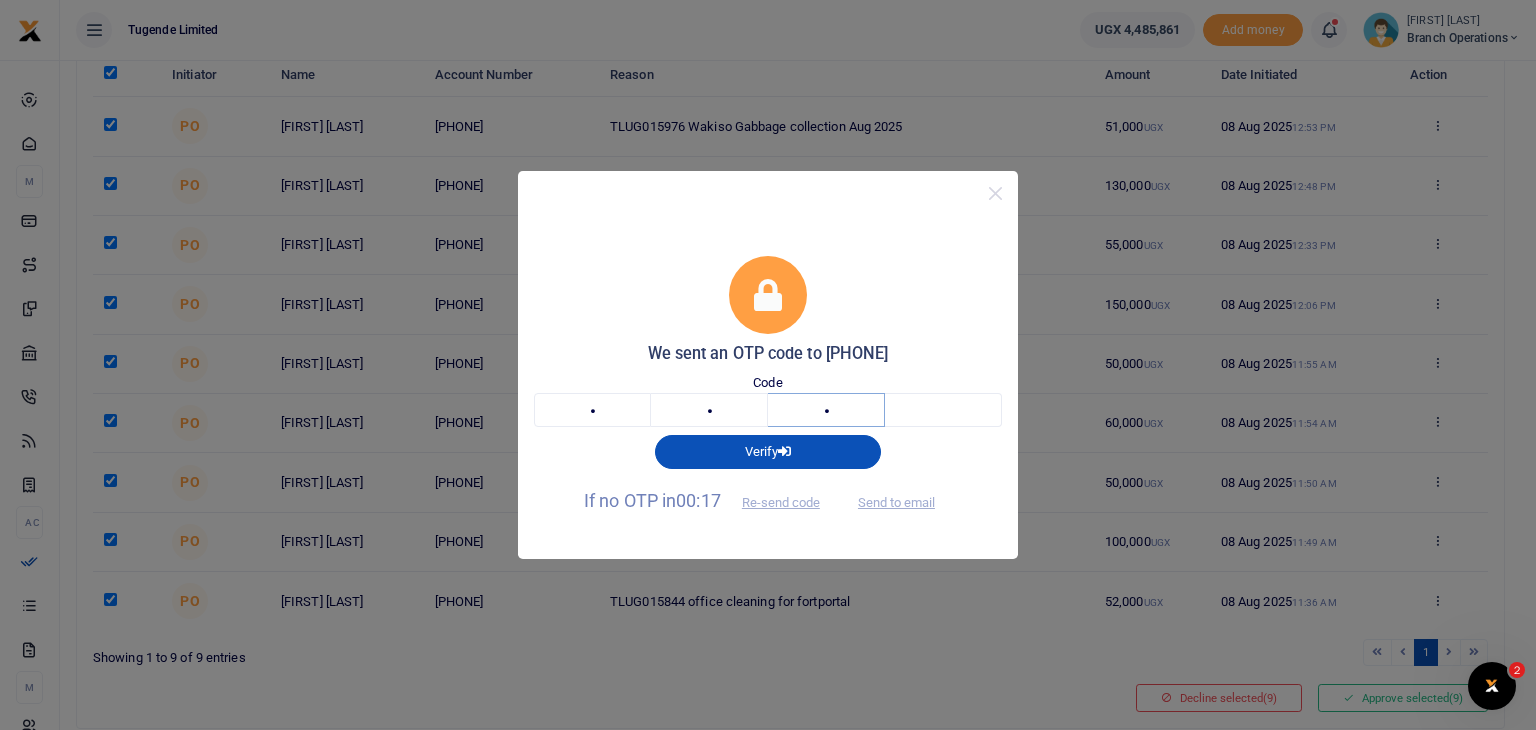 type on "7" 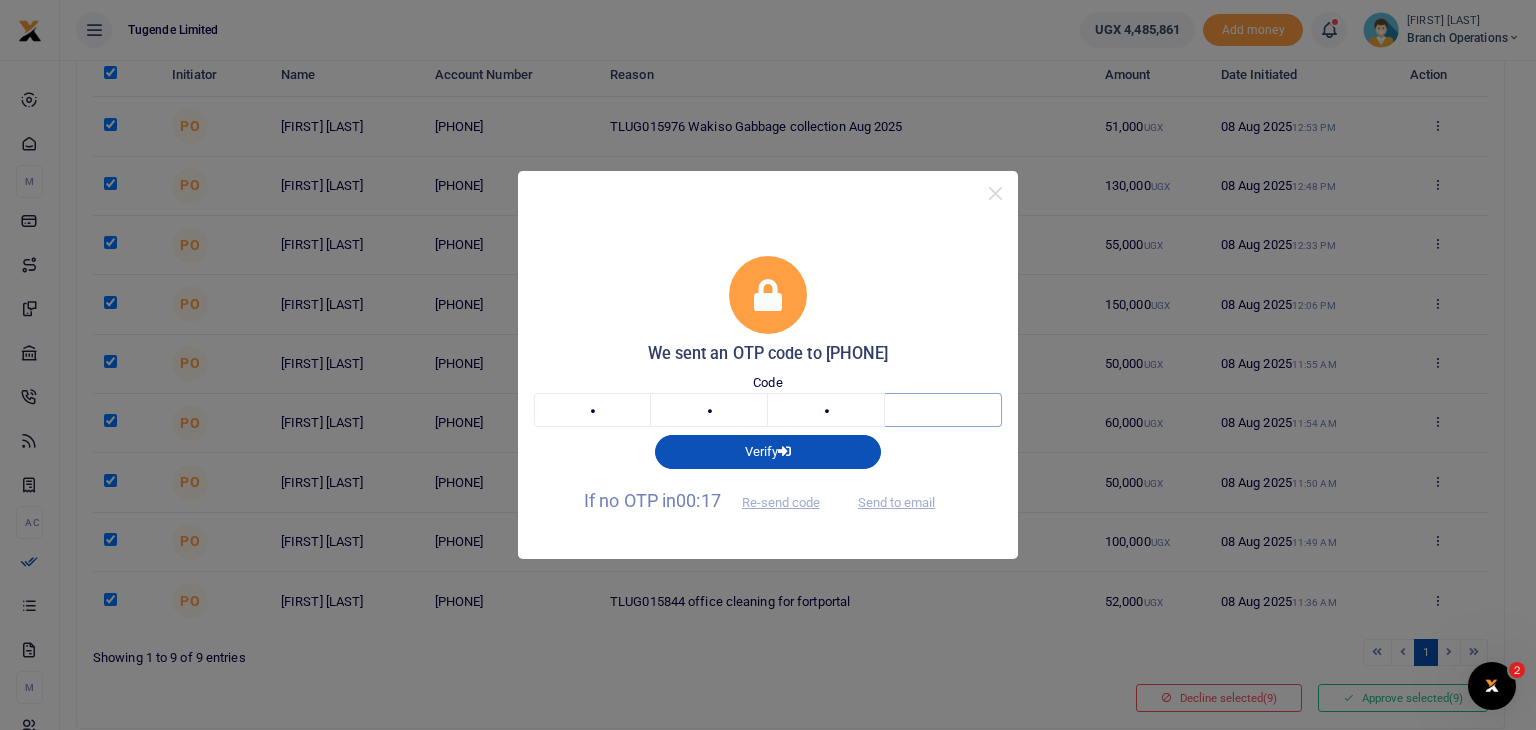 type on "4" 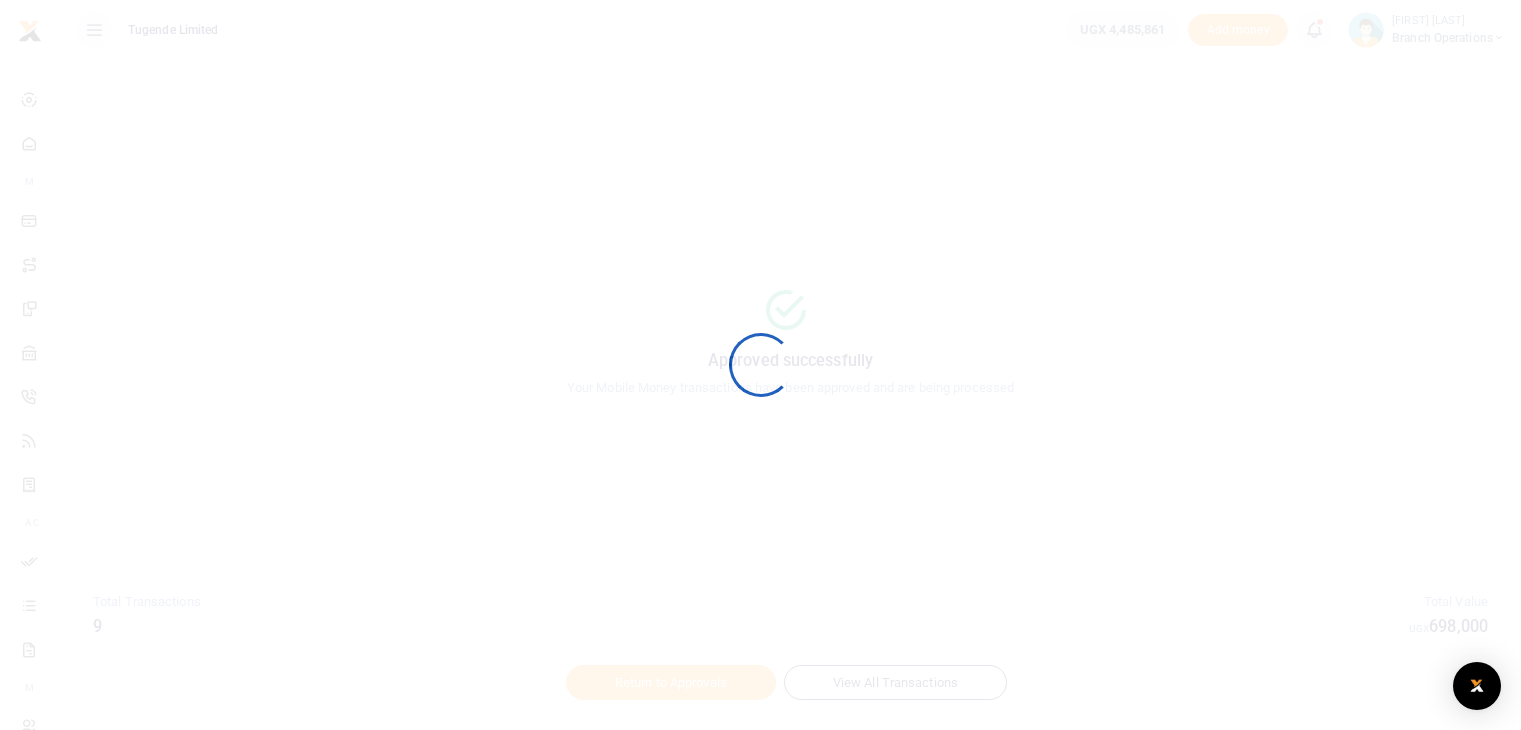 scroll, scrollTop: 0, scrollLeft: 0, axis: both 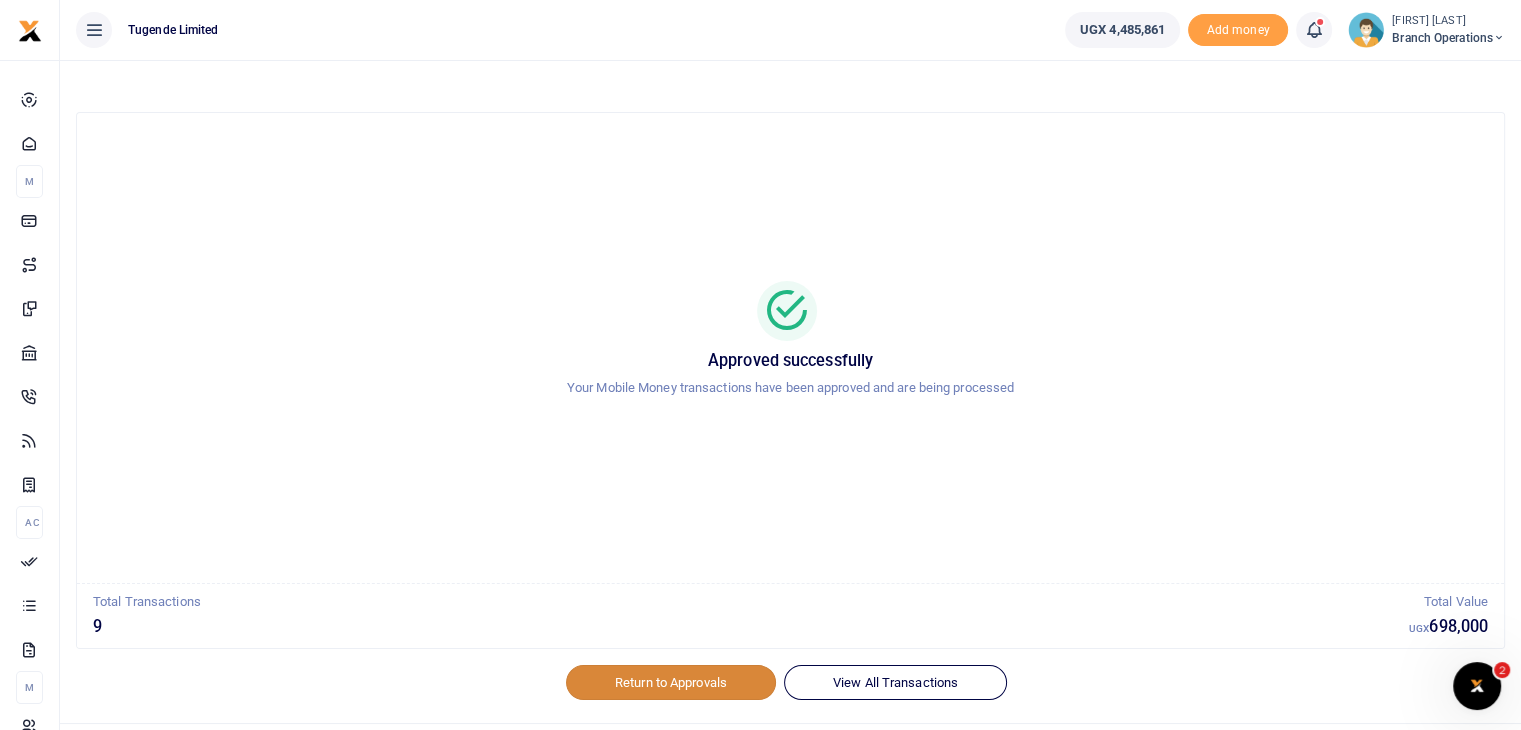 click on "Return to Approvals" at bounding box center (671, 682) 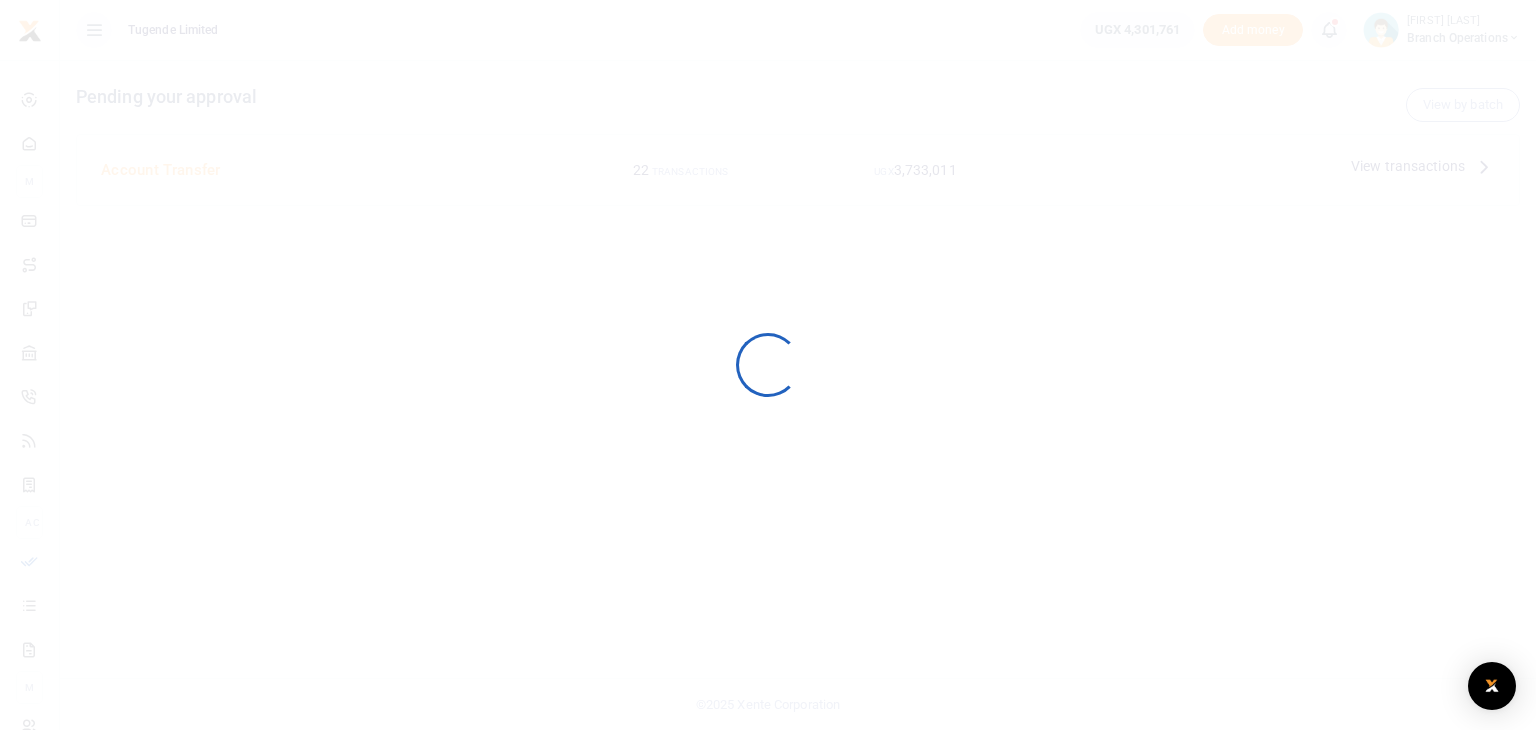 scroll, scrollTop: 0, scrollLeft: 0, axis: both 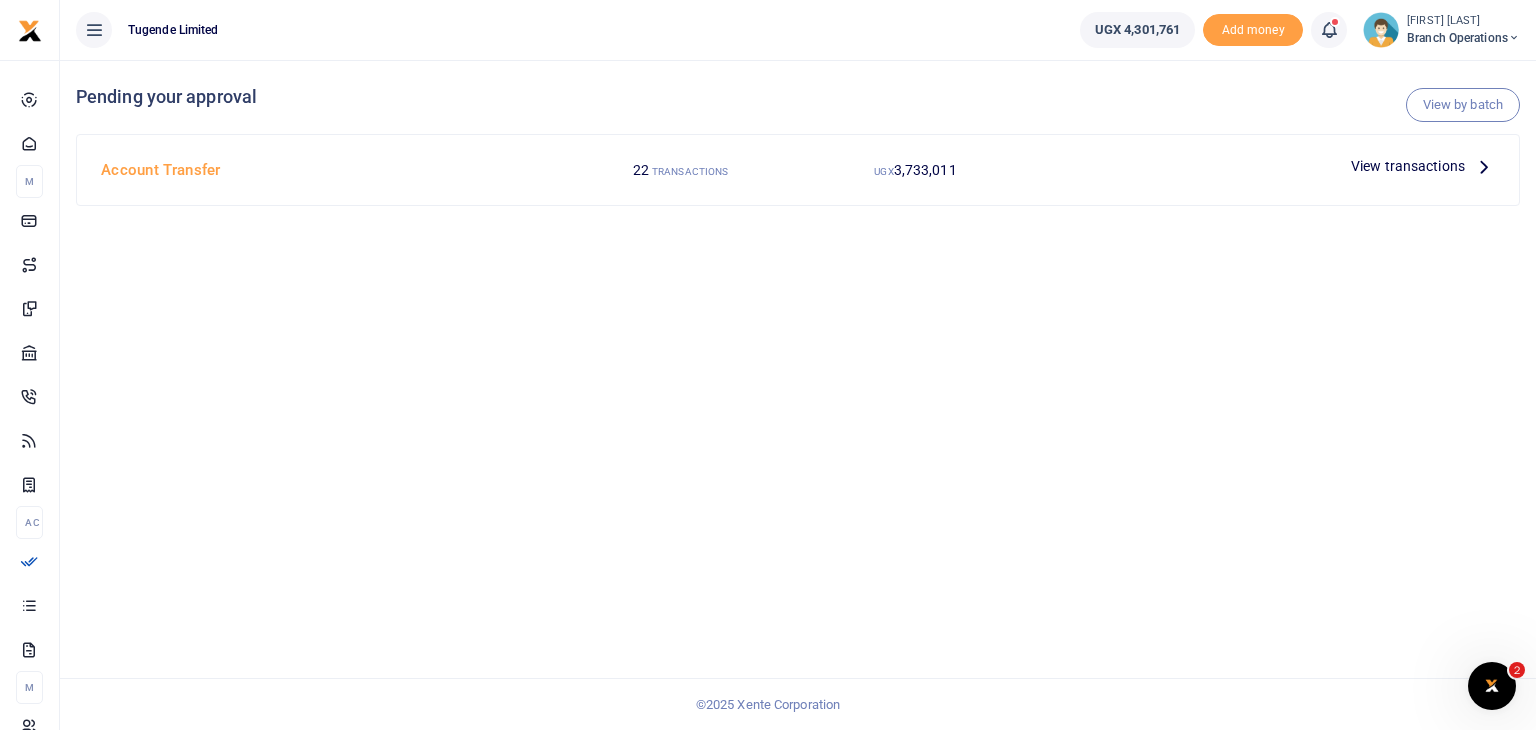 click on "View transactions" at bounding box center (1408, 166) 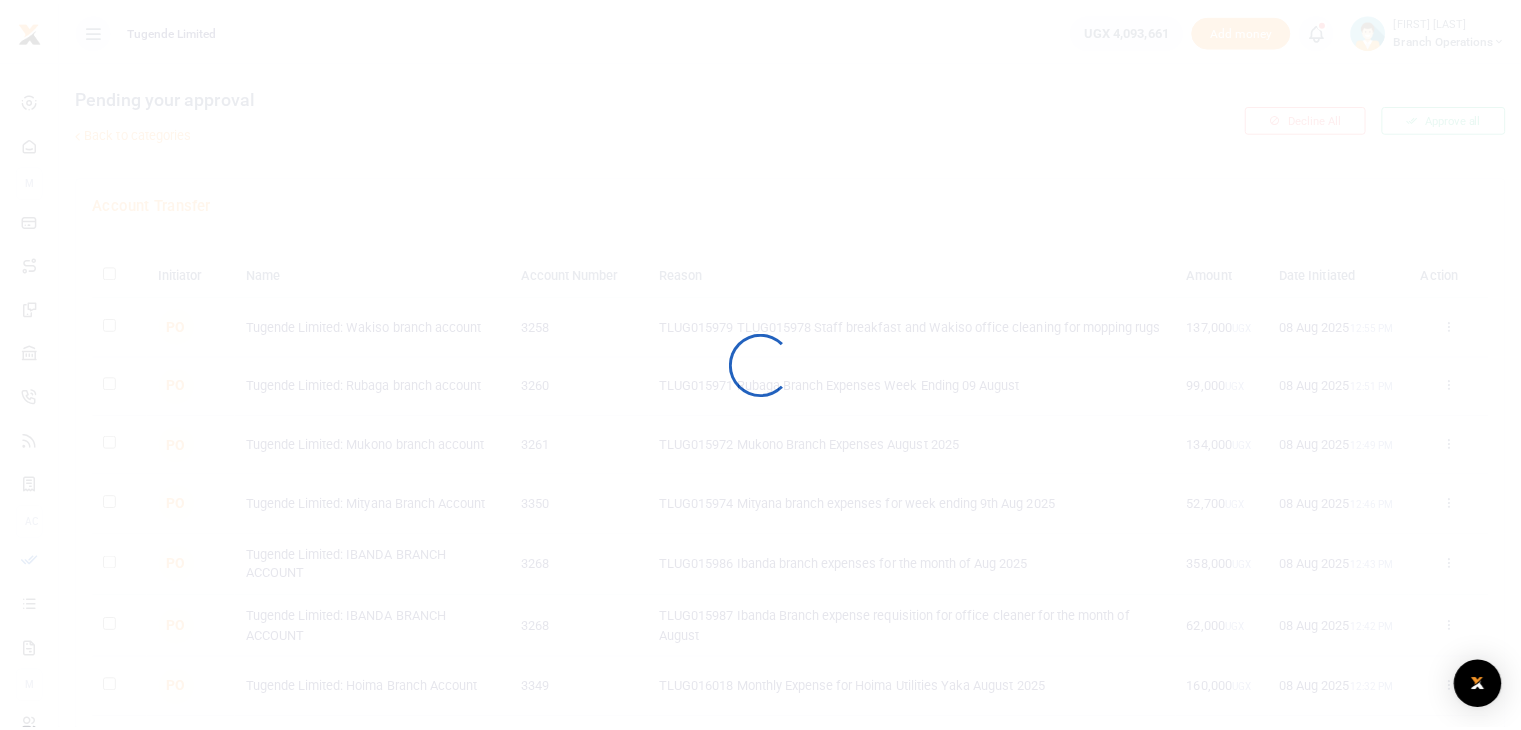 scroll, scrollTop: 0, scrollLeft: 0, axis: both 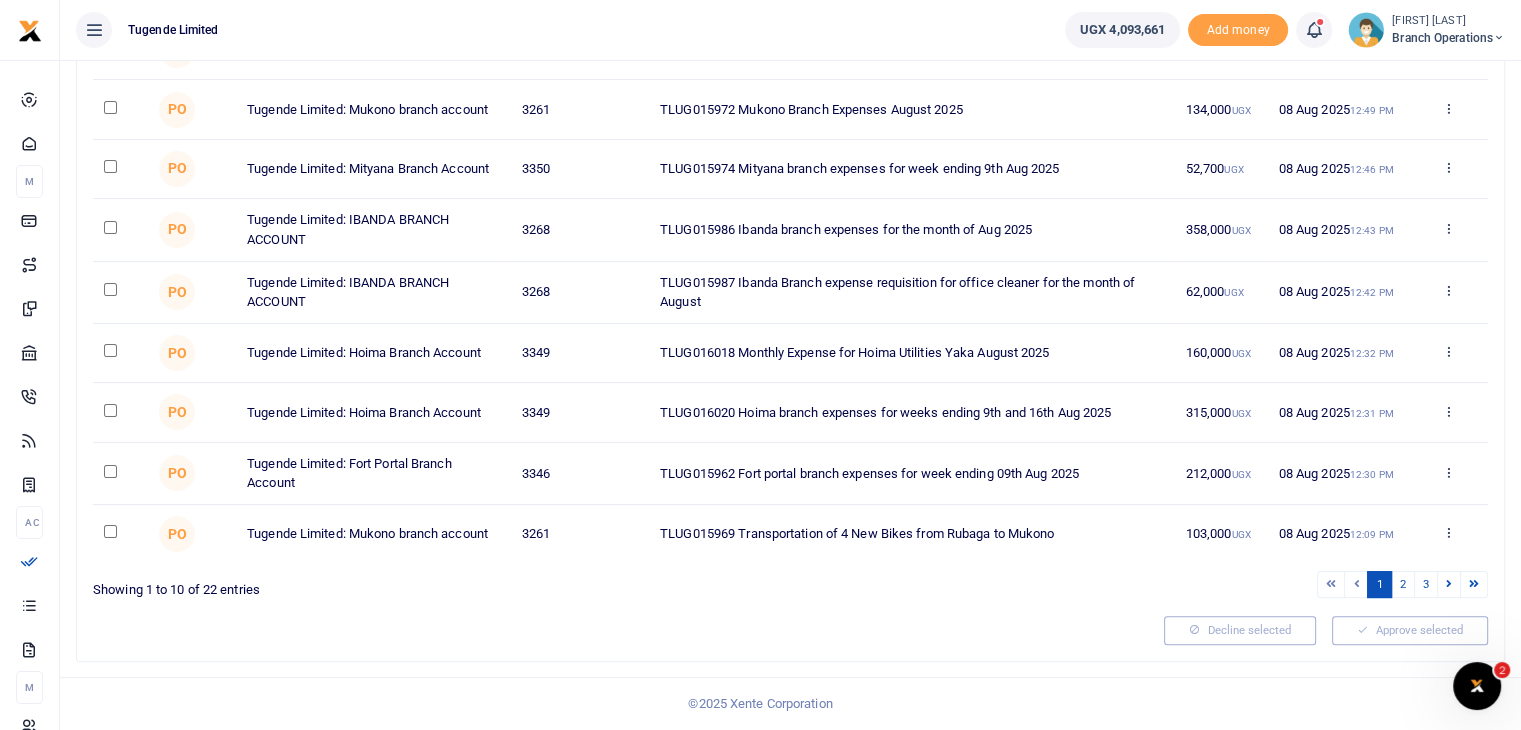 click at bounding box center (110, 350) 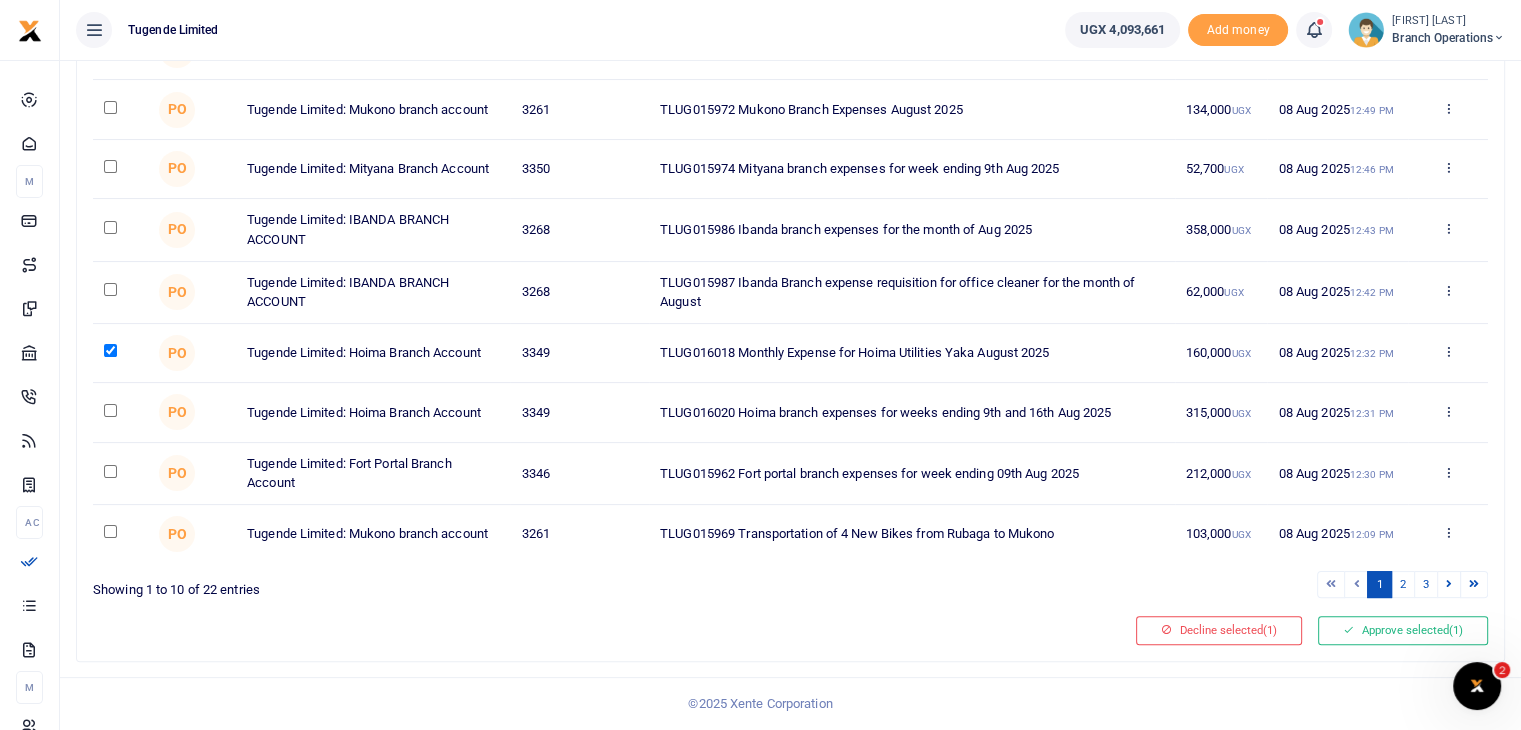 click at bounding box center [110, 531] 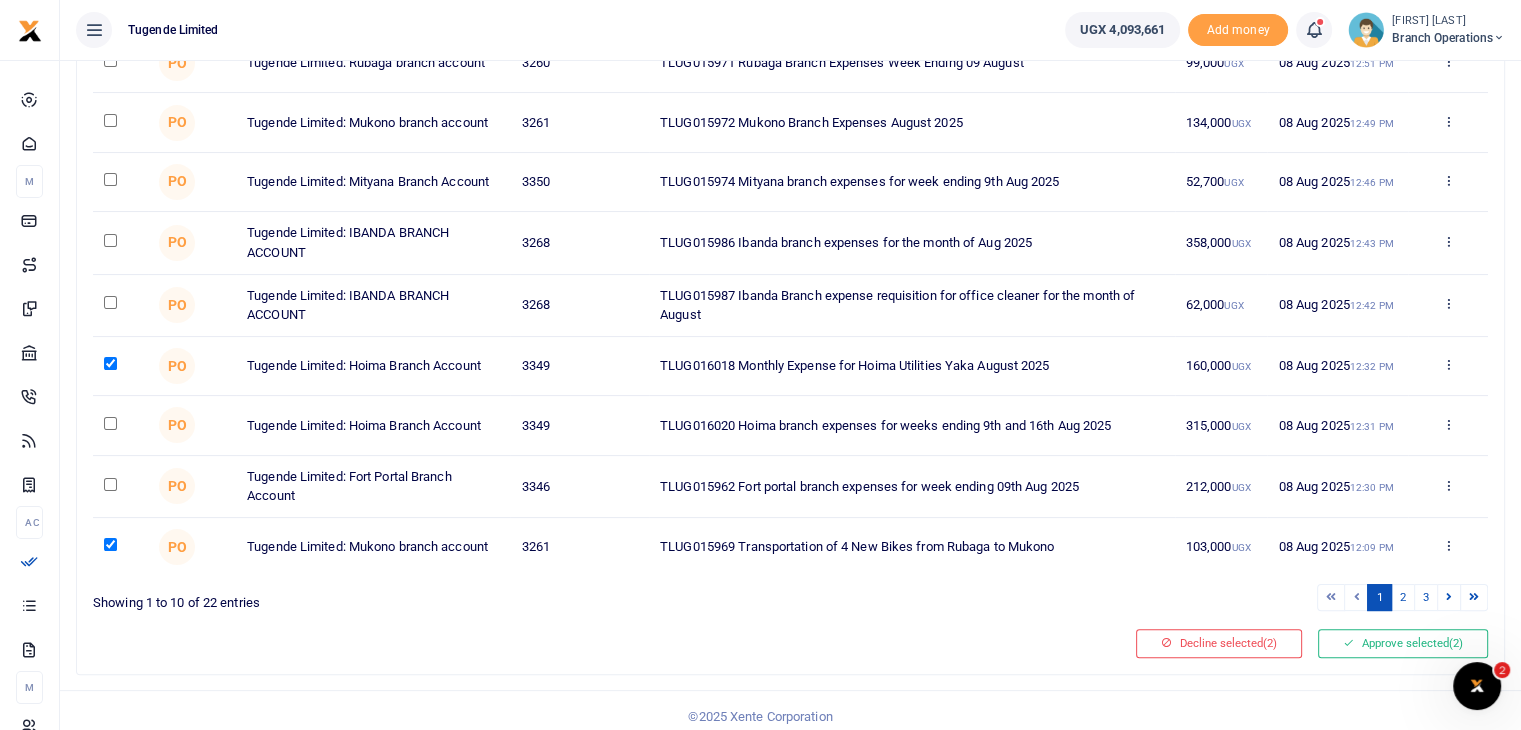 scroll, scrollTop: 349, scrollLeft: 0, axis: vertical 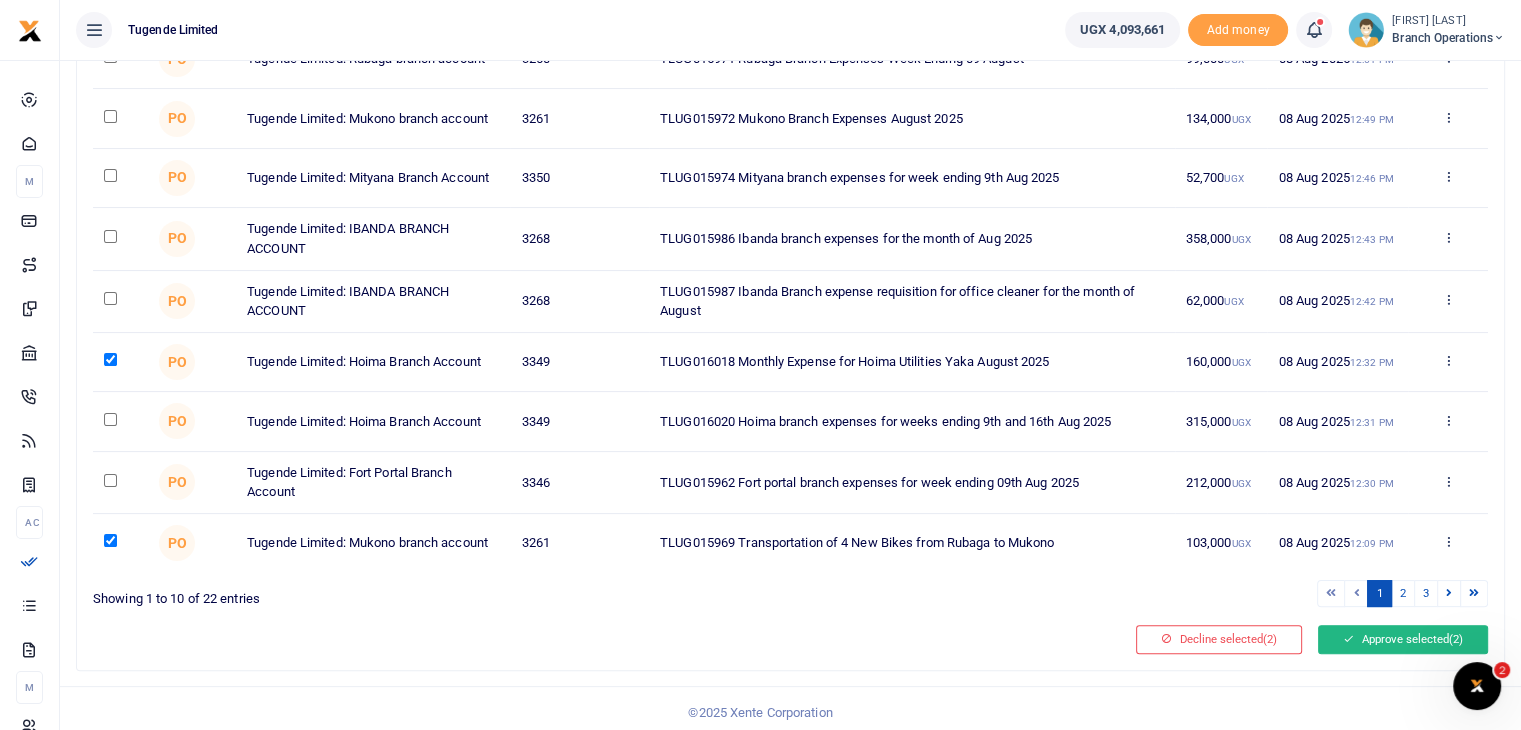 click on "Approve selected  (2)" at bounding box center [1403, 639] 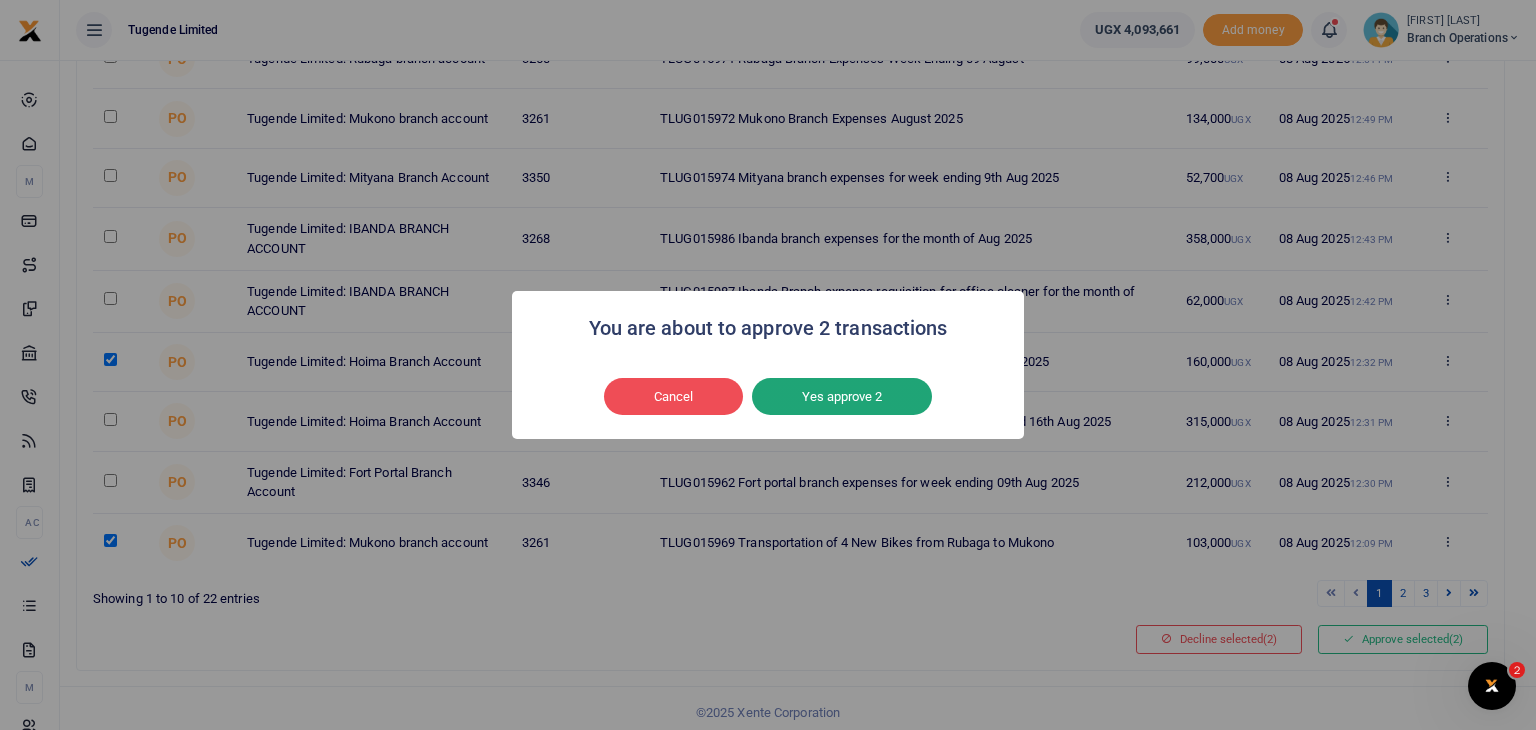 click on "Yes approve 2" at bounding box center [842, 397] 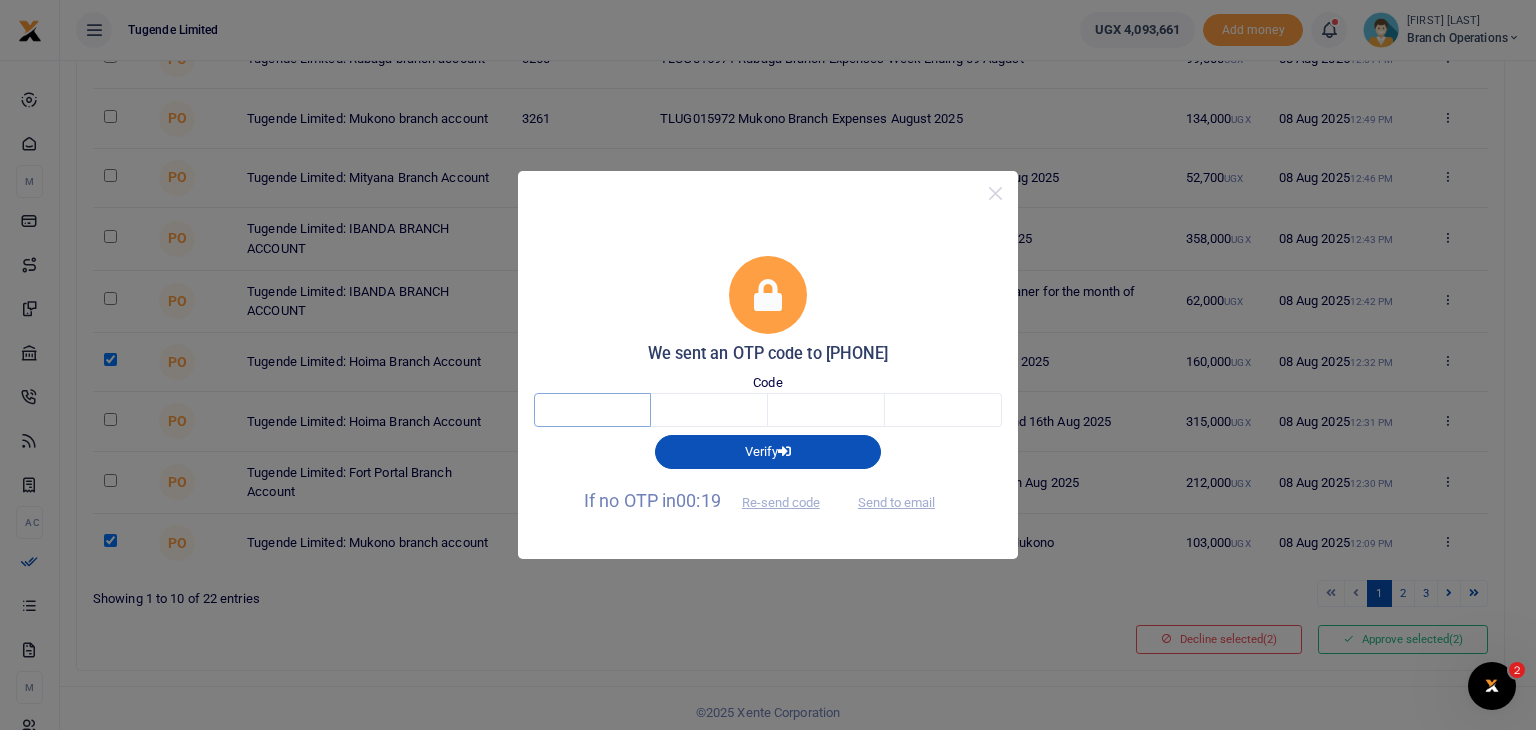 click at bounding box center [592, 410] 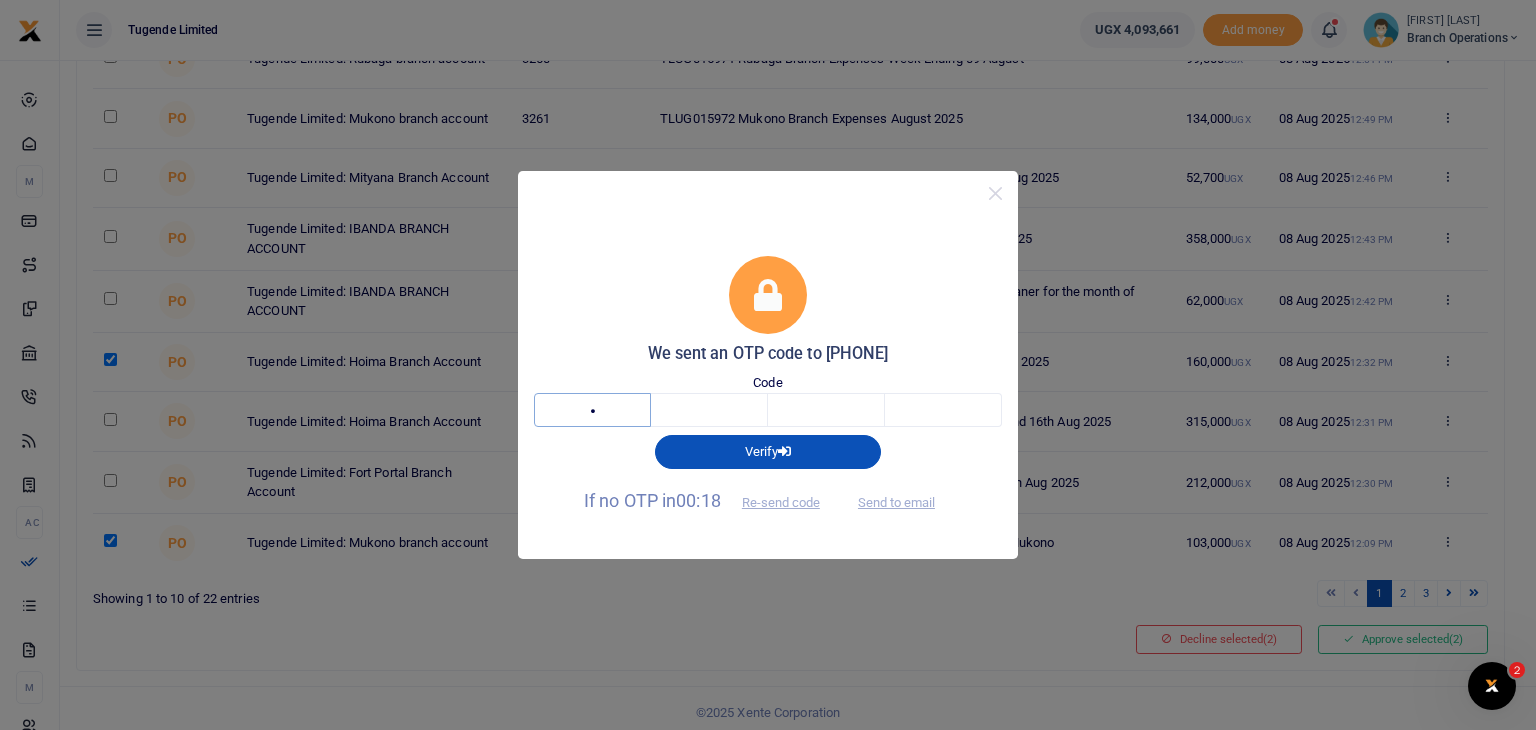 type on "6" 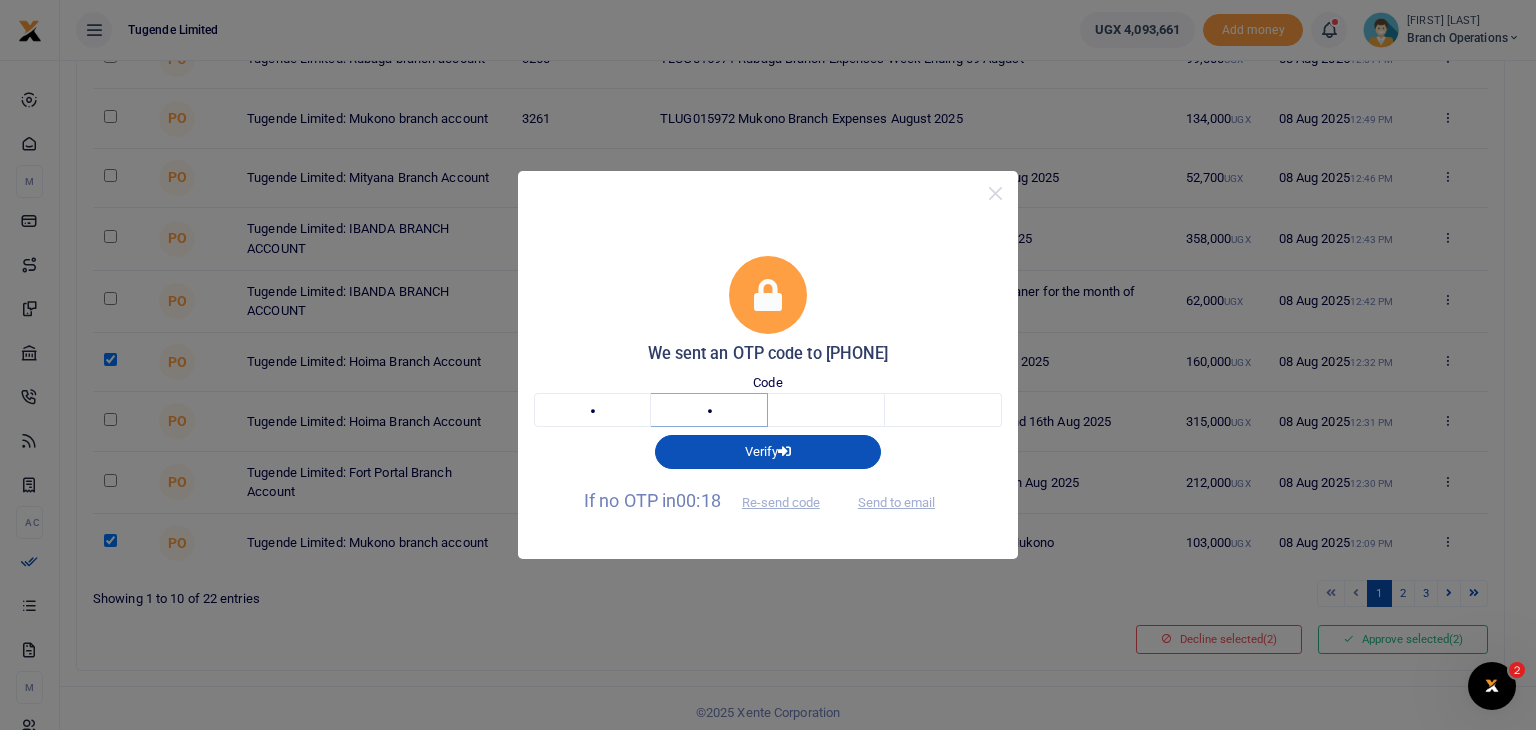 type on "2" 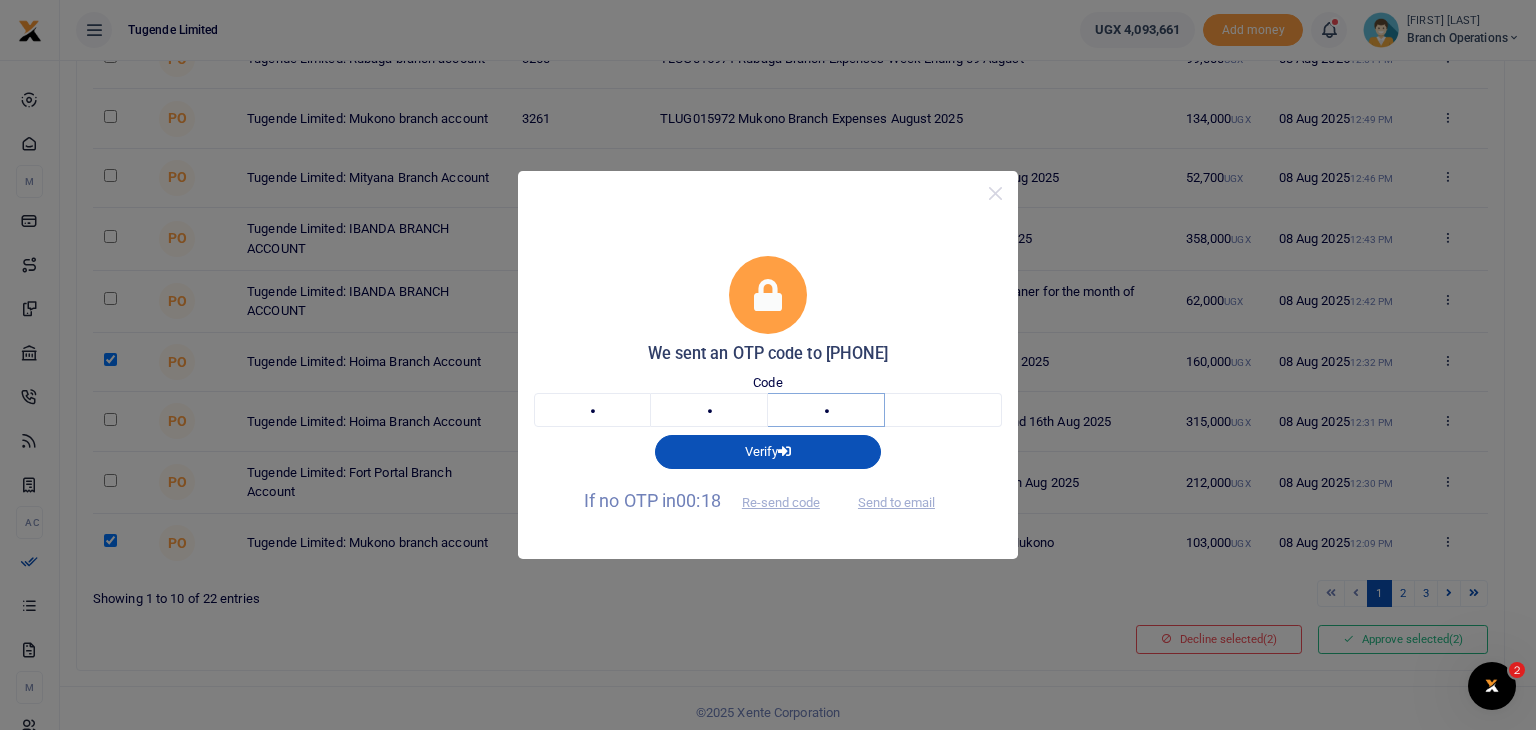 type on "8" 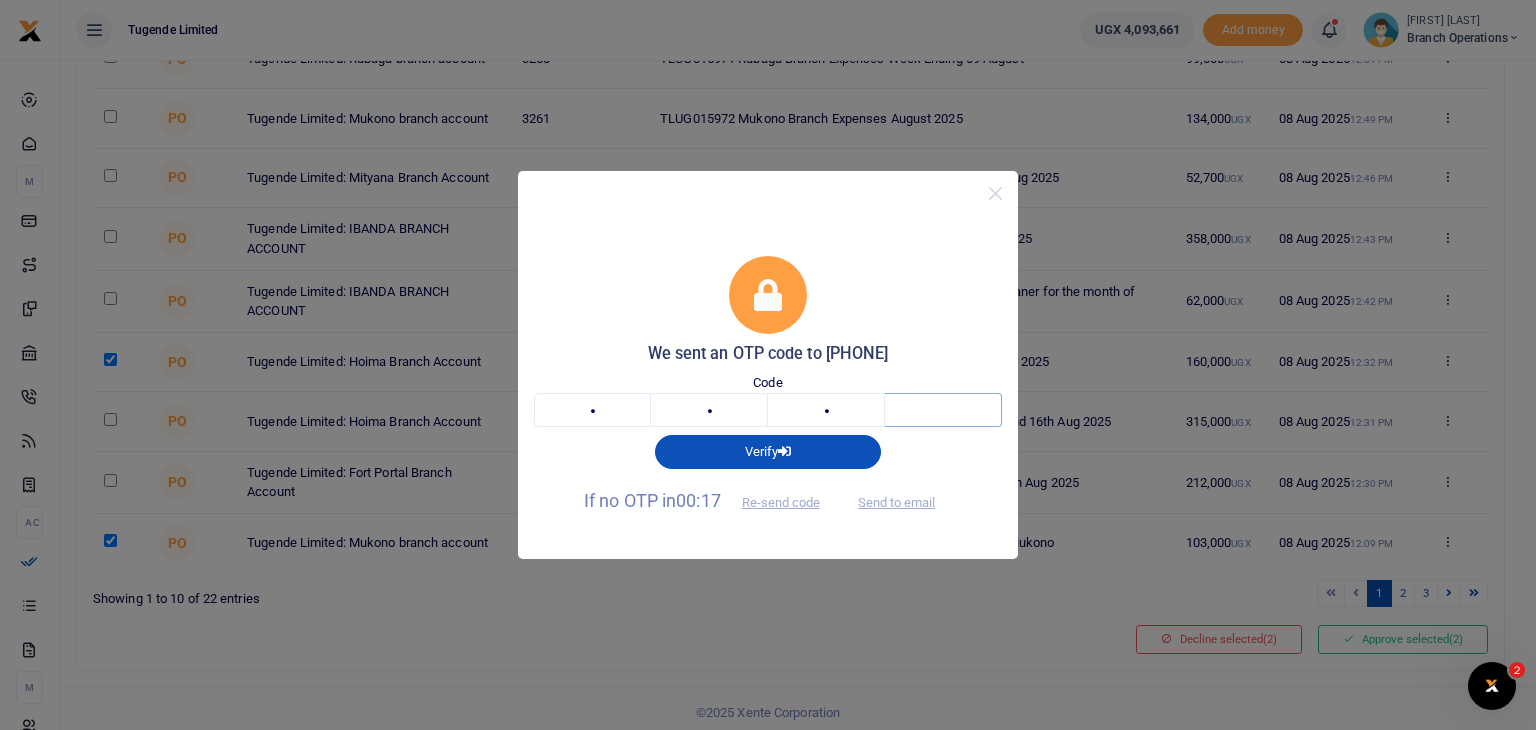 type on "3" 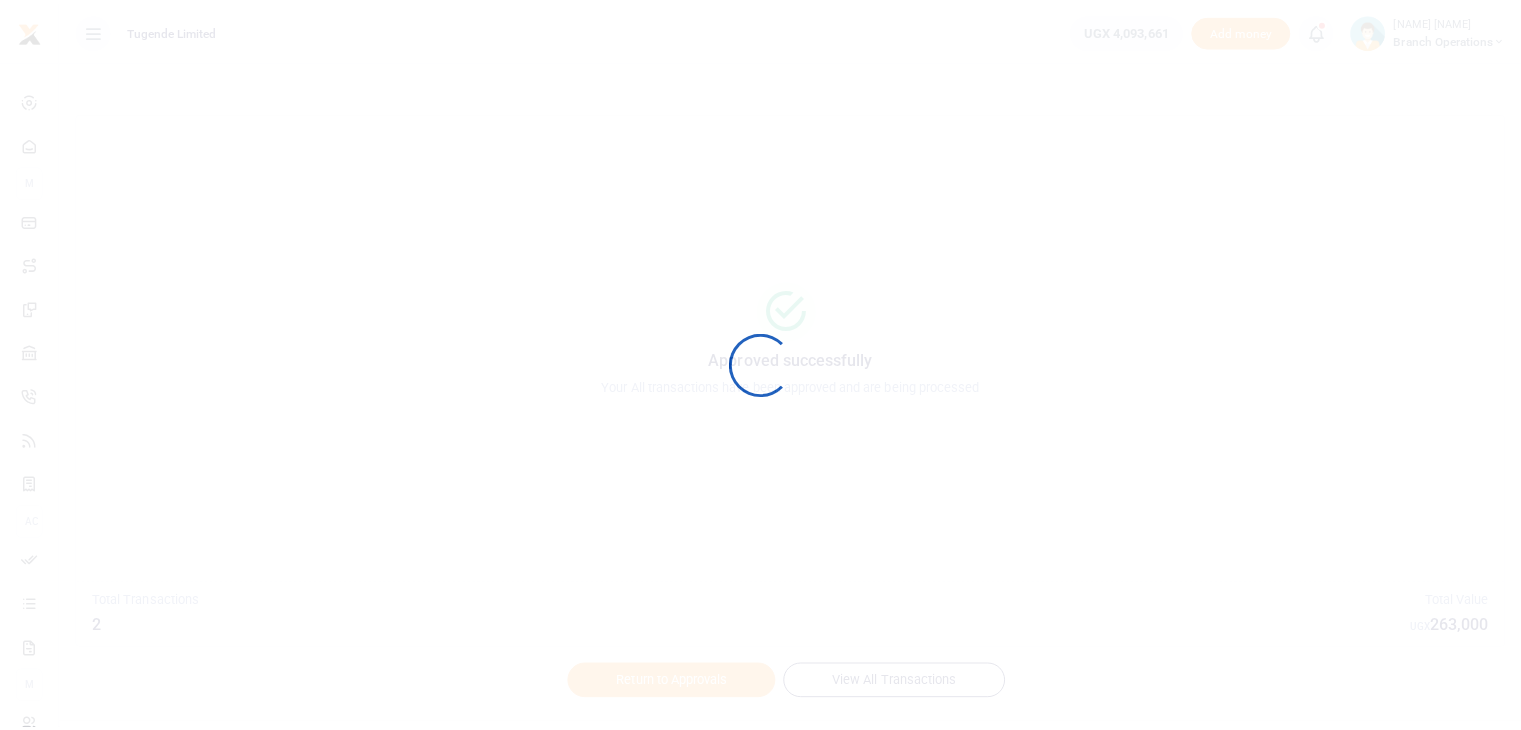 scroll, scrollTop: 0, scrollLeft: 0, axis: both 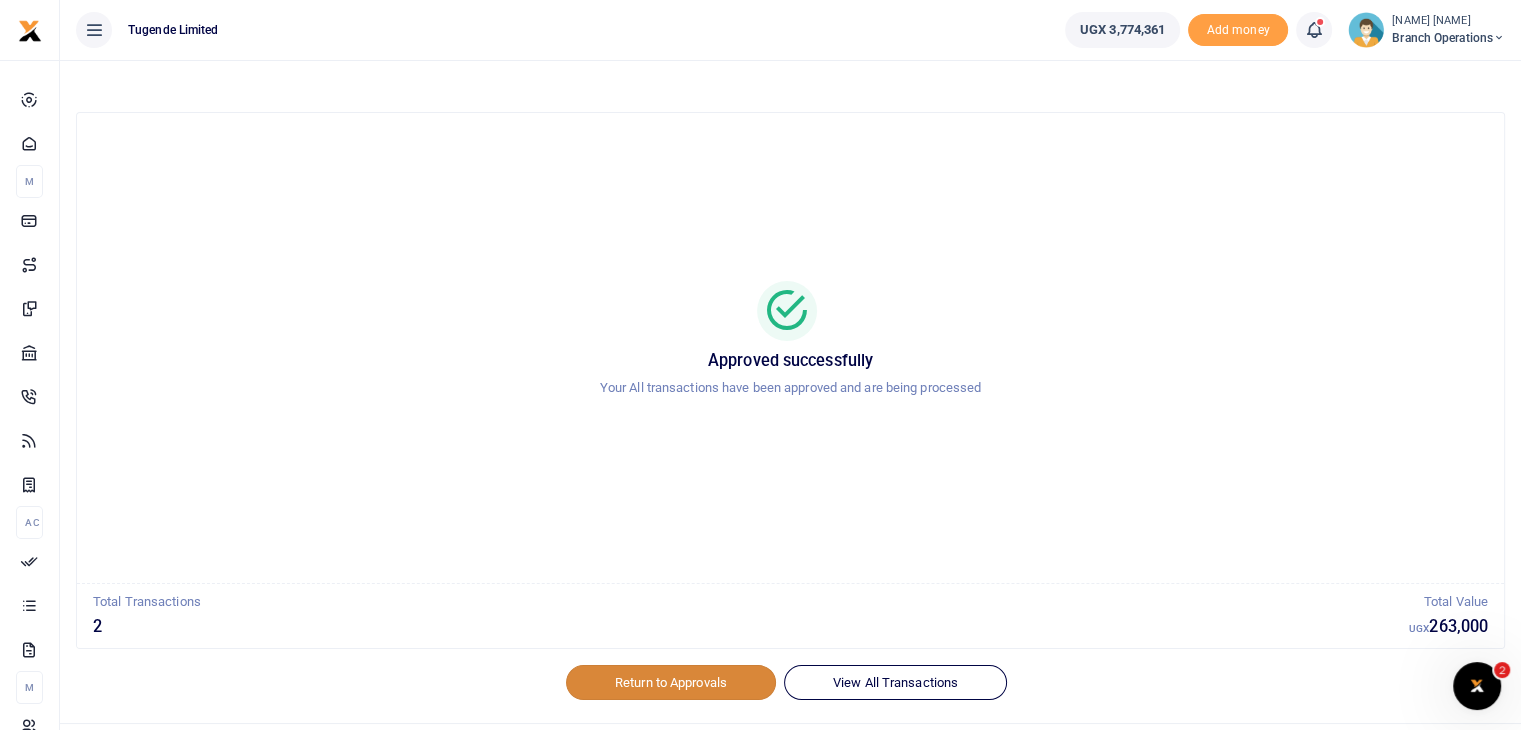 click on "Return to Approvals" at bounding box center [671, 682] 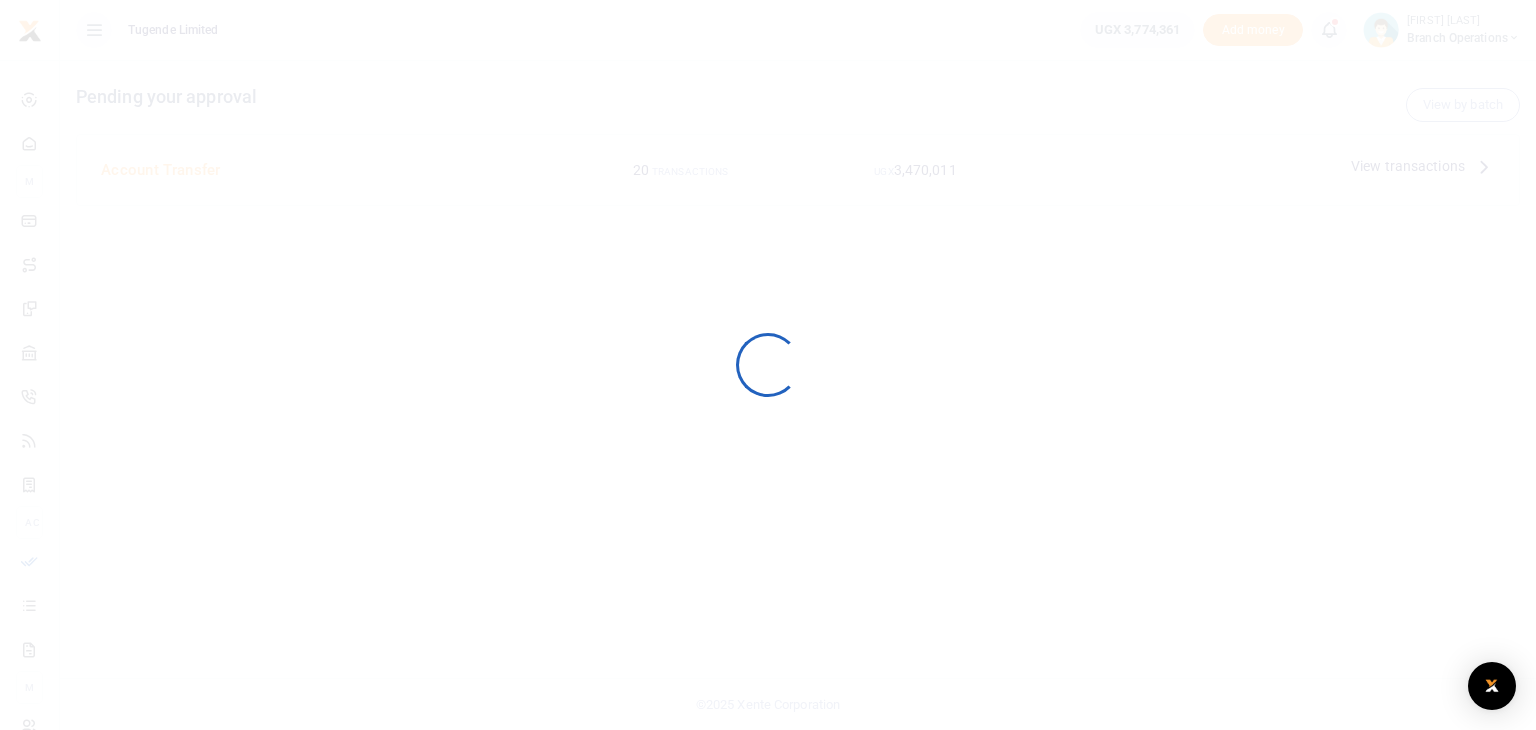 scroll, scrollTop: 0, scrollLeft: 0, axis: both 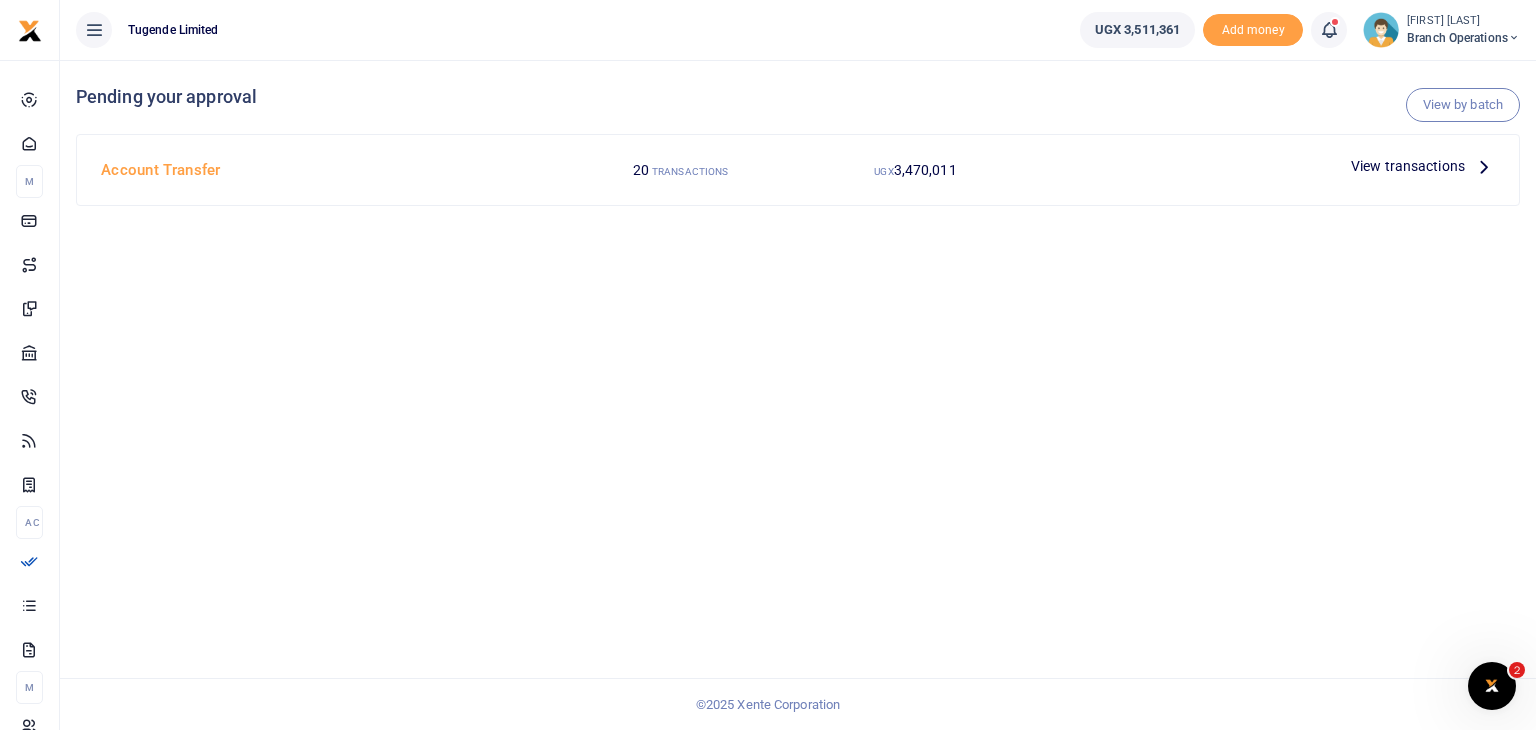 click on "View transactions" at bounding box center [1408, 166] 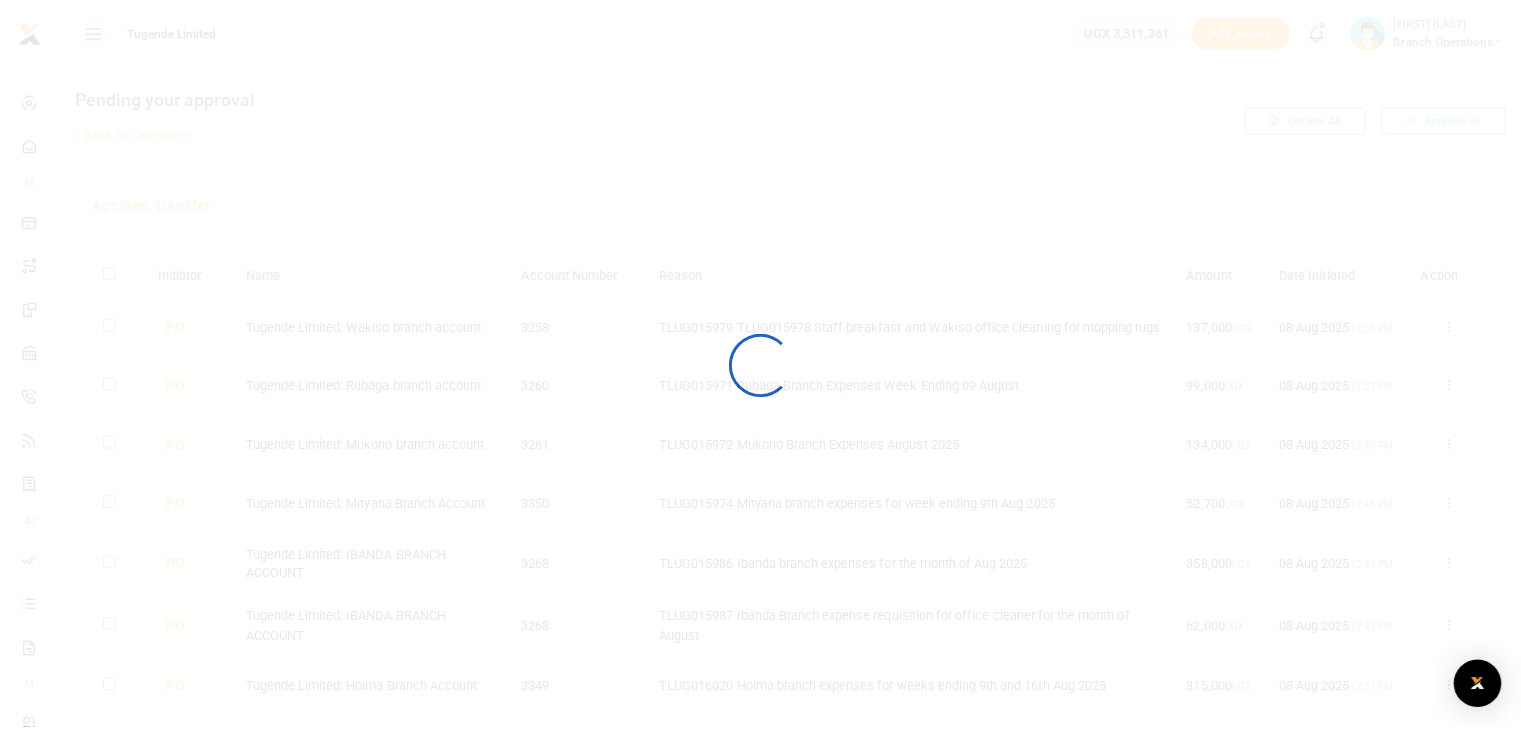 scroll, scrollTop: 0, scrollLeft: 0, axis: both 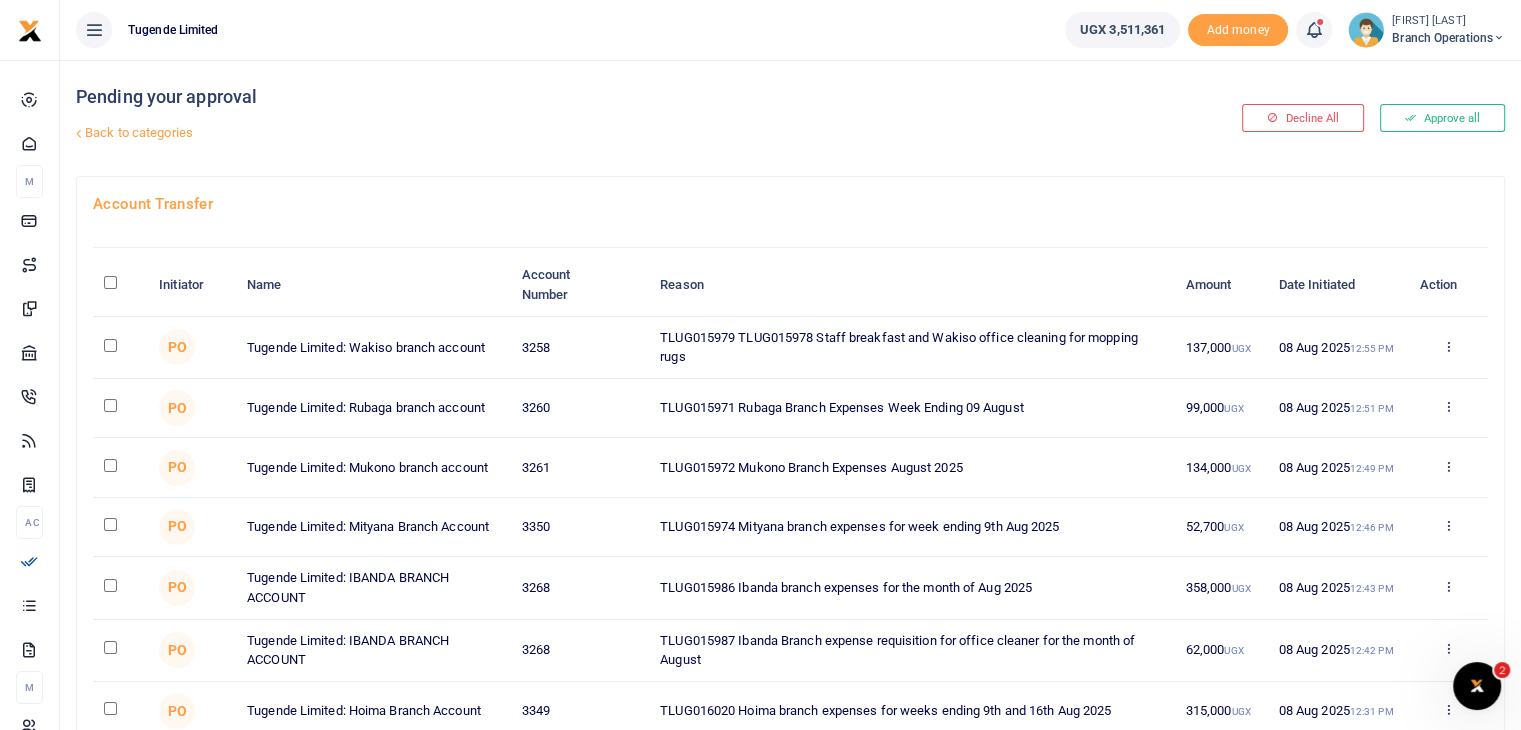 click at bounding box center (110, 524) 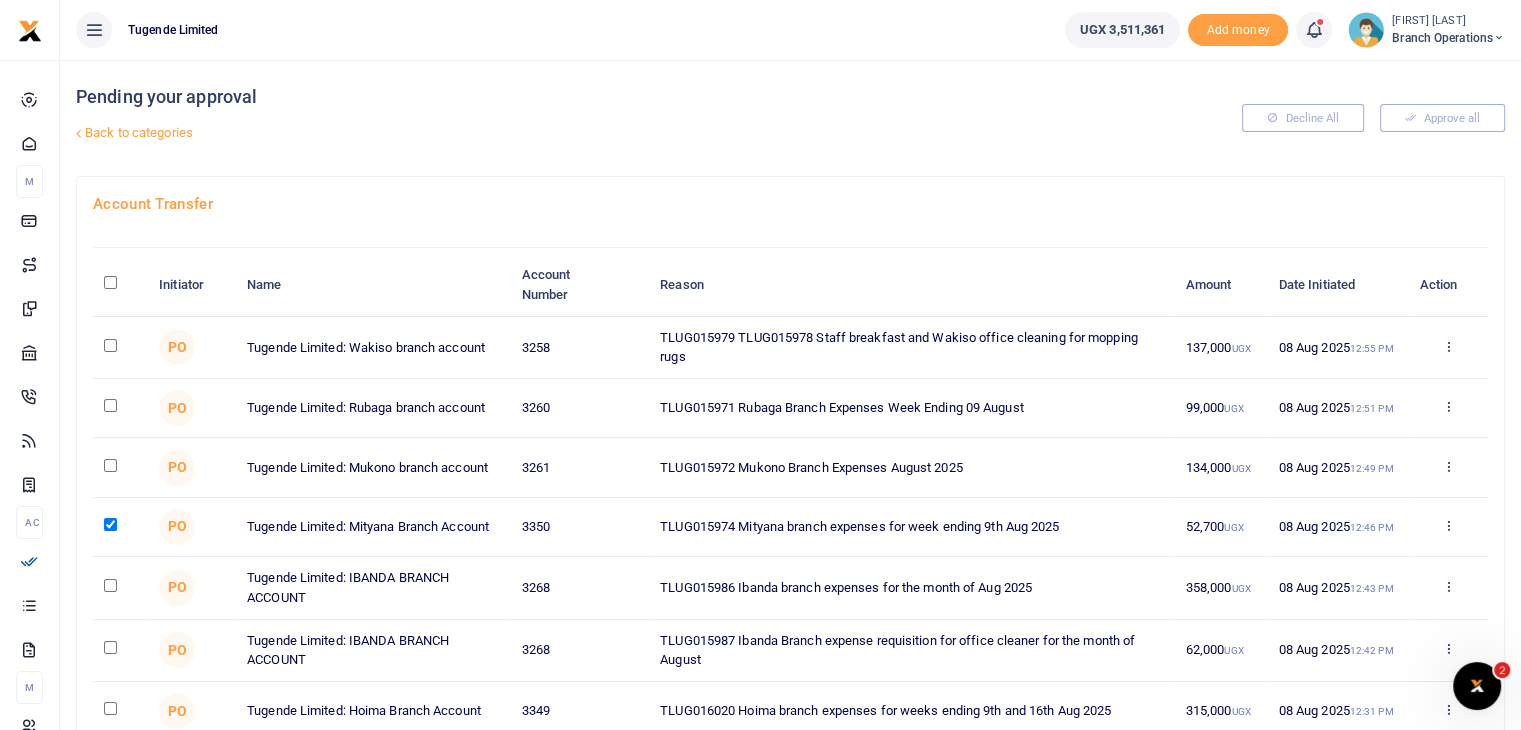 click at bounding box center (110, 585) 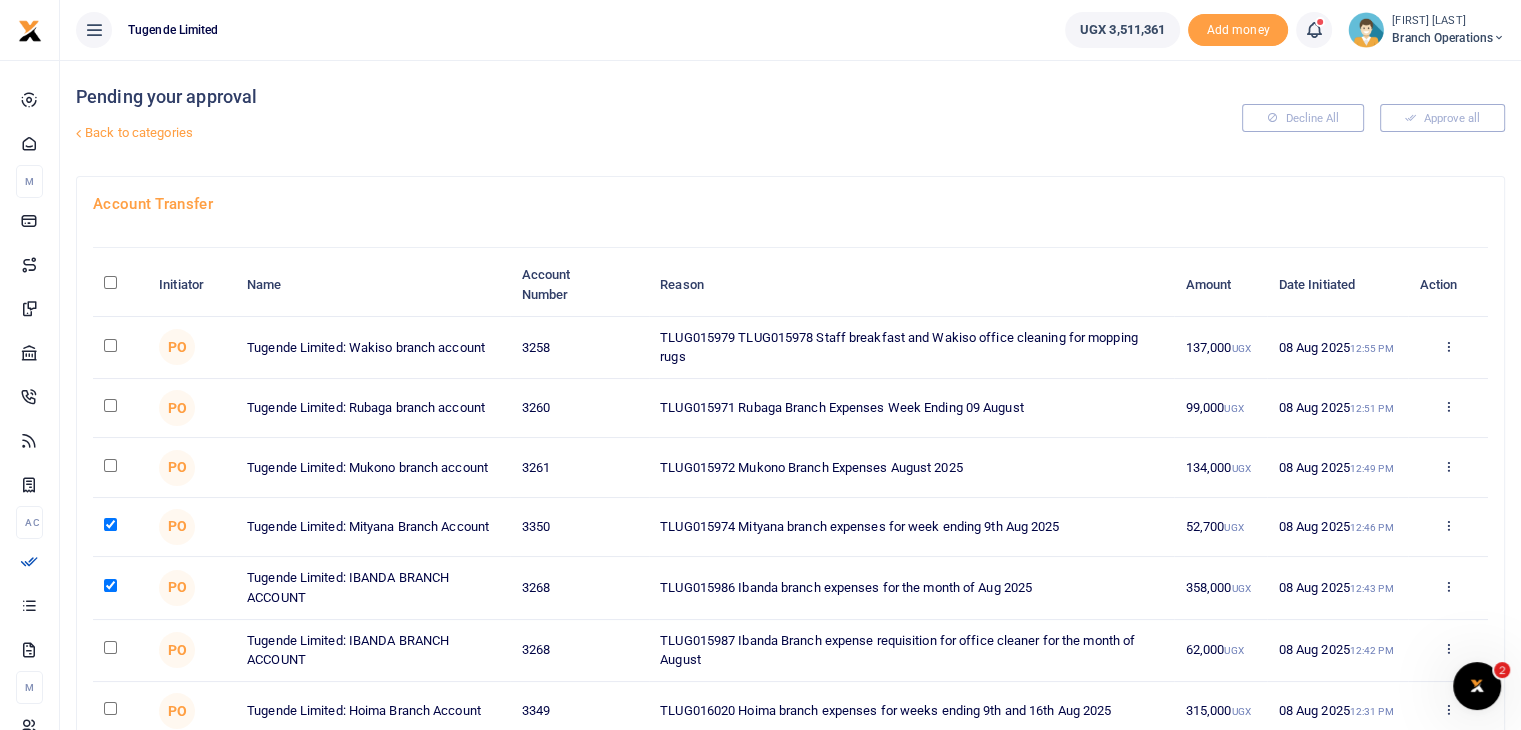 click at bounding box center [110, 647] 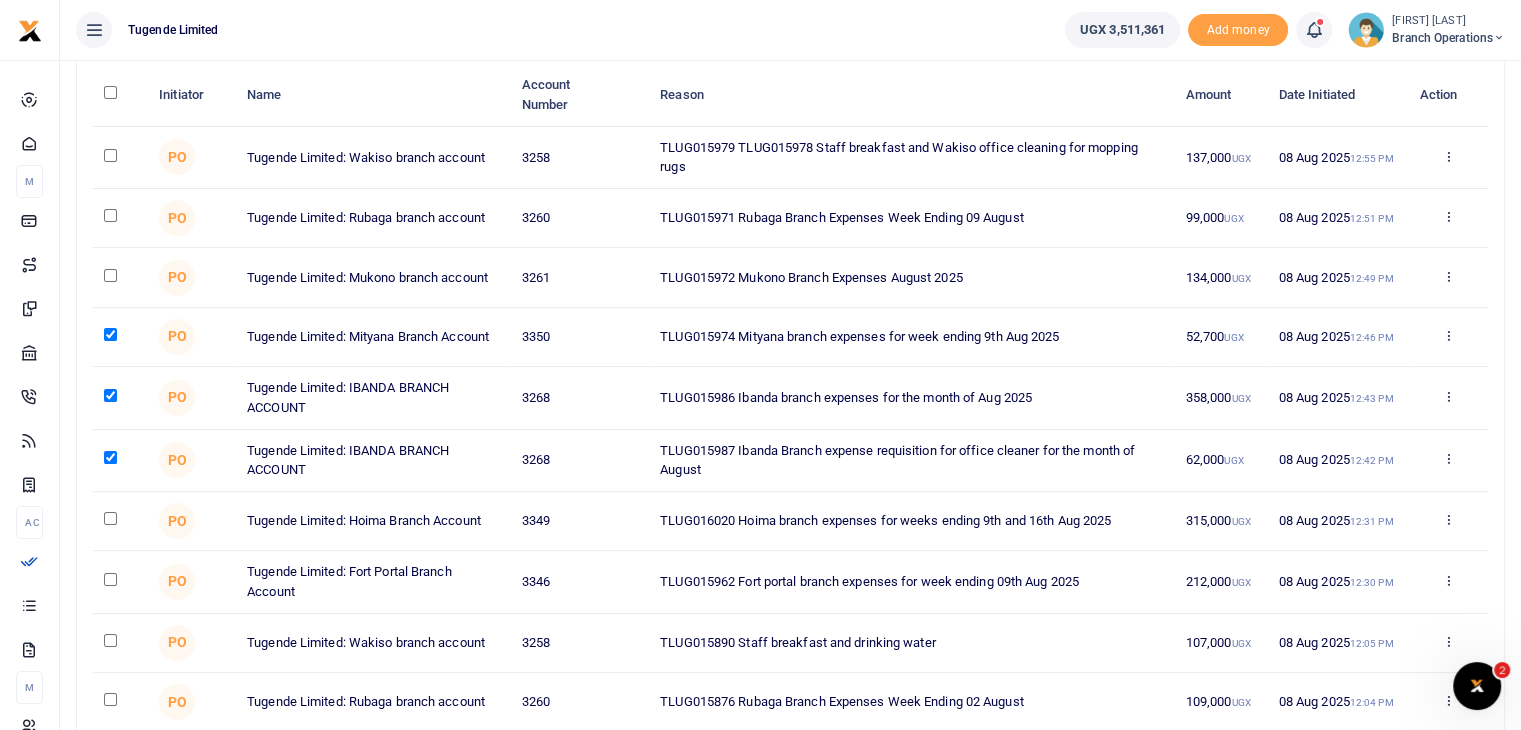 scroll, scrollTop: 200, scrollLeft: 0, axis: vertical 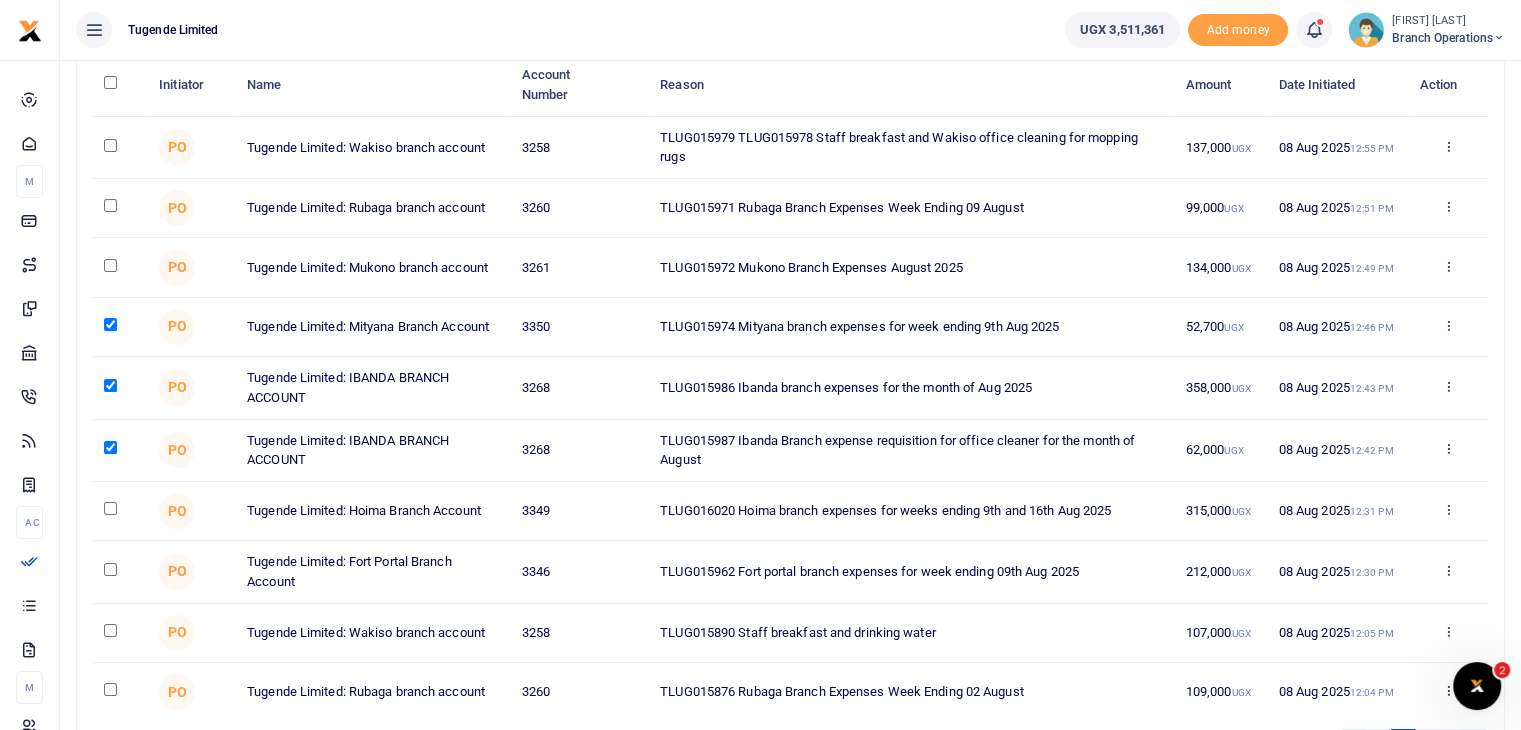 click at bounding box center (110, 508) 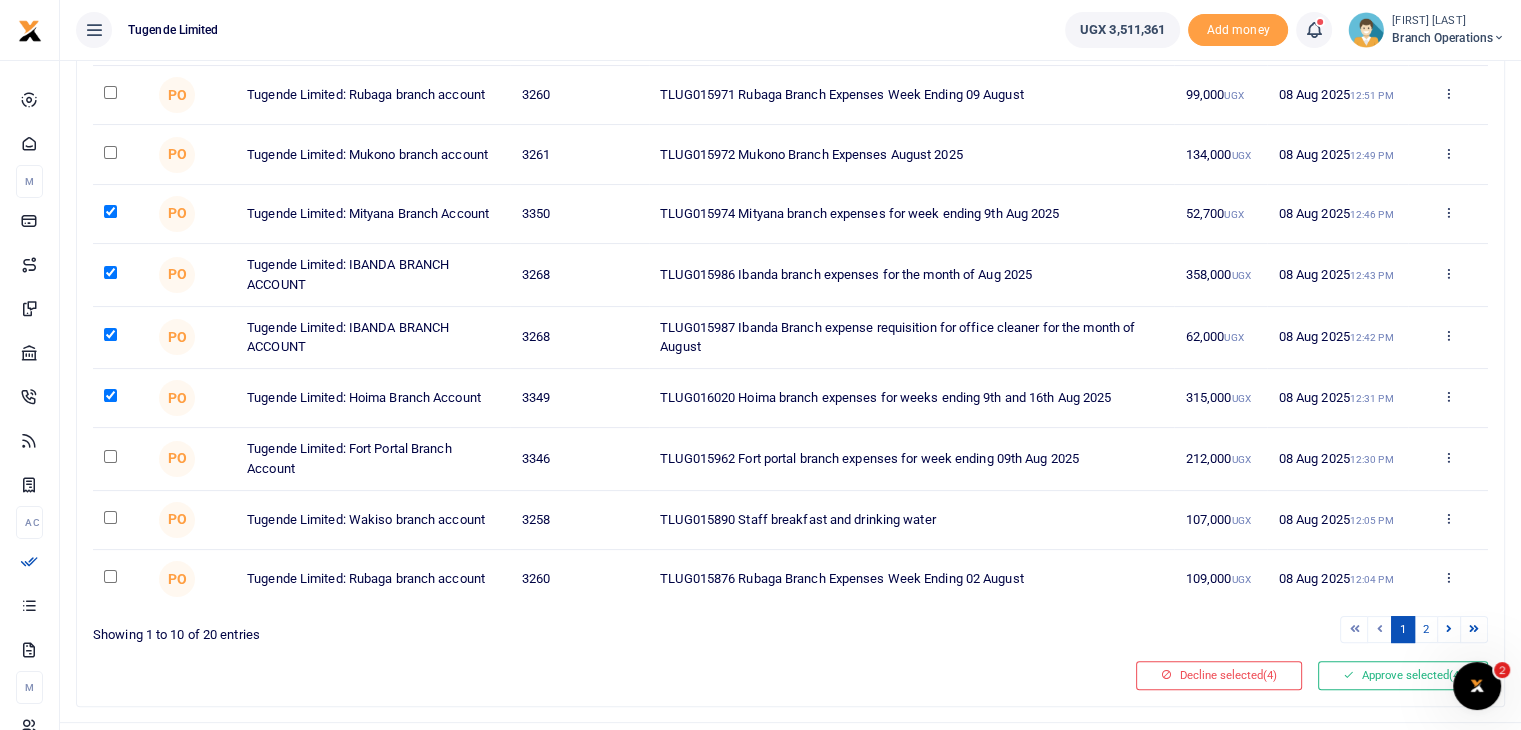 scroll, scrollTop: 360, scrollLeft: 0, axis: vertical 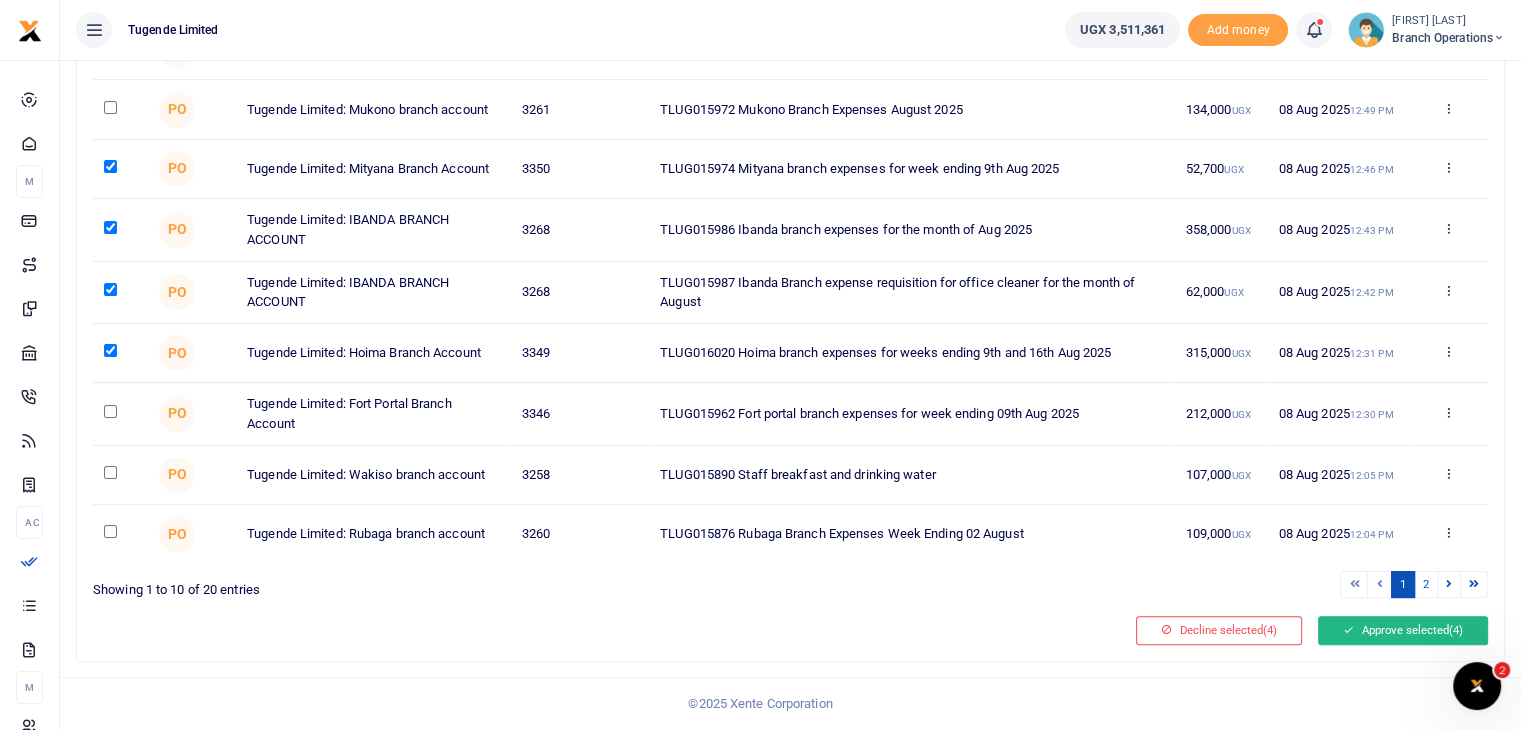 click on "Approve selected  (4)" at bounding box center [1403, 630] 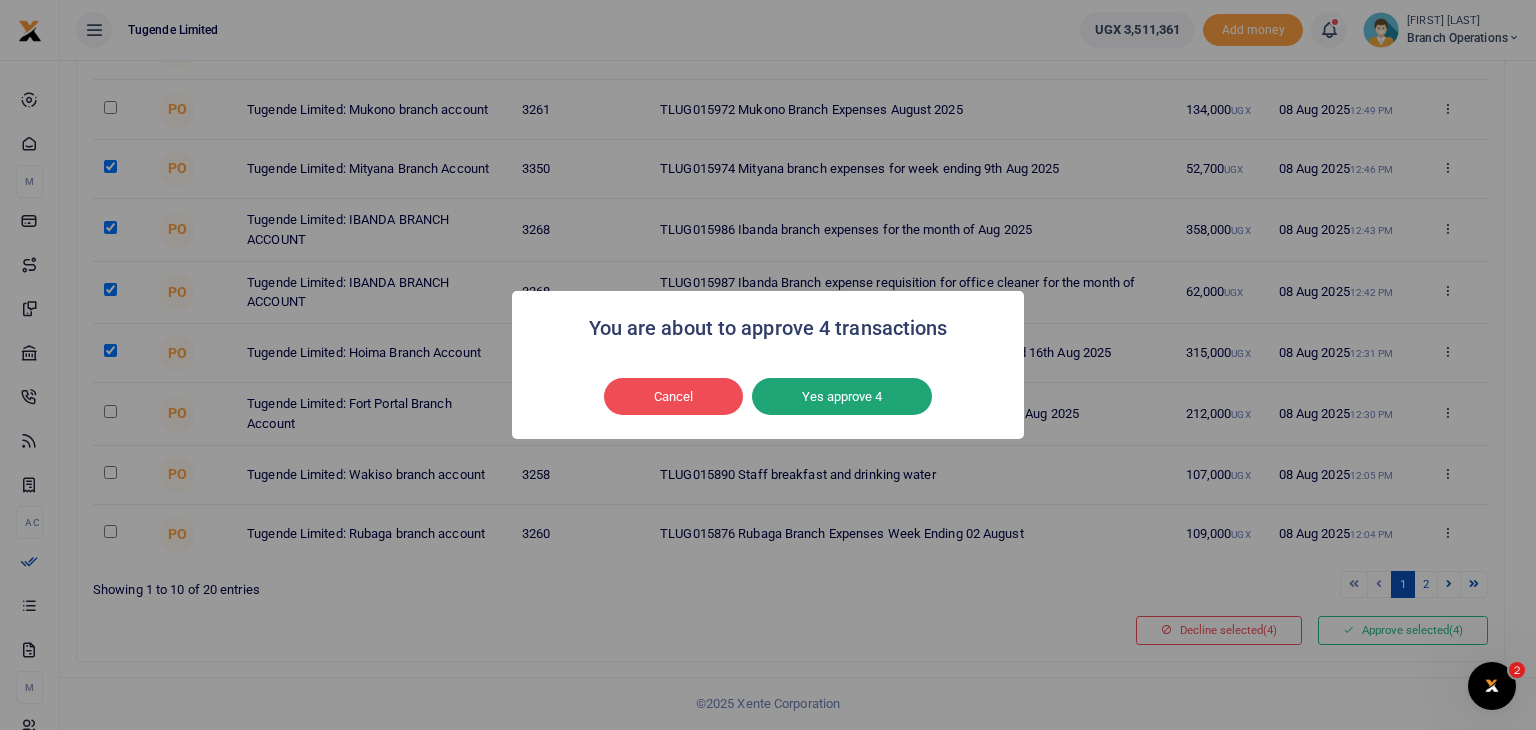click on "Yes approve 4" at bounding box center [842, 397] 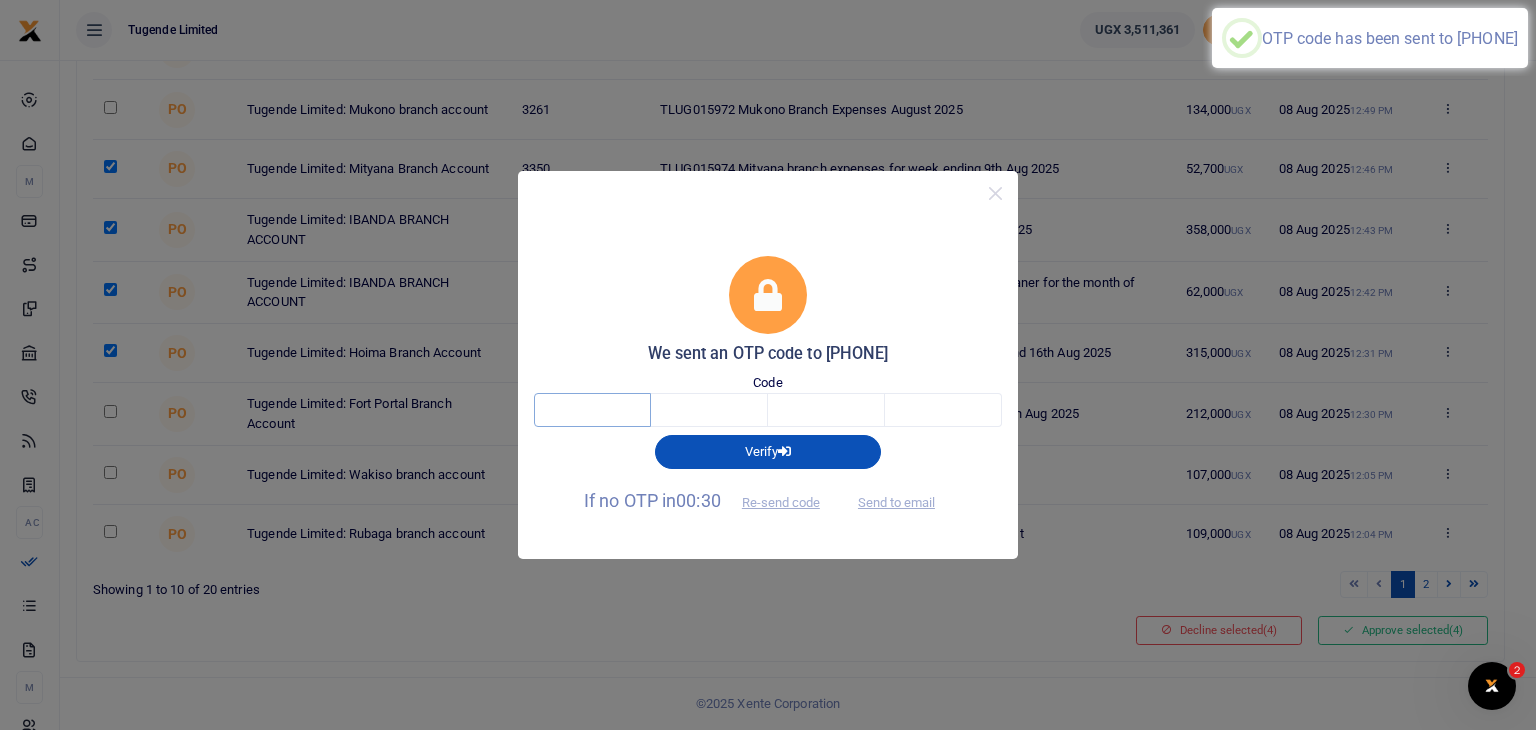 click at bounding box center (592, 410) 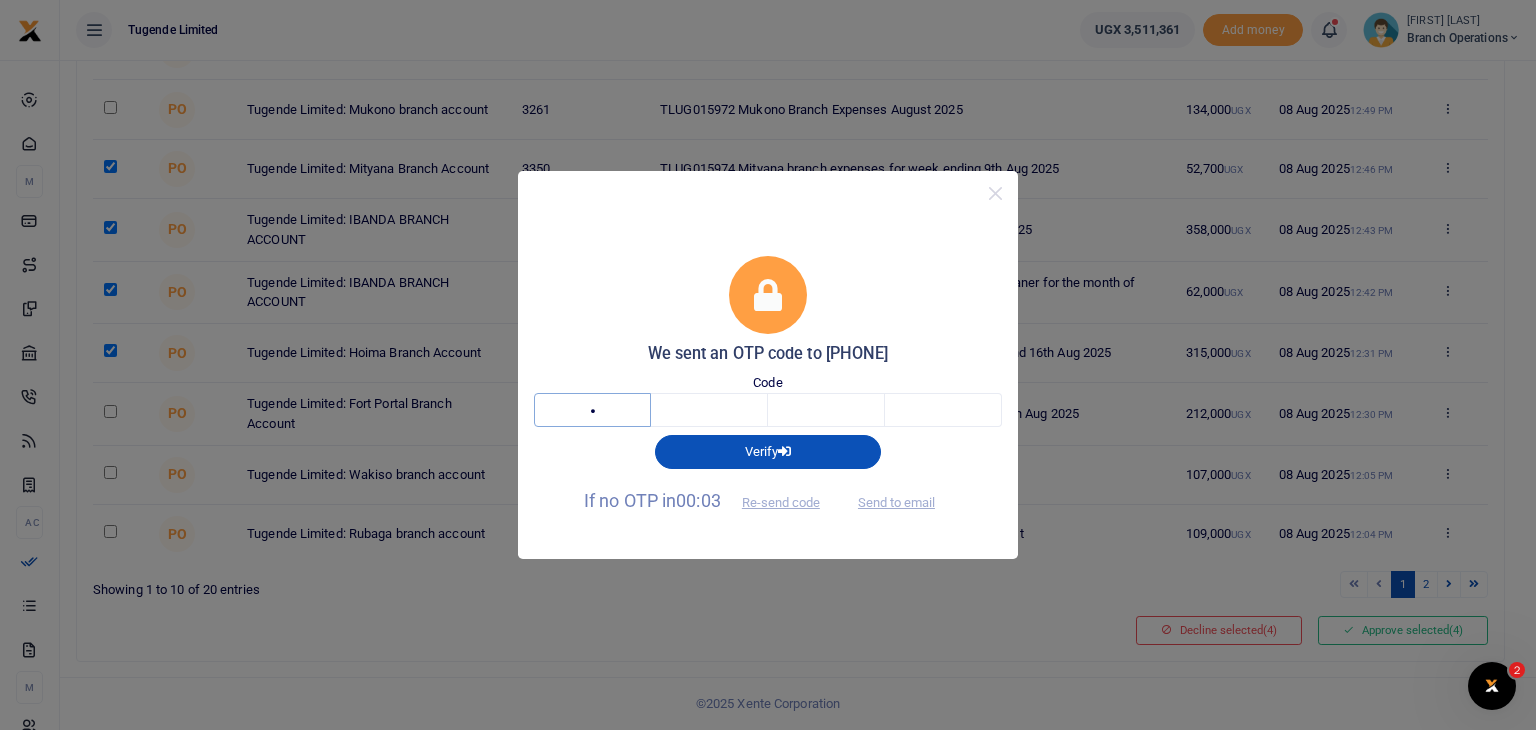 type on "9" 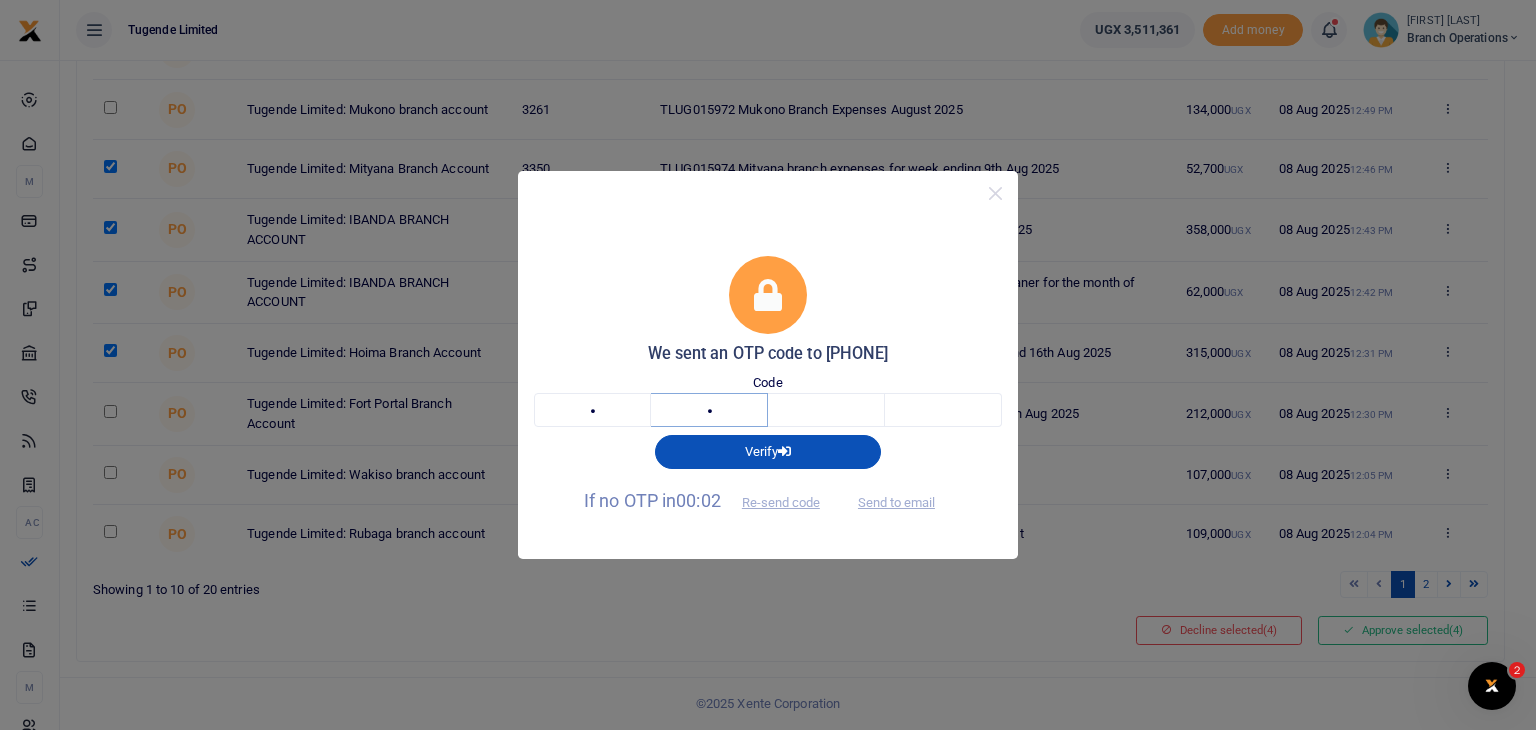type on "0" 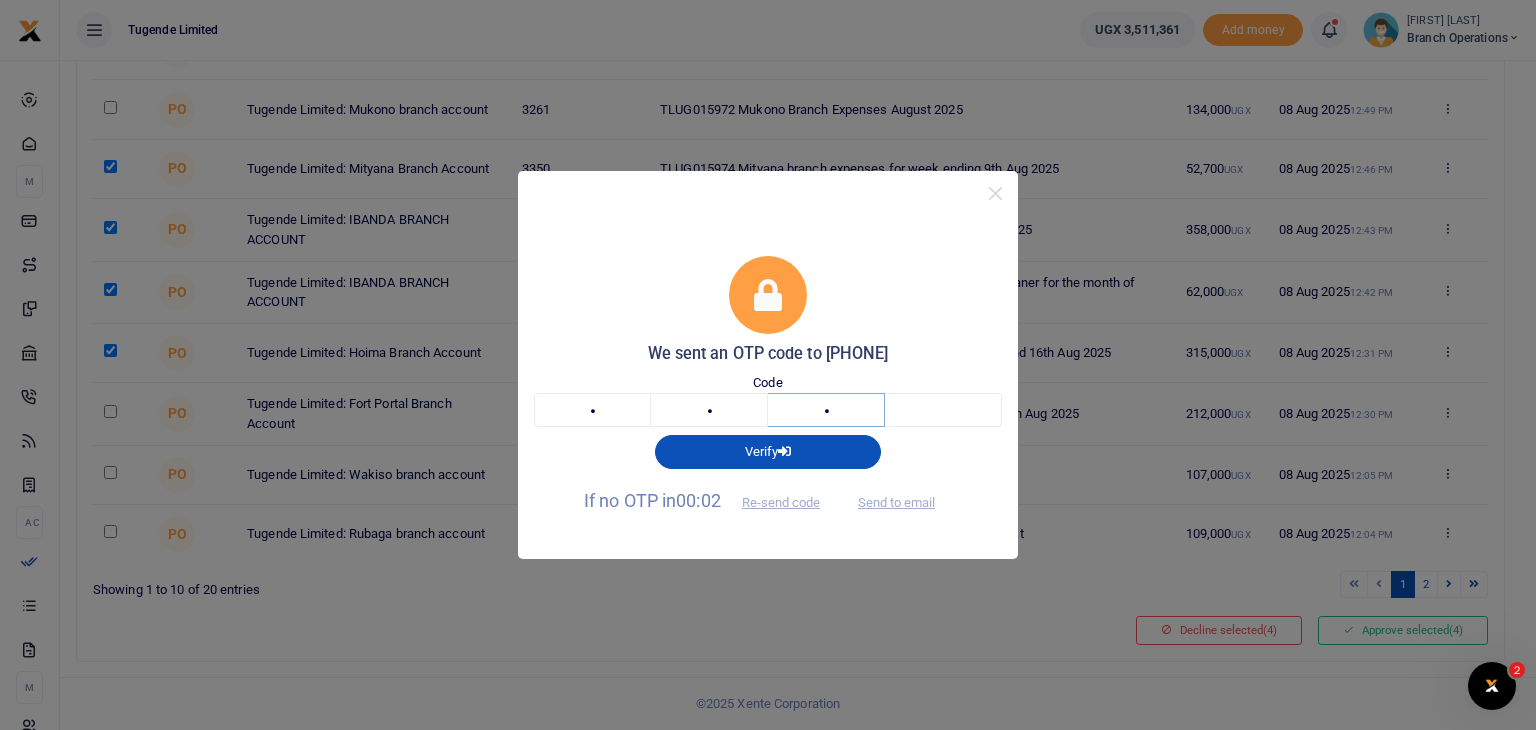 type on "2" 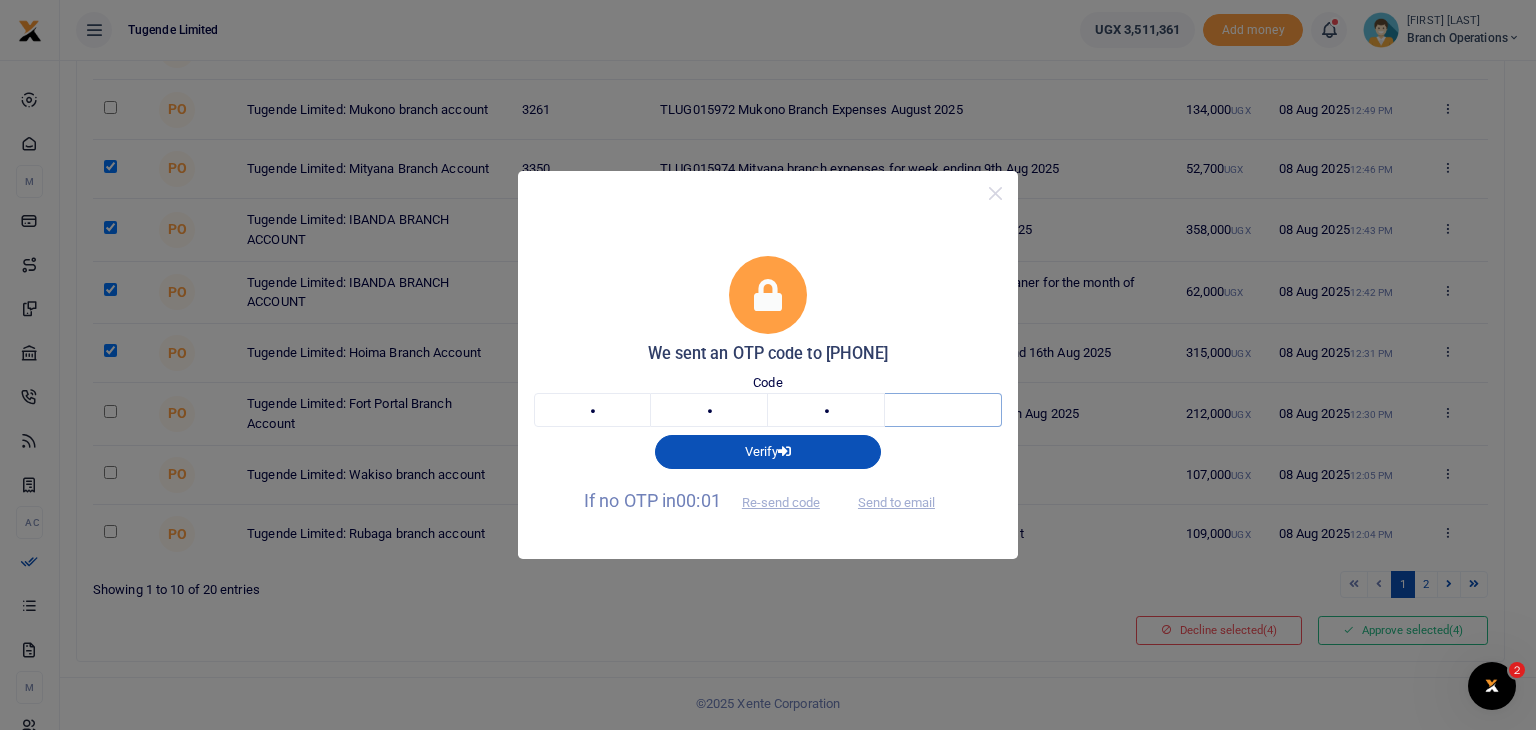 type on "4" 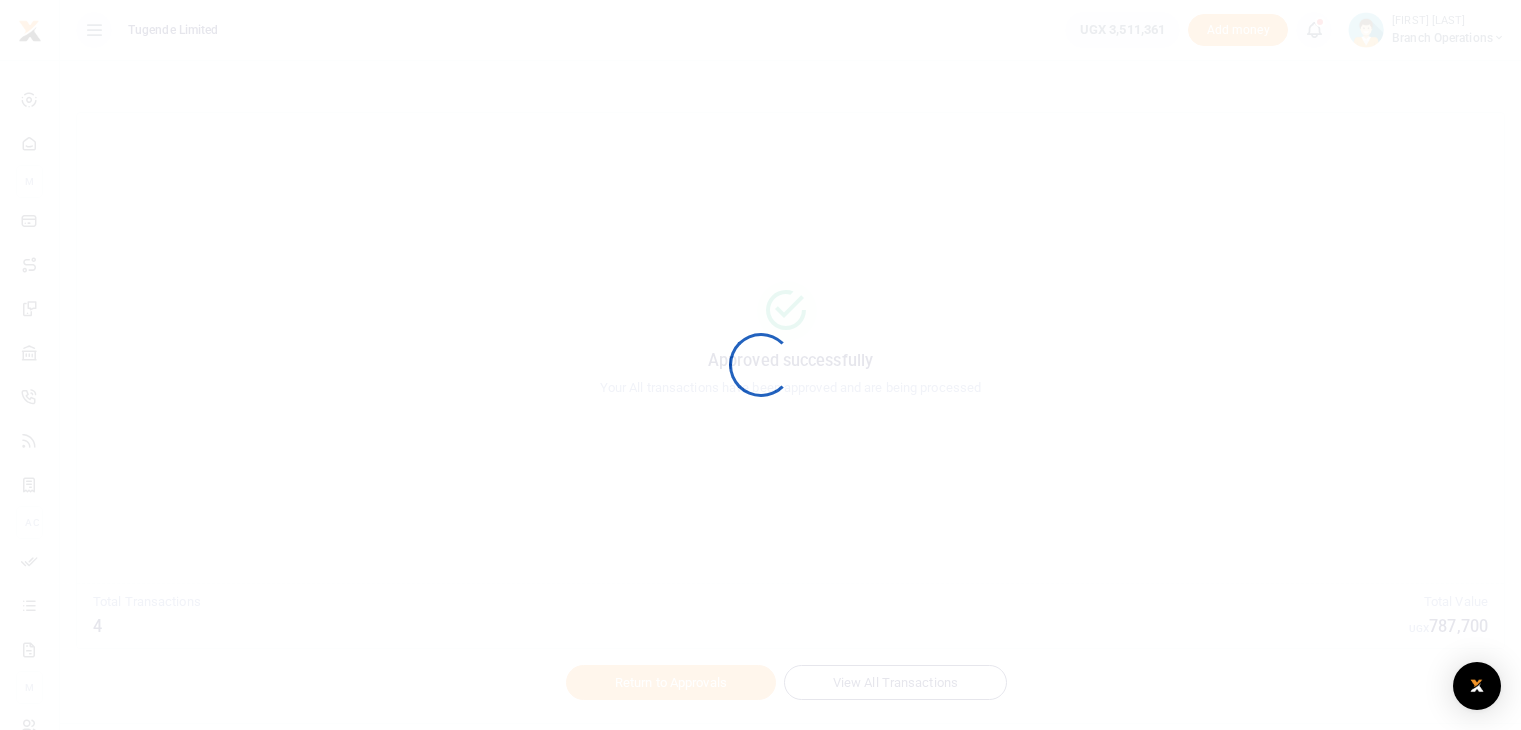 scroll, scrollTop: 0, scrollLeft: 0, axis: both 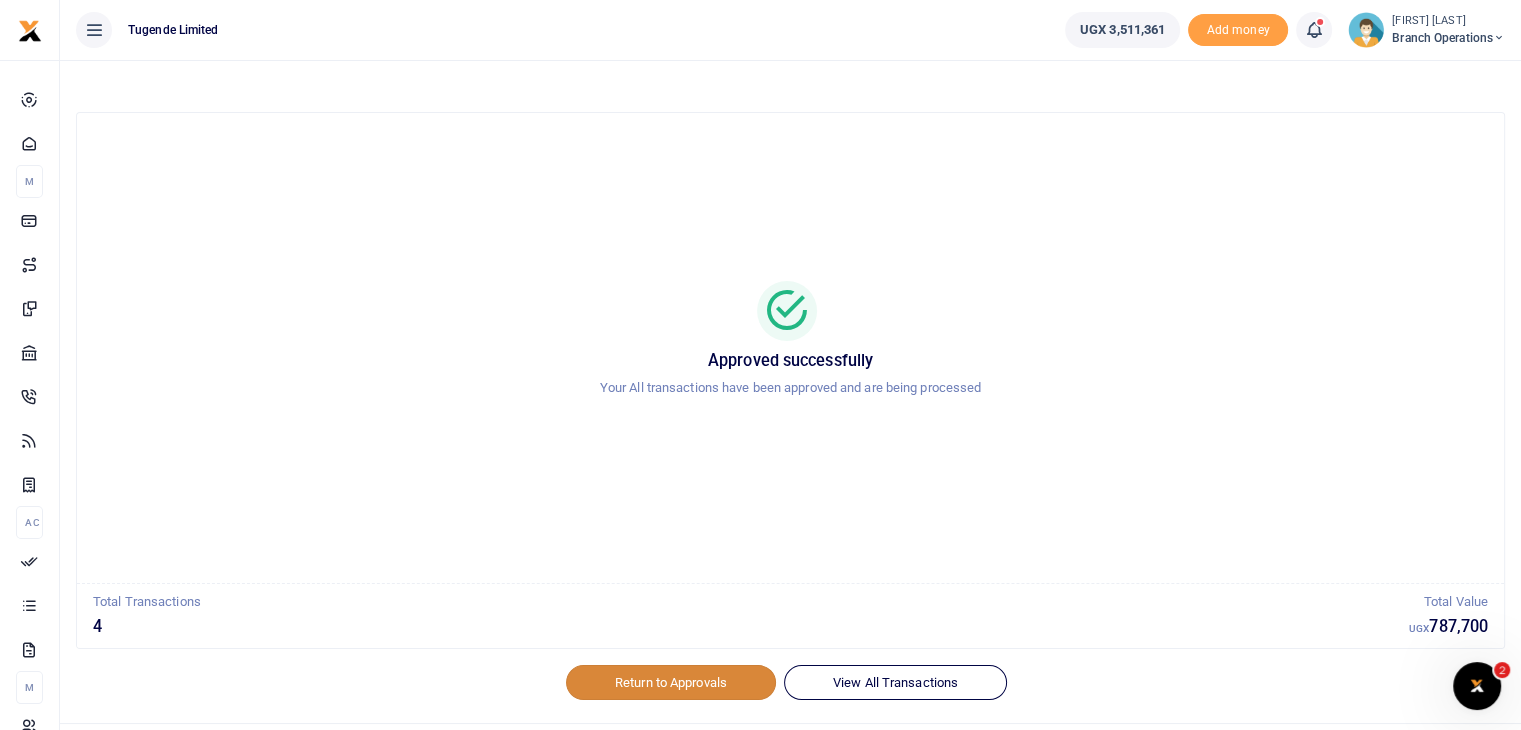 click on "Return to Approvals" at bounding box center [671, 682] 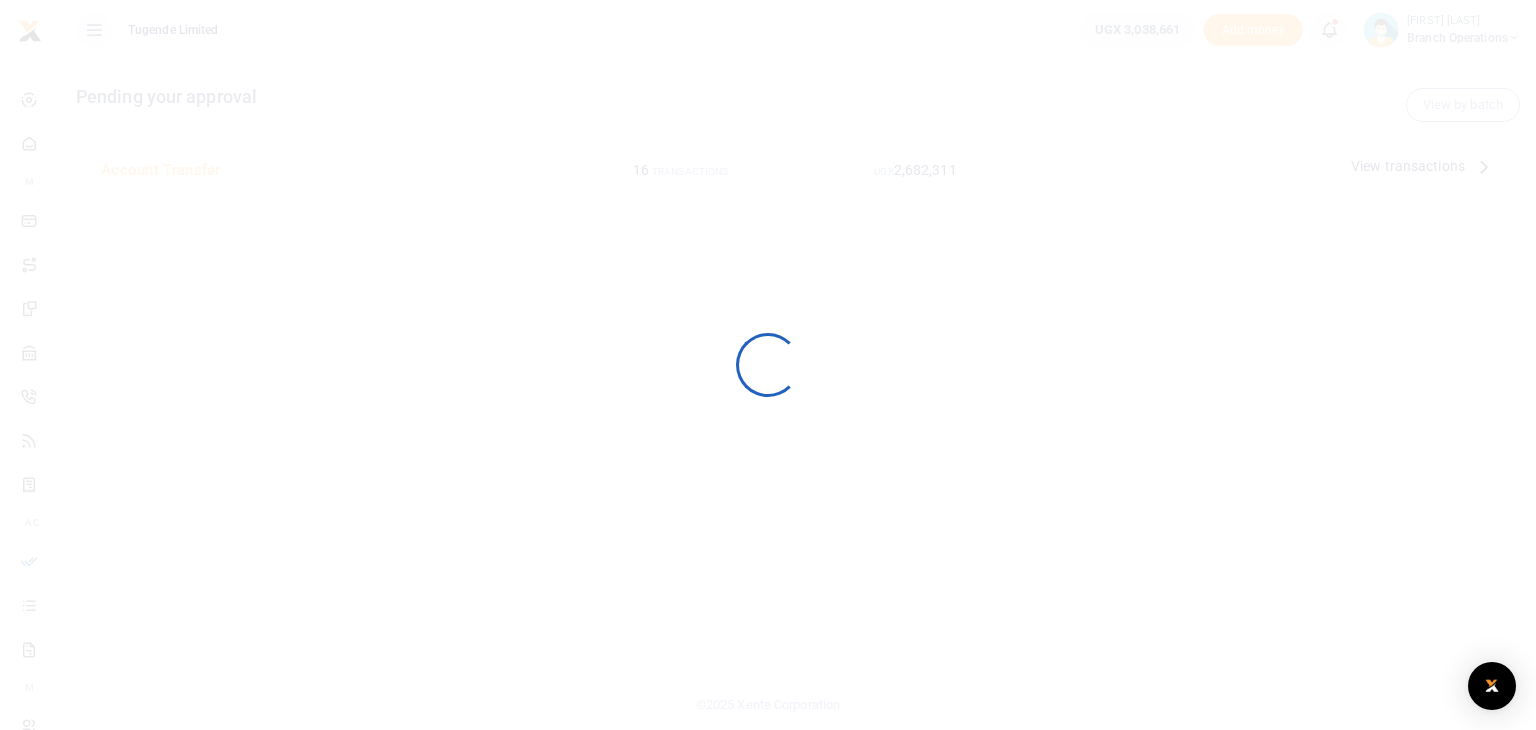 scroll, scrollTop: 0, scrollLeft: 0, axis: both 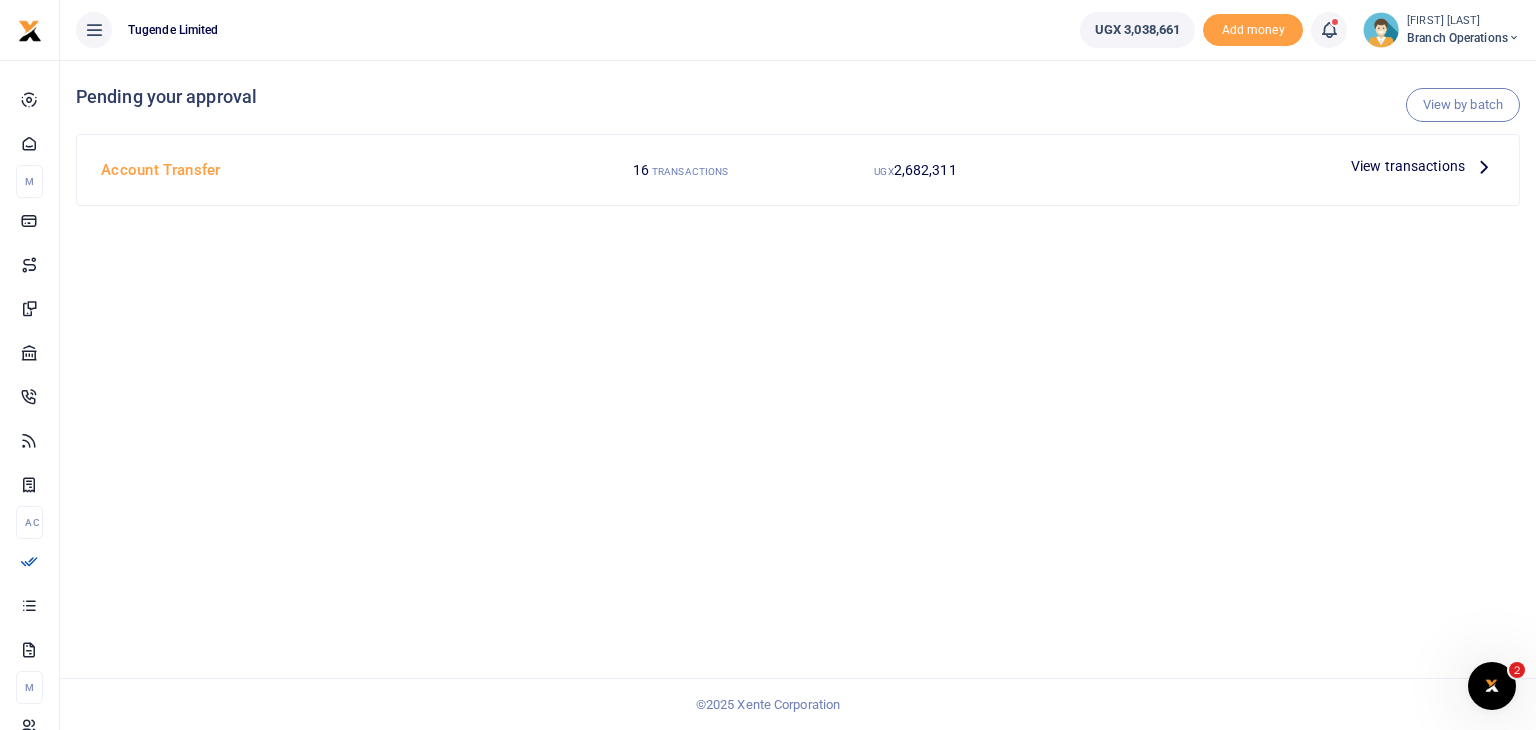 click on "View transactions" at bounding box center (1408, 166) 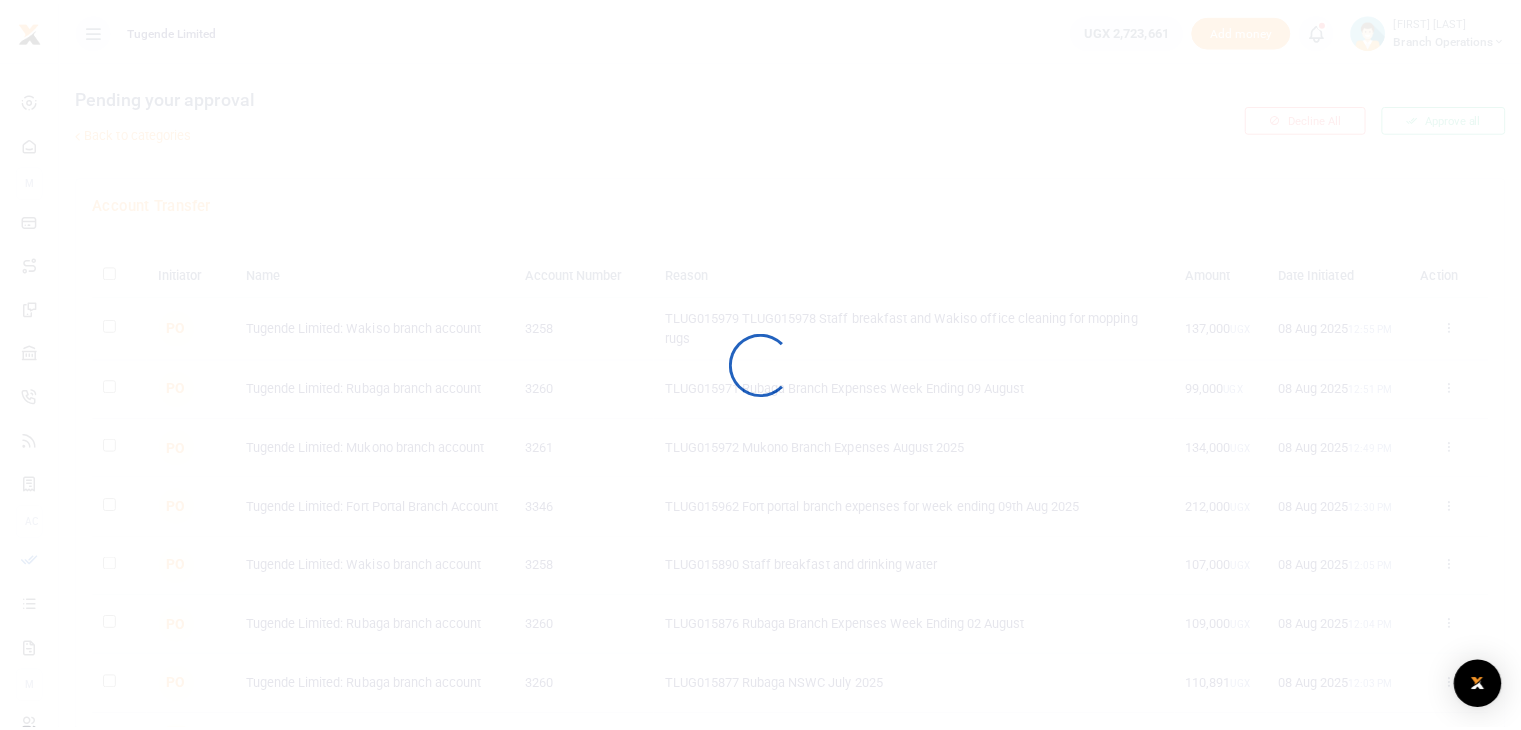 scroll, scrollTop: 0, scrollLeft: 0, axis: both 